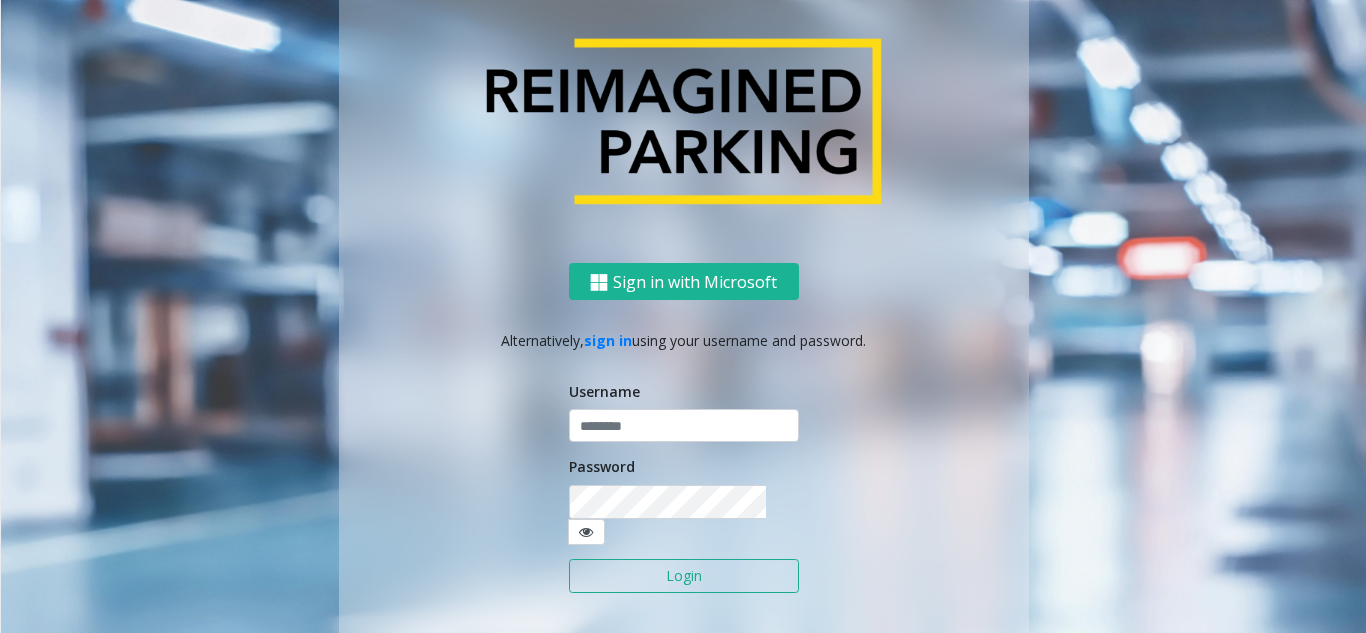 scroll, scrollTop: 0, scrollLeft: 0, axis: both 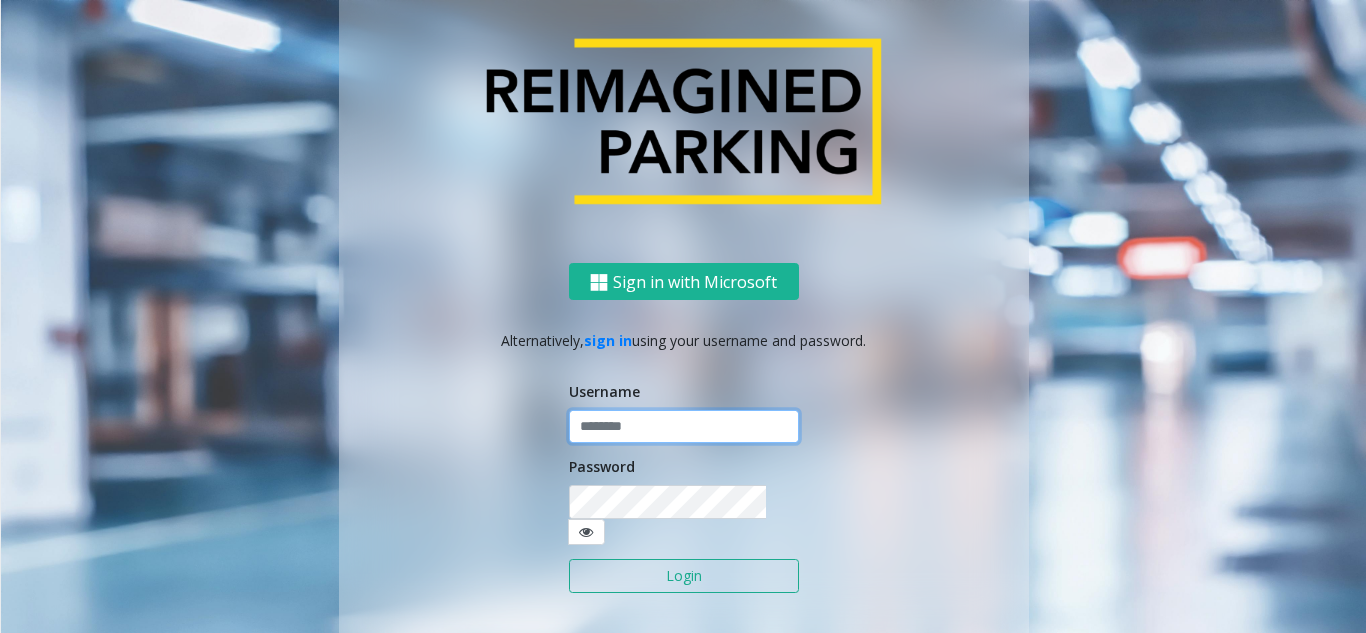 drag, startPoint x: 630, startPoint y: 432, endPoint x: 641, endPoint y: 367, distance: 65.9242 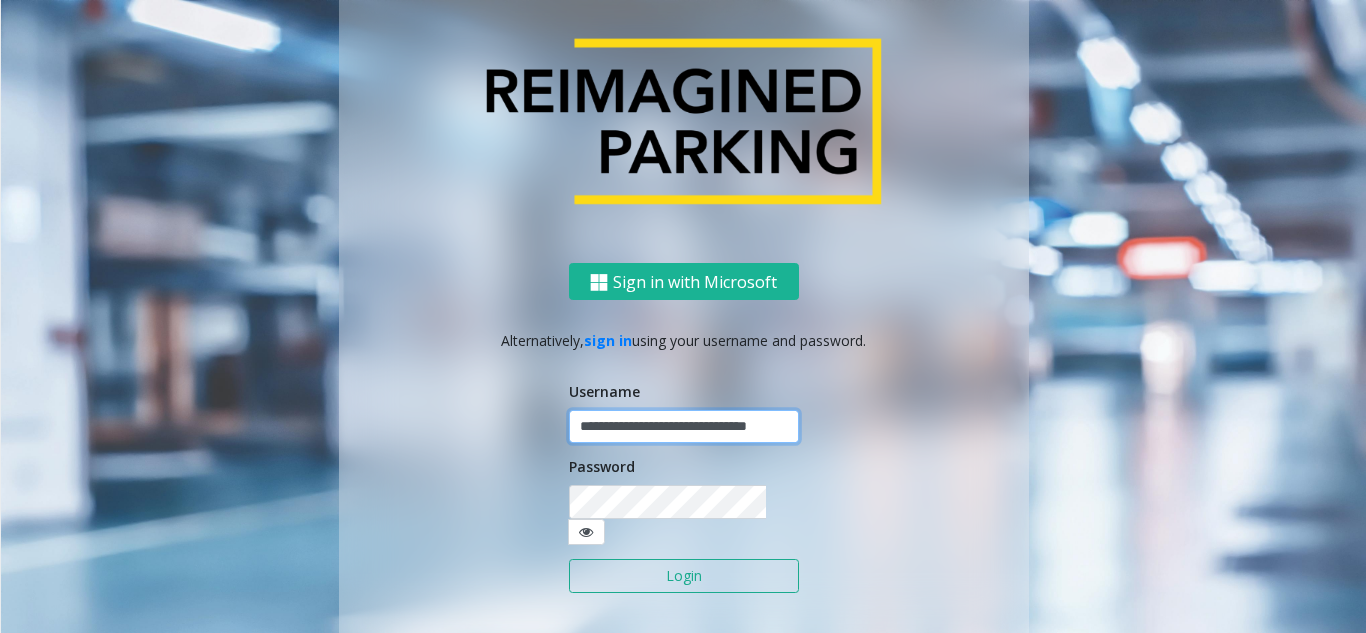 scroll, scrollTop: 0, scrollLeft: 33, axis: horizontal 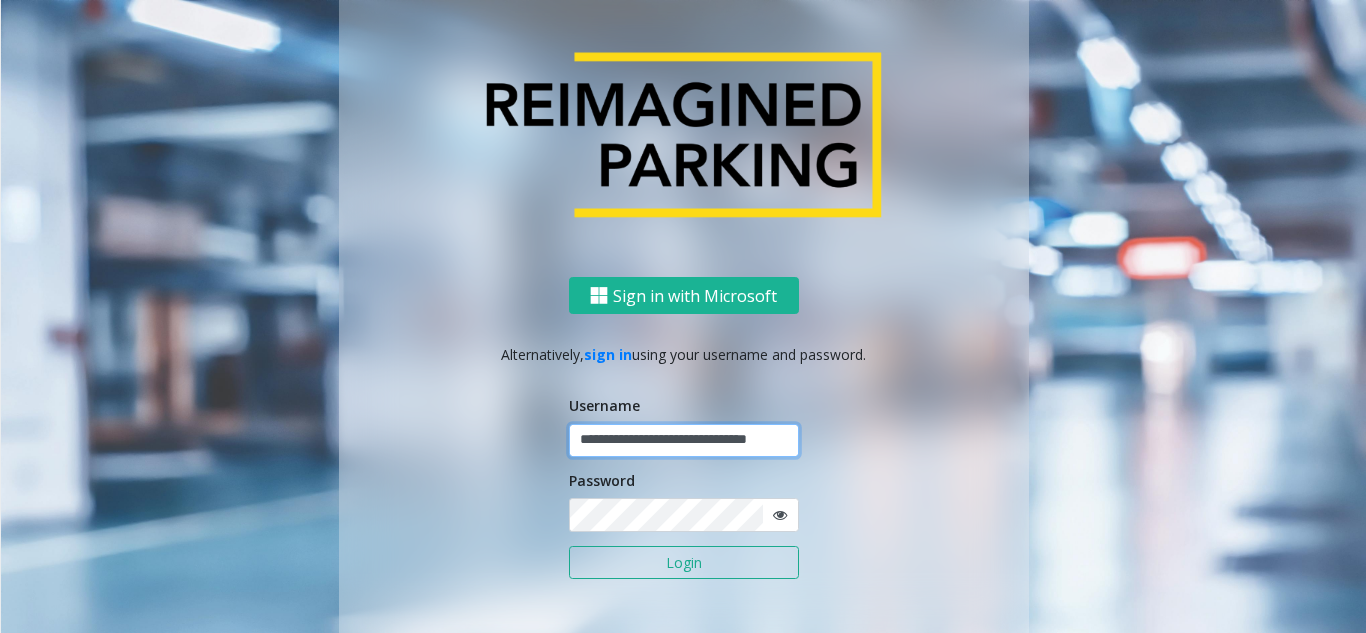 type on "**********" 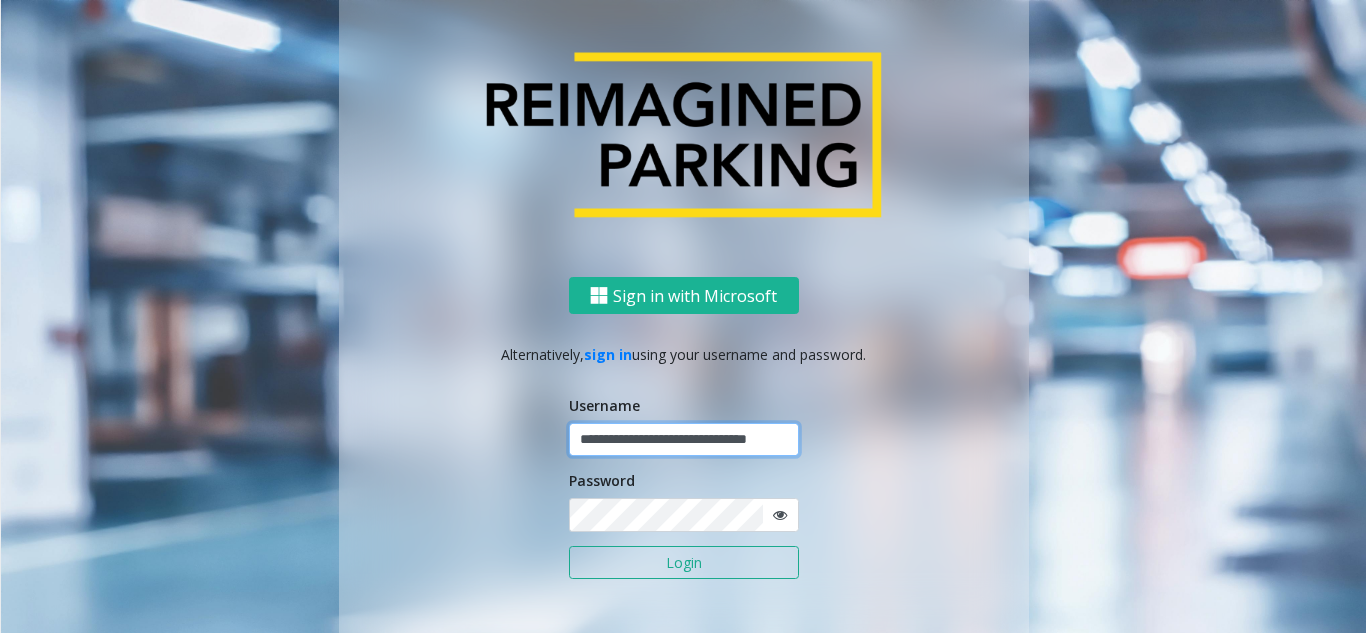 scroll, scrollTop: 0, scrollLeft: 0, axis: both 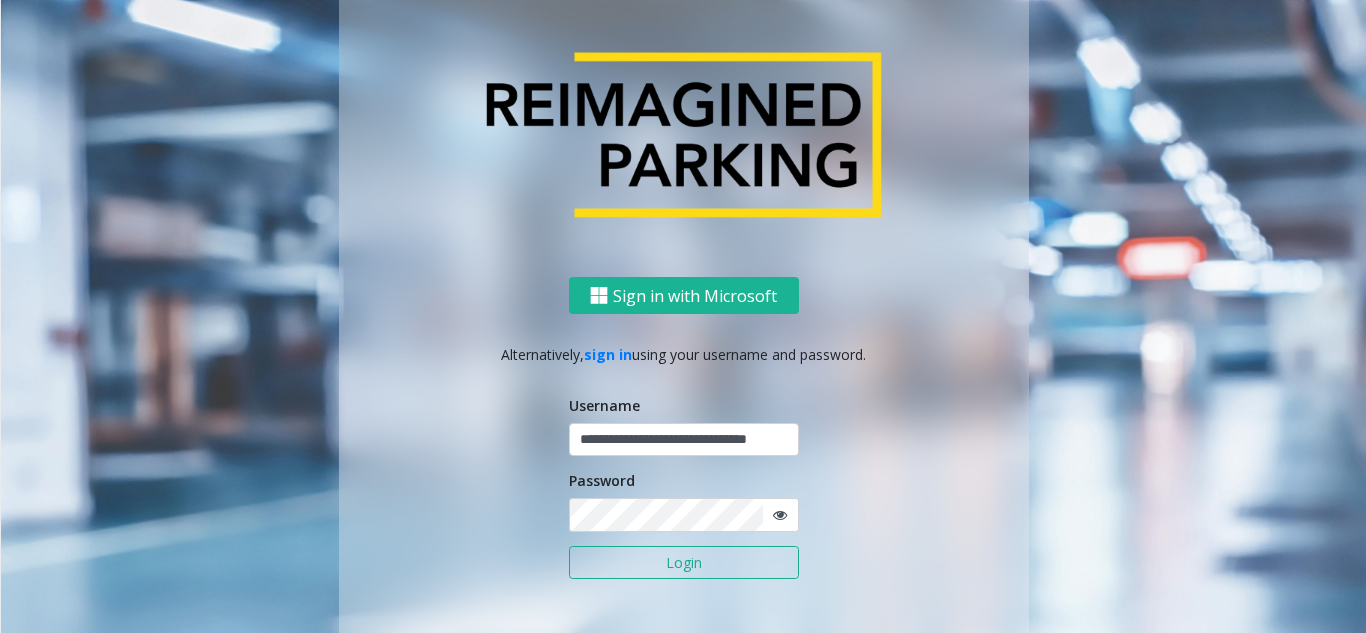 click on "Login" 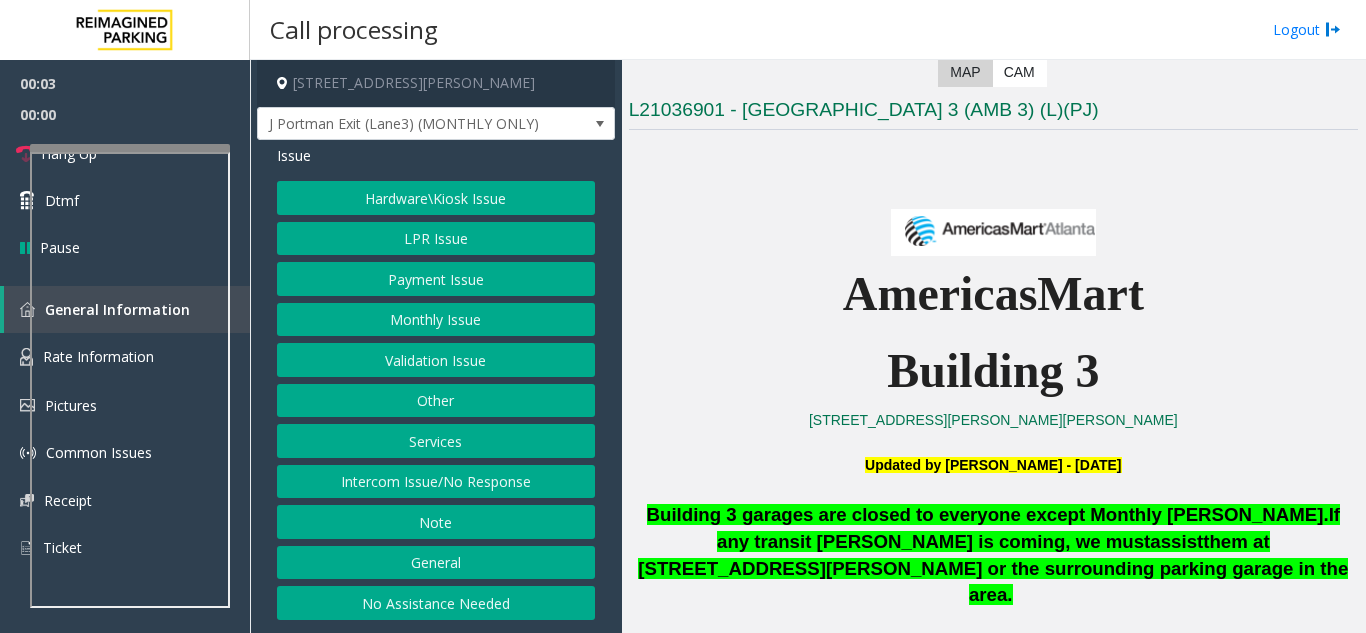 scroll, scrollTop: 400, scrollLeft: 0, axis: vertical 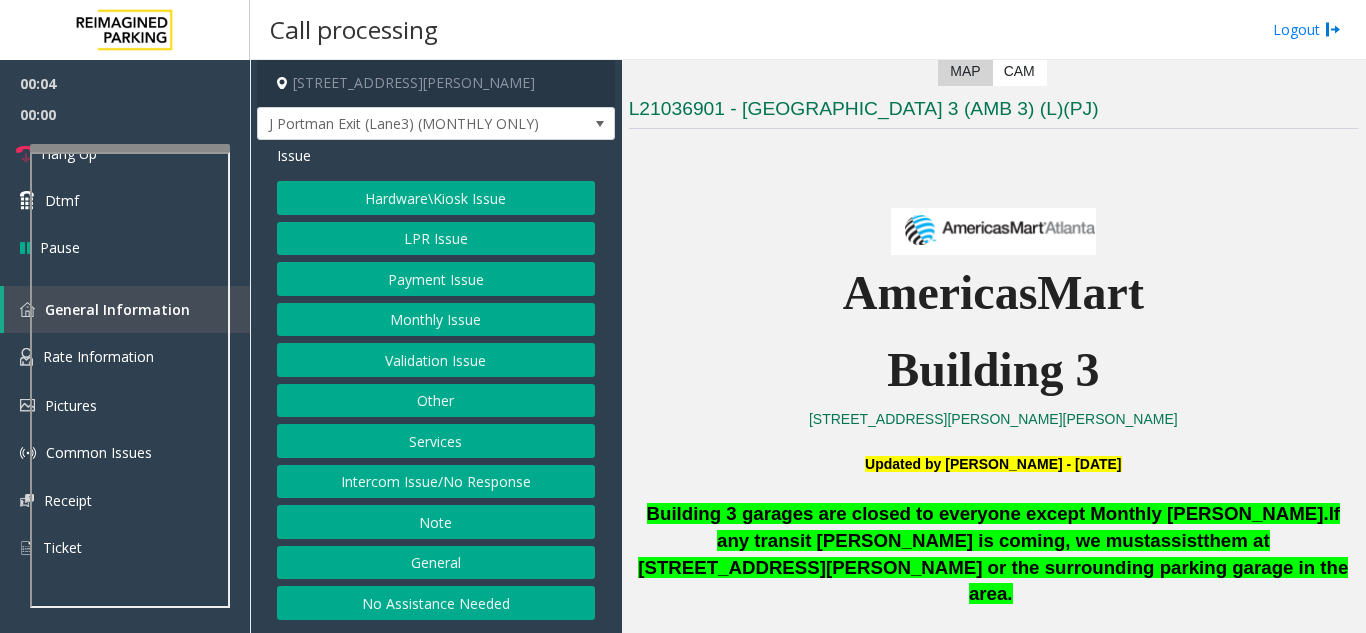 click 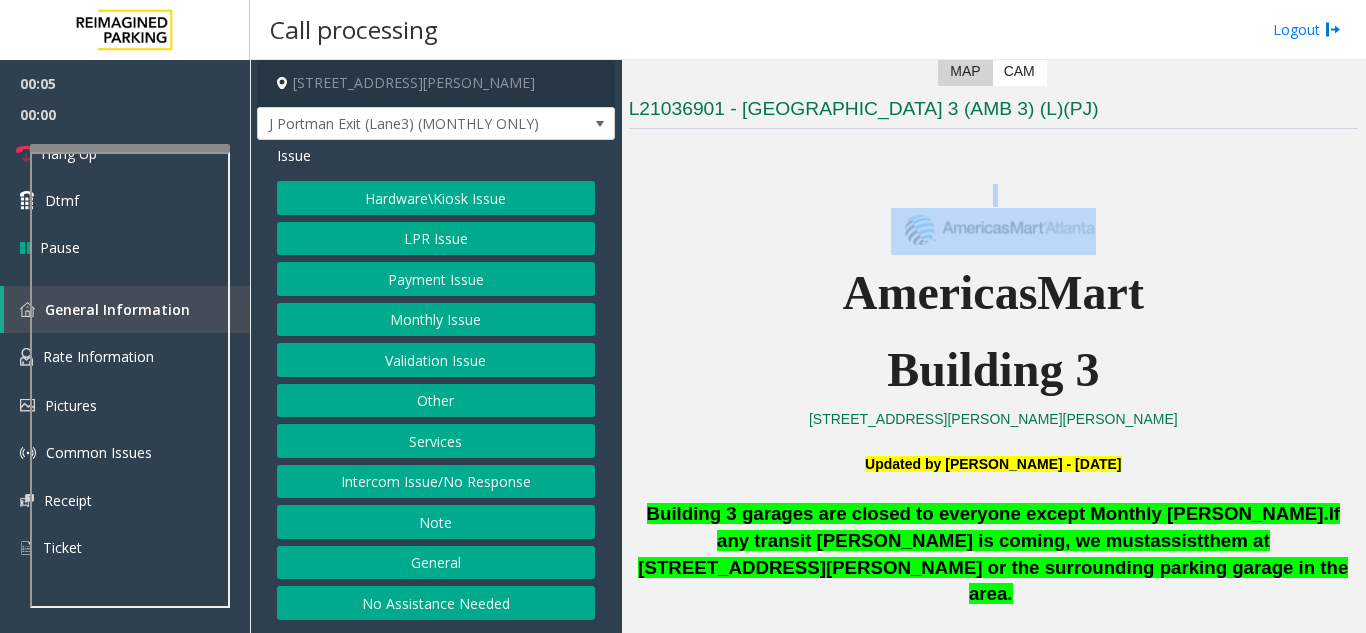 click 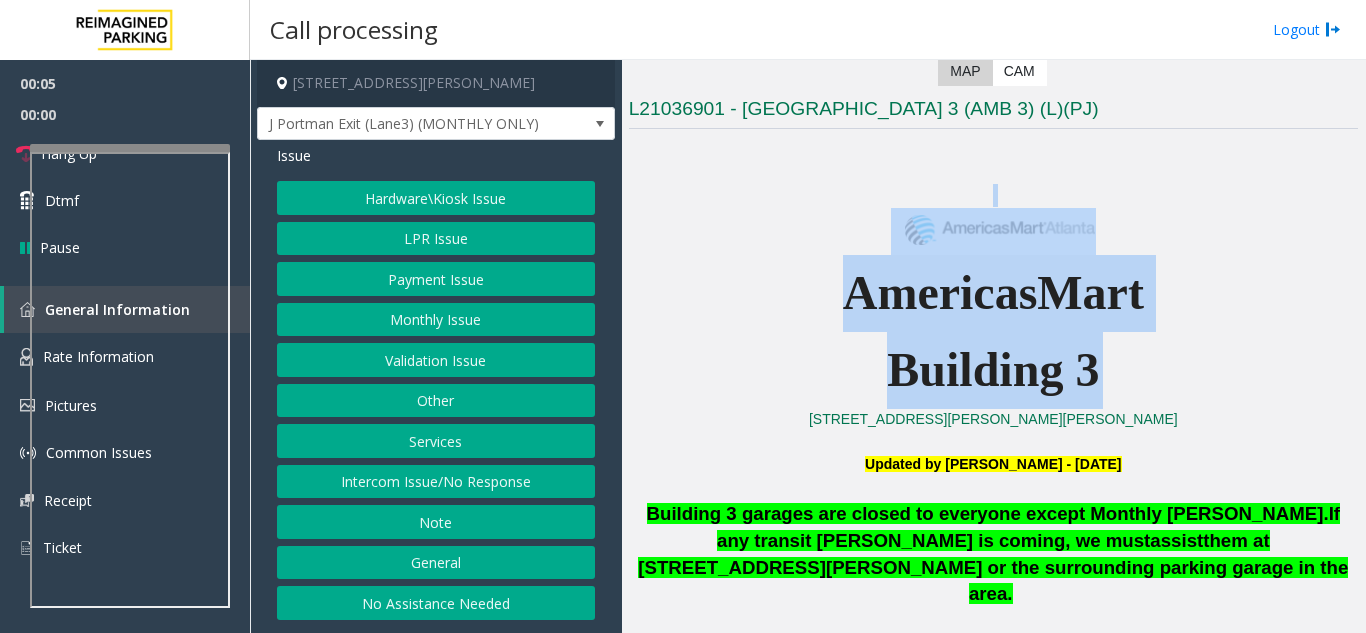drag, startPoint x: 865, startPoint y: 234, endPoint x: 1004, endPoint y: 345, distance: 177.88199 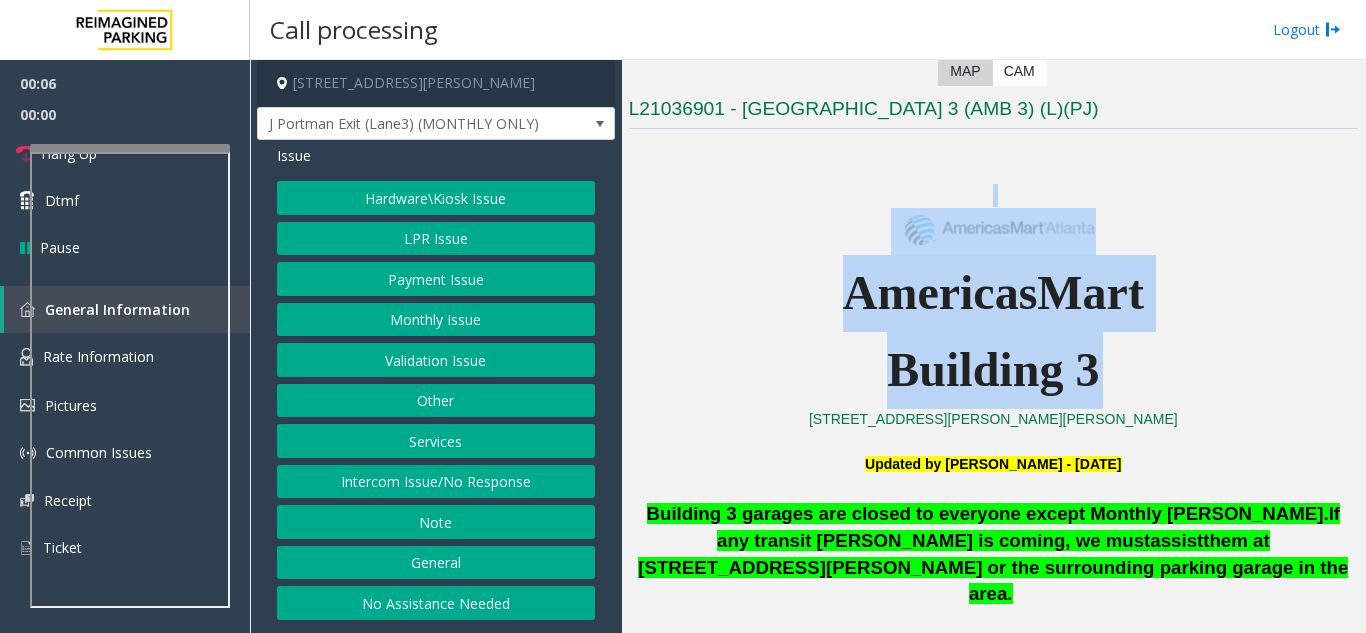 click on "Building 3" 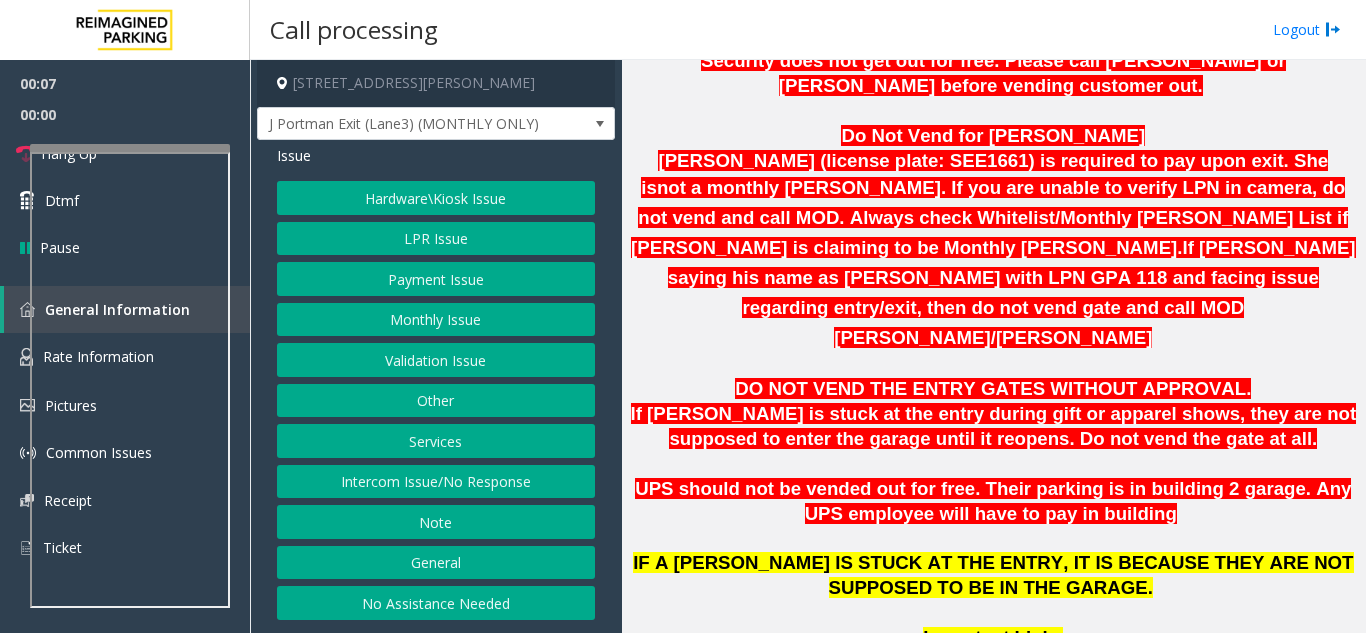 scroll, scrollTop: 1200, scrollLeft: 0, axis: vertical 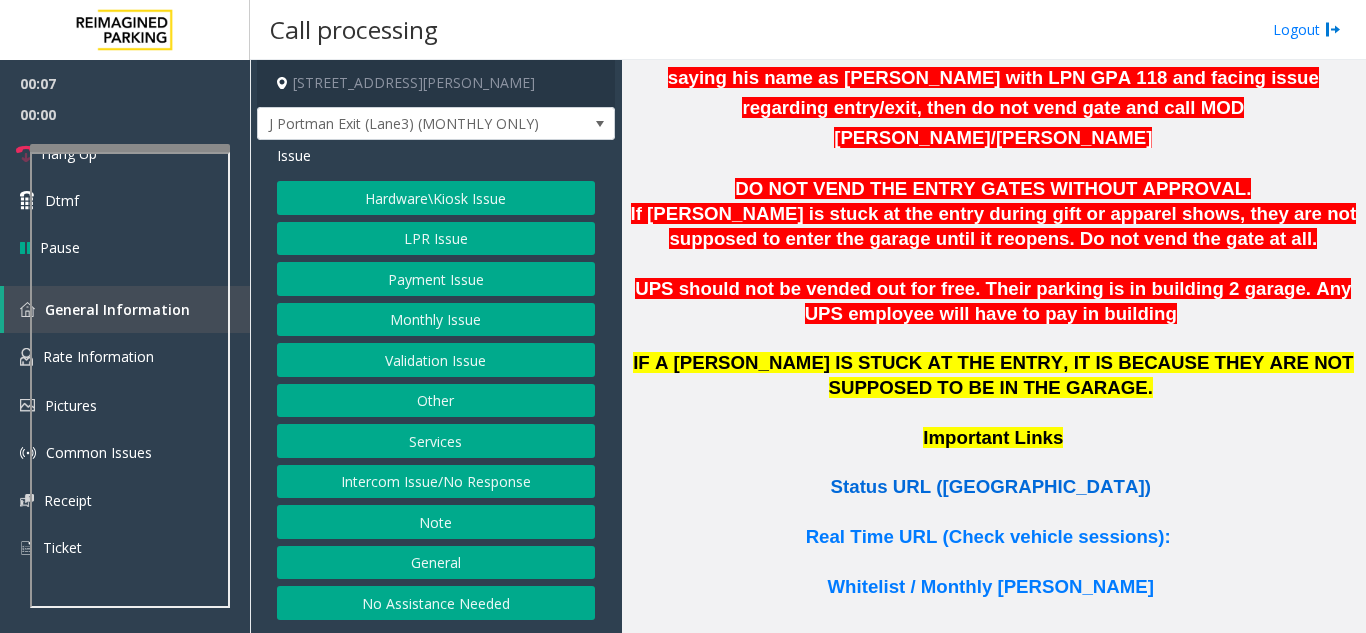 click on "Status URL ([GEOGRAPHIC_DATA])" 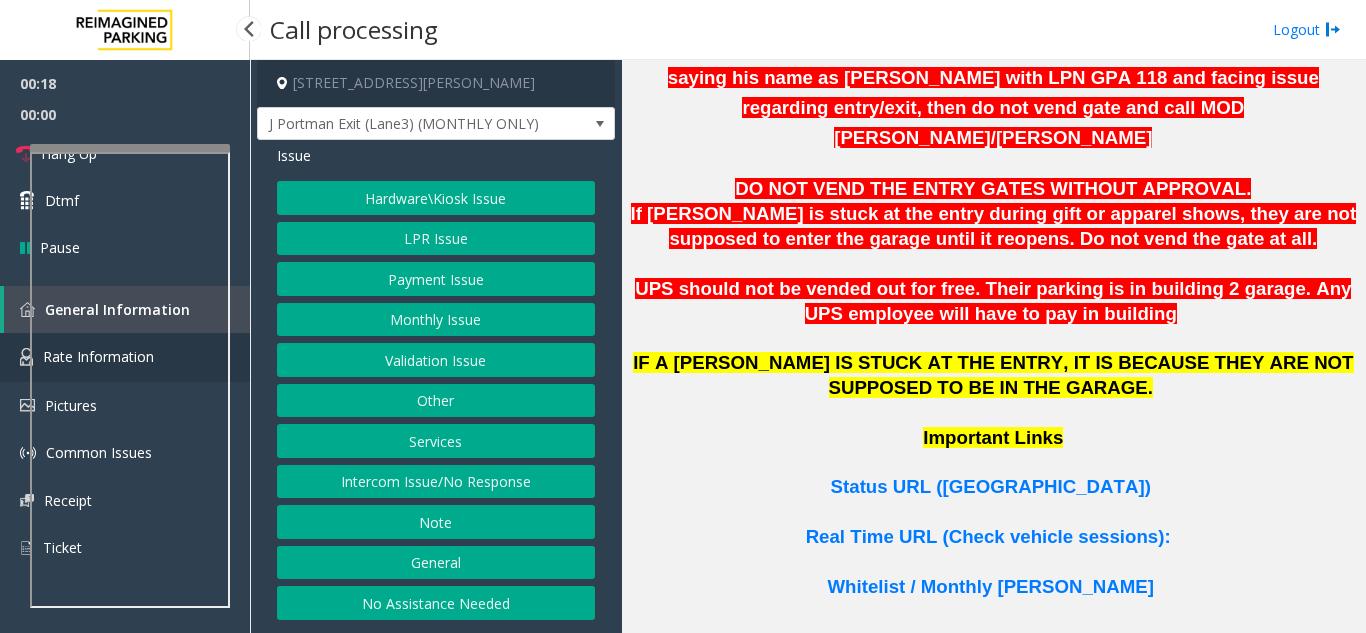 click at bounding box center (26, 357) 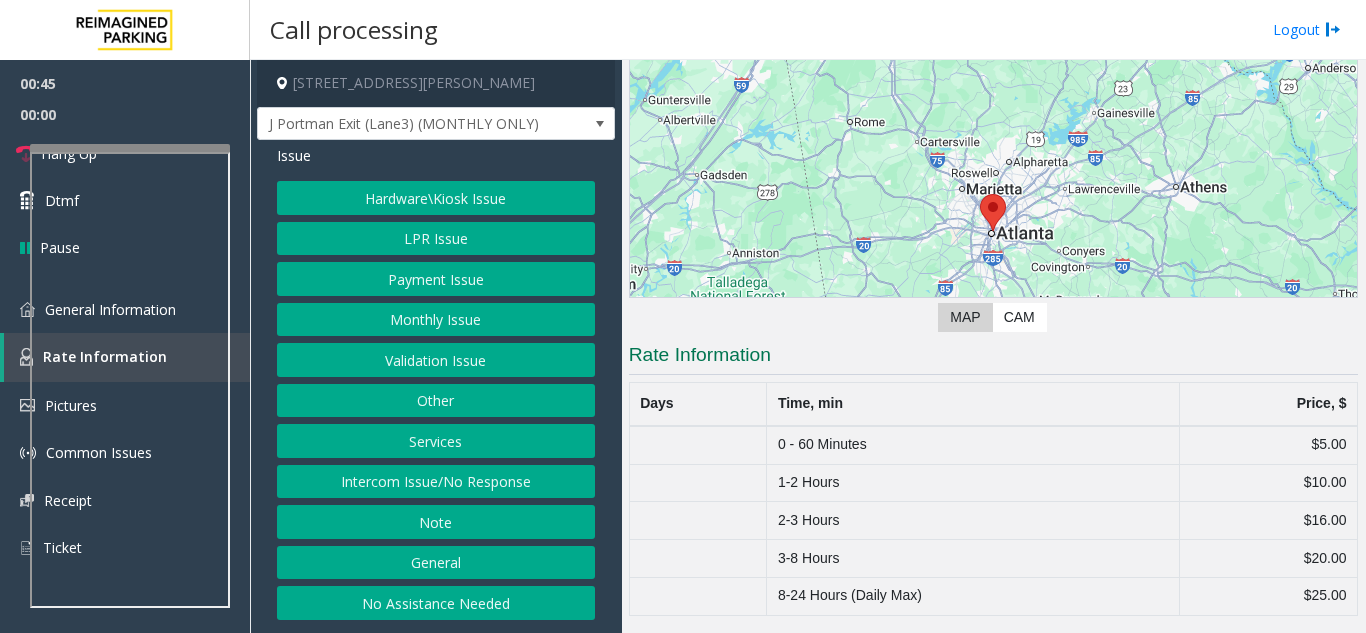 click on "Issue" 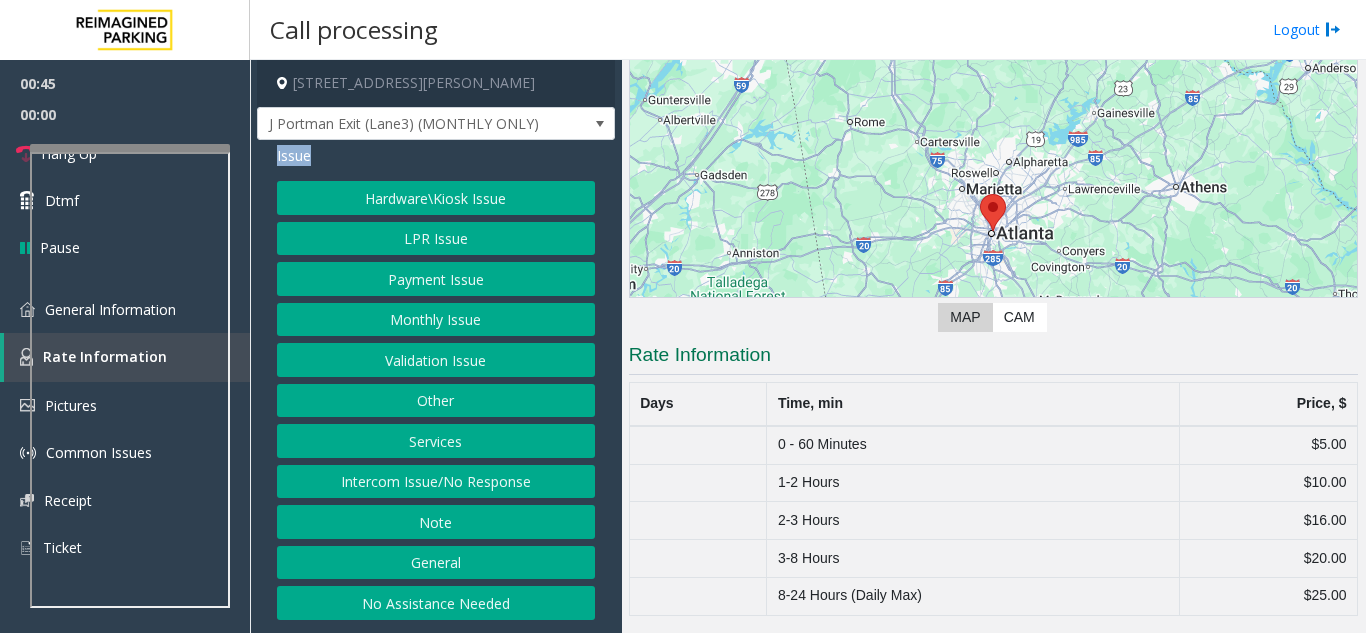 click on "Issue" 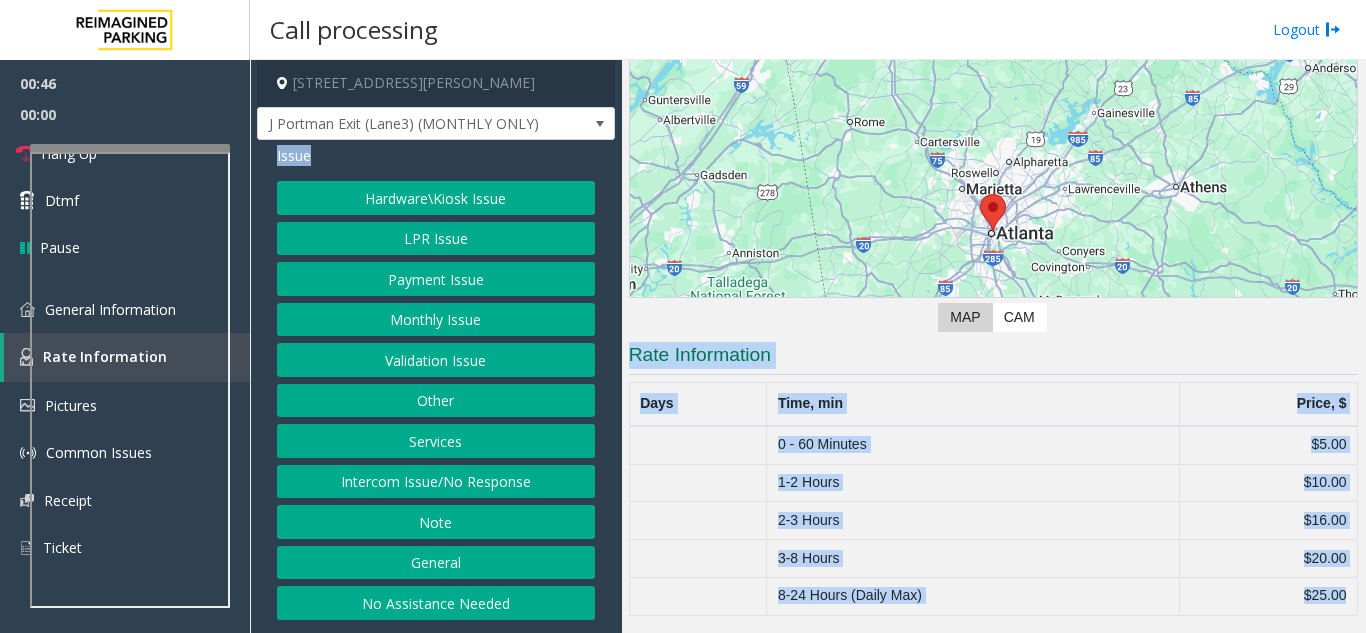 drag, startPoint x: 297, startPoint y: 162, endPoint x: 1272, endPoint y: 663, distance: 1096.187 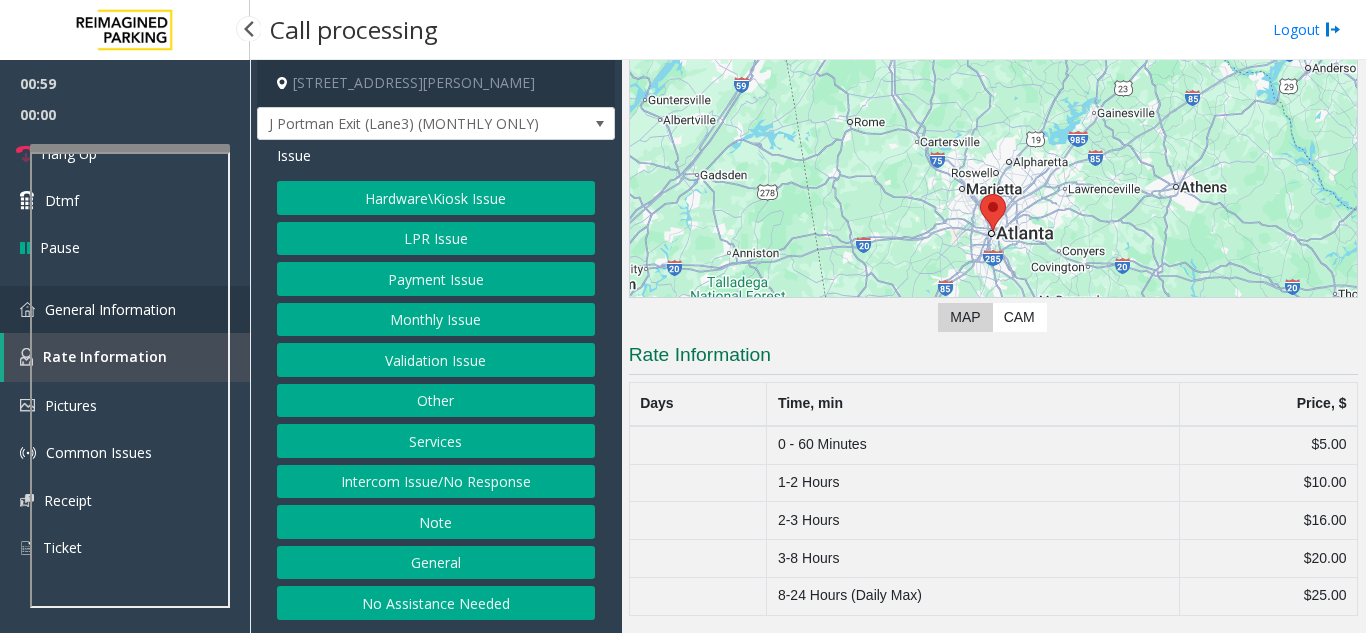 click on "General Information" at bounding box center (125, 309) 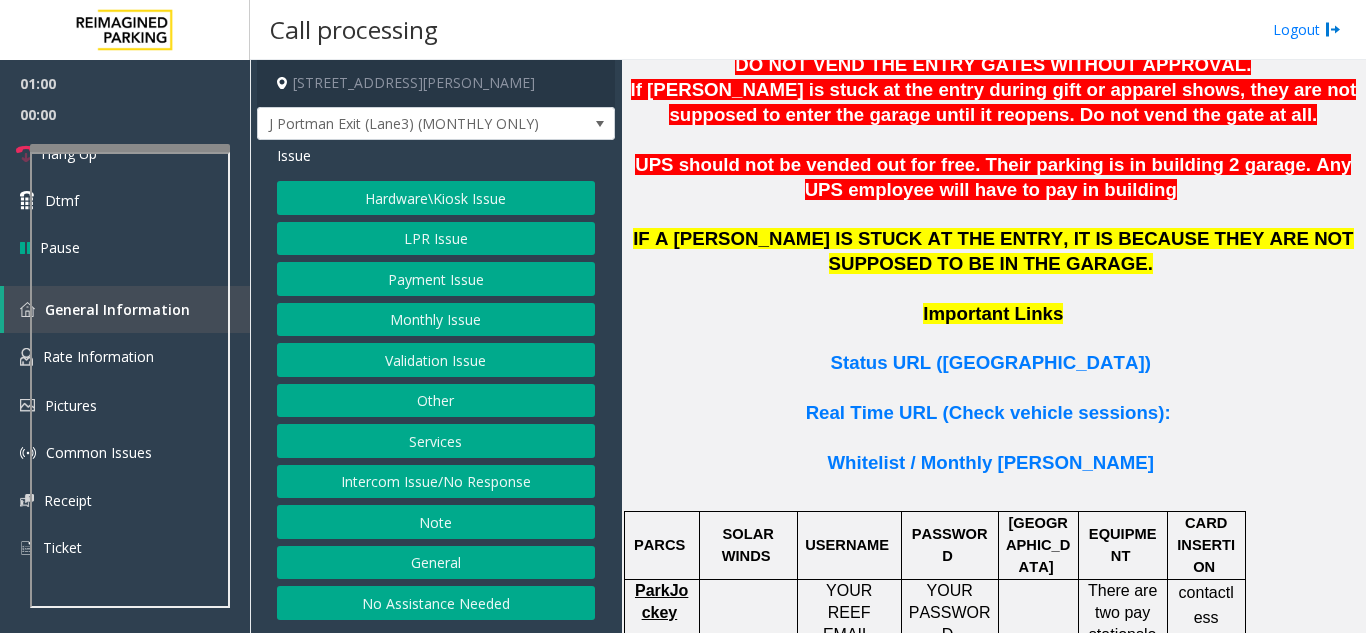 scroll, scrollTop: 1500, scrollLeft: 0, axis: vertical 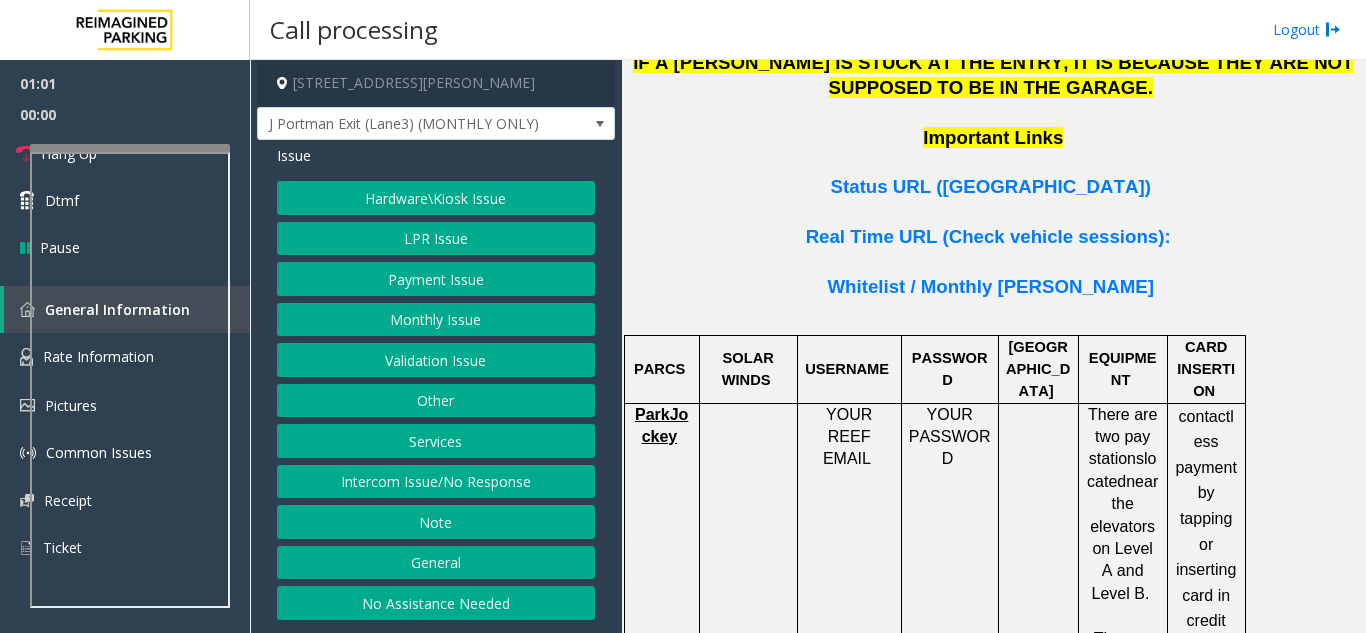 click on "contactless payment by tapping or inserting card in credit card slot" 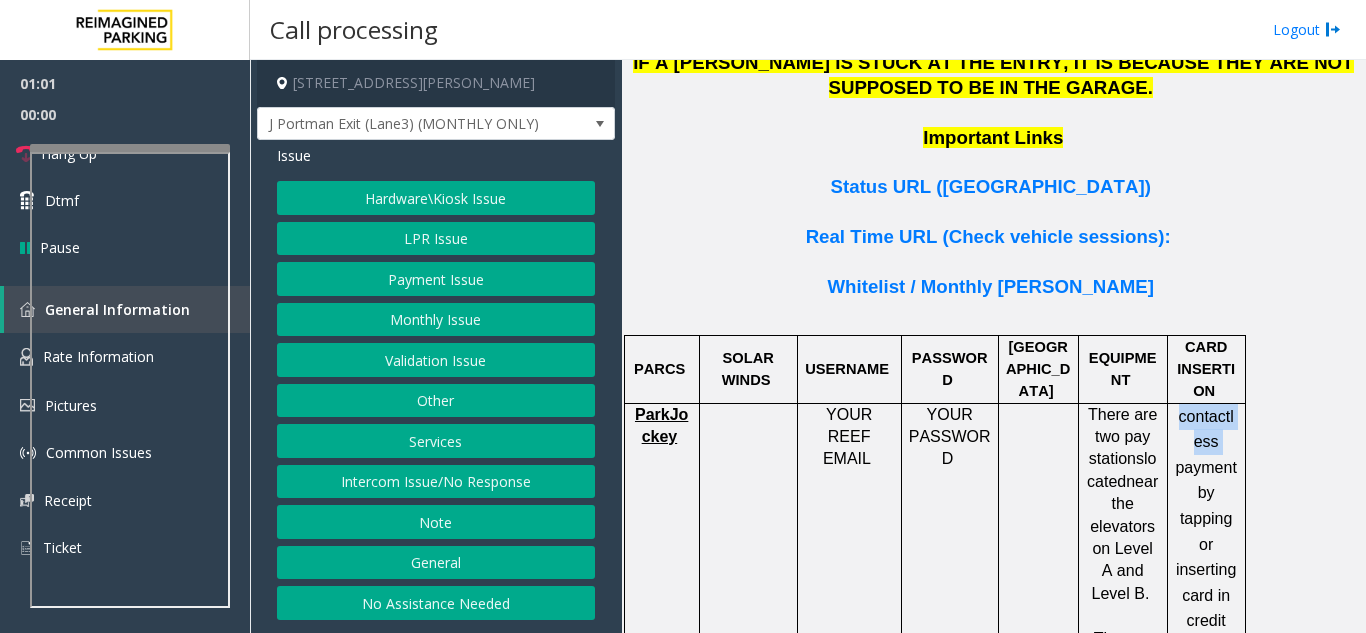 click on "contactless payment by tapping or inserting card in credit card slot" 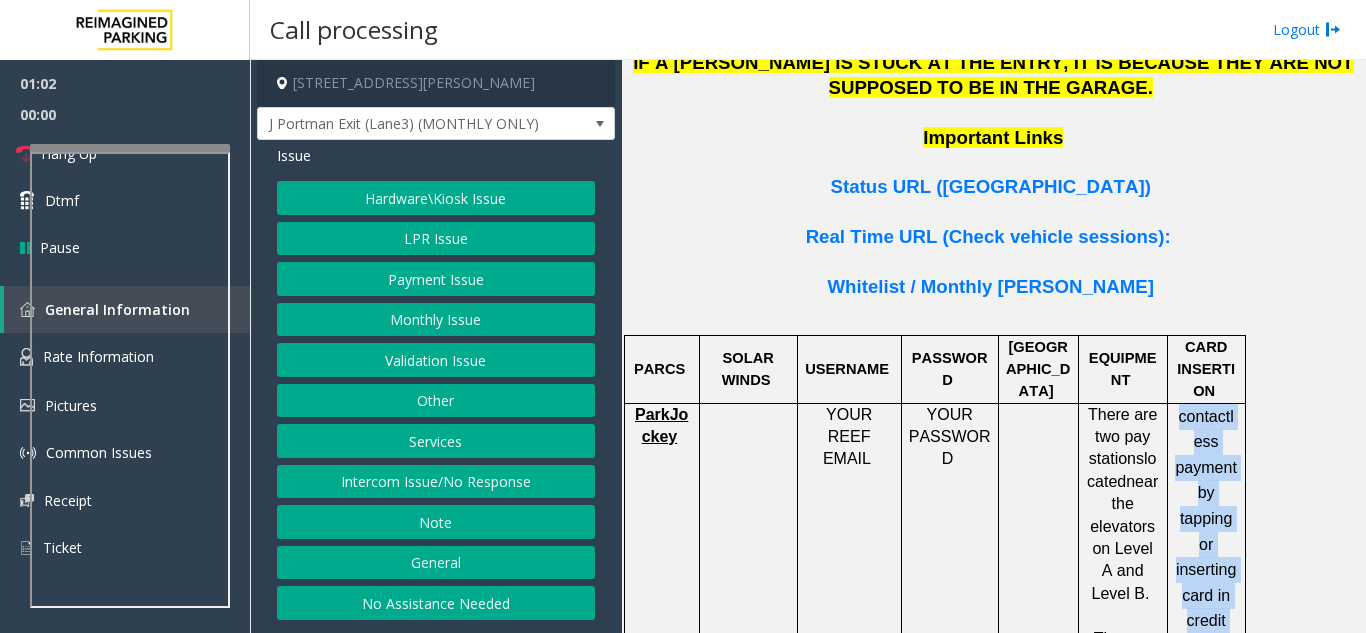 drag, startPoint x: 1222, startPoint y: 310, endPoint x: 1223, endPoint y: 520, distance: 210.00238 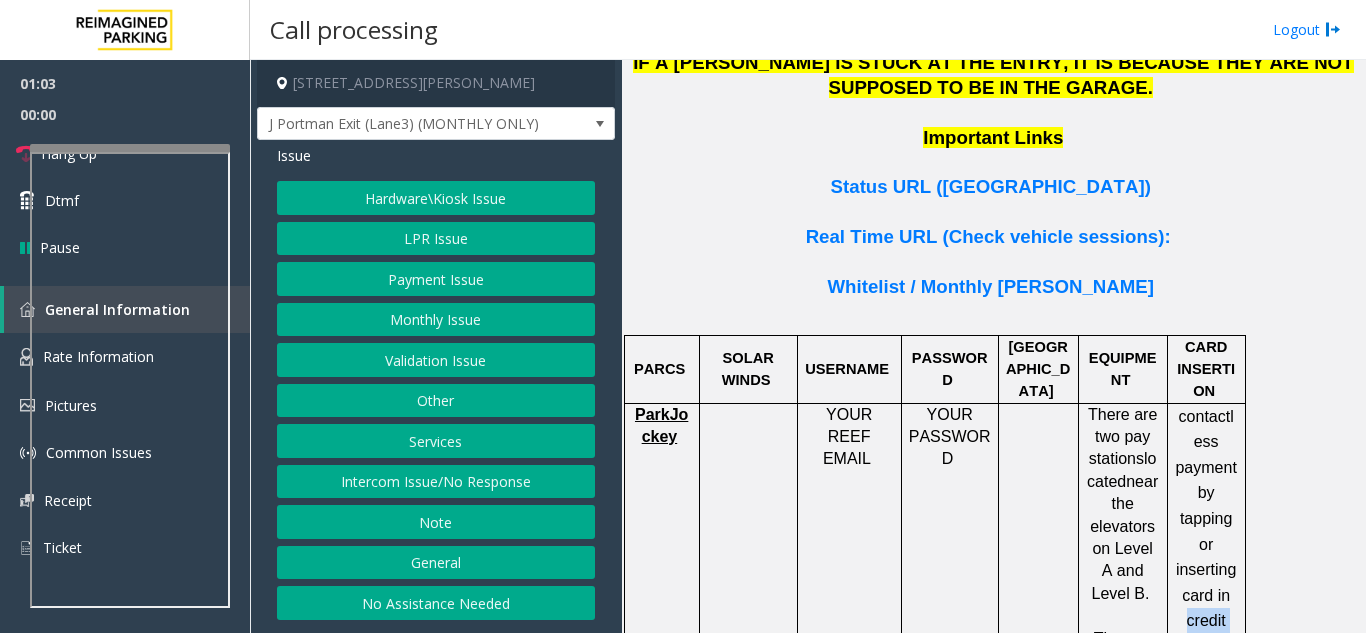 click on "contactless payment by tapping or inserting card in credit card slot" 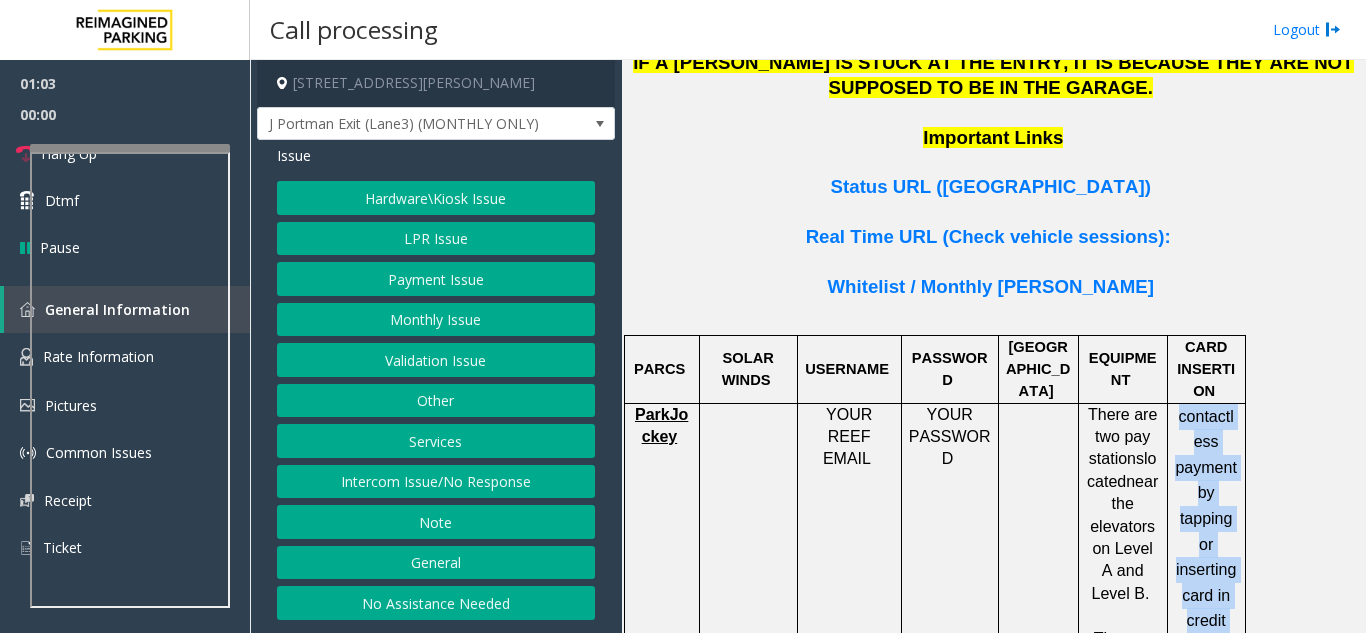 click on "contactless payment by tapping or inserting card in credit card slot" 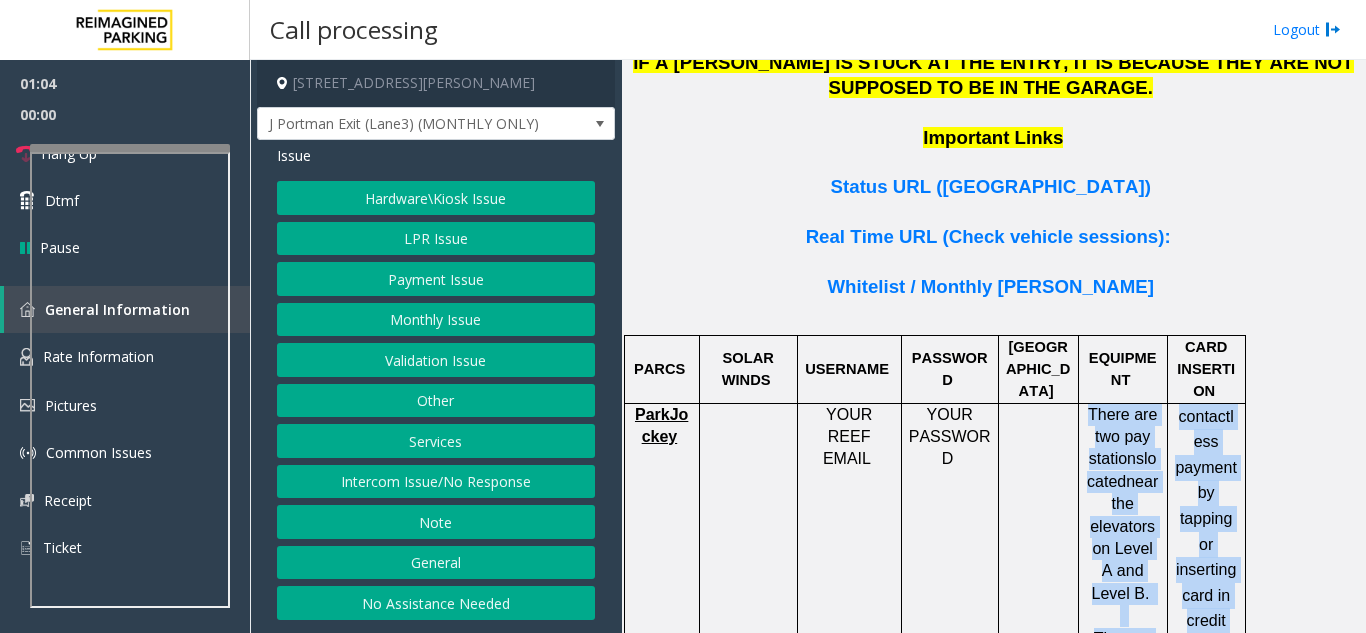 drag, startPoint x: 1223, startPoint y: 520, endPoint x: 1142, endPoint y: 332, distance: 204.7071 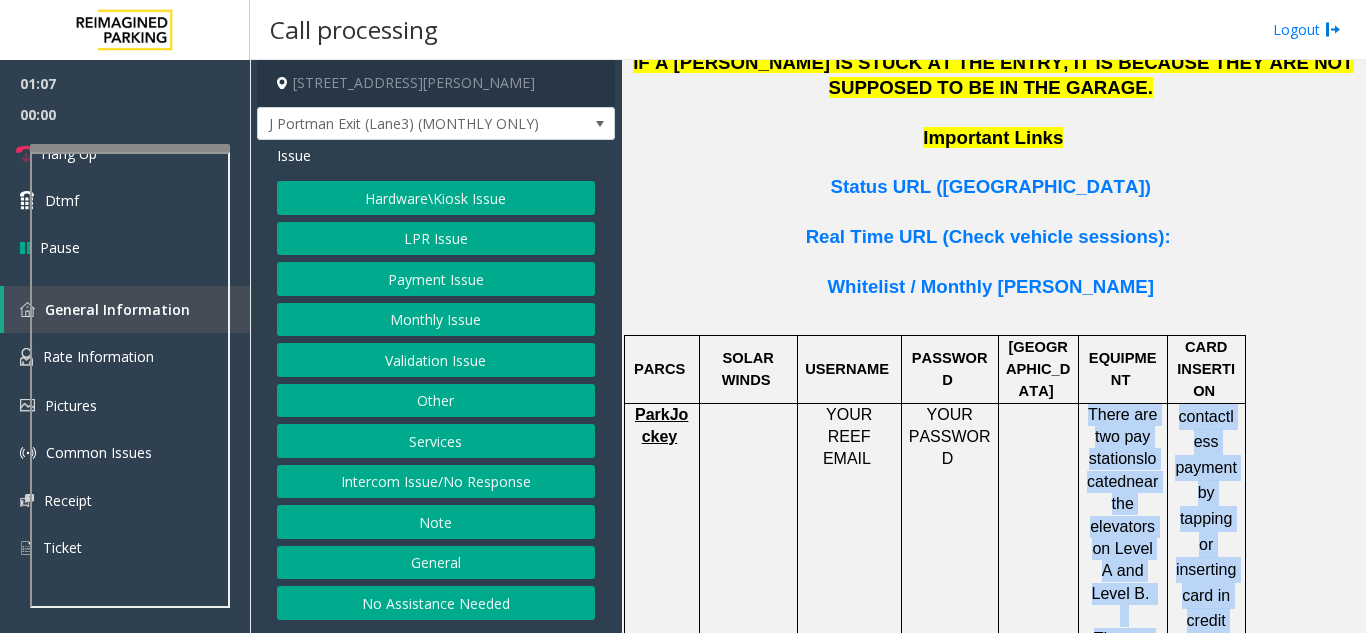 click on "There are two pay stations" 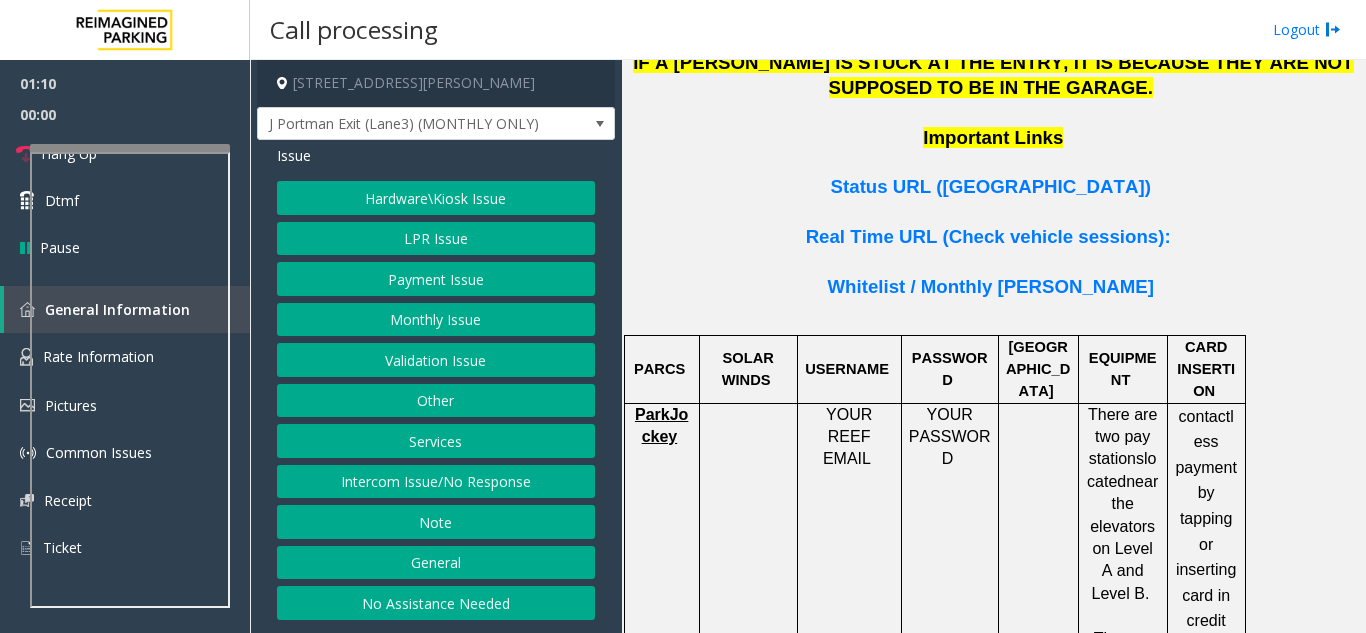click on "Payment Issue" 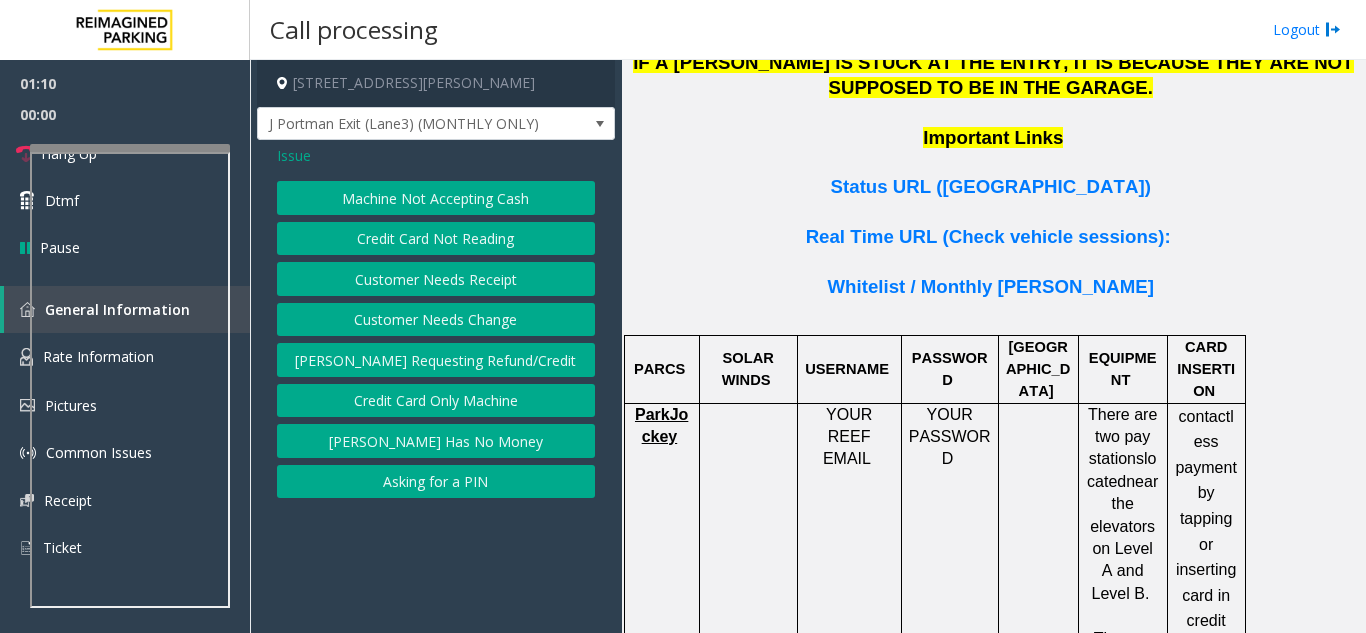 drag, startPoint x: 422, startPoint y: 206, endPoint x: 428, endPoint y: 236, distance: 30.594116 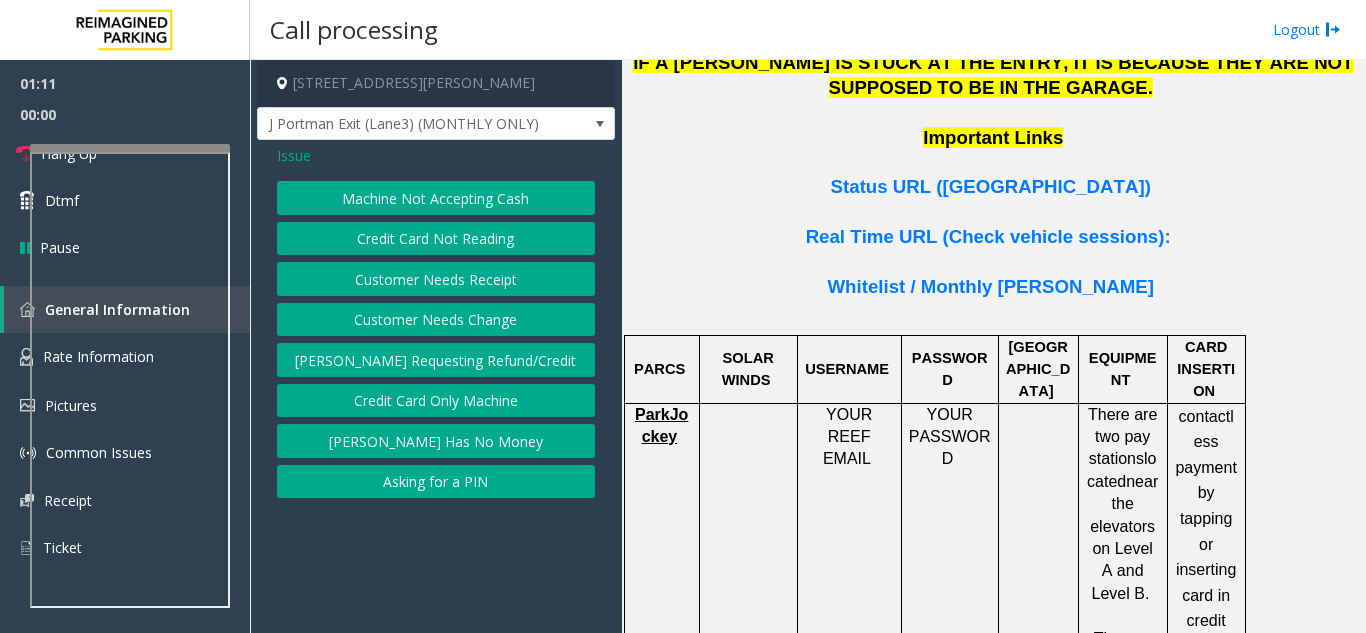 click on "Credit Card Not Reading" 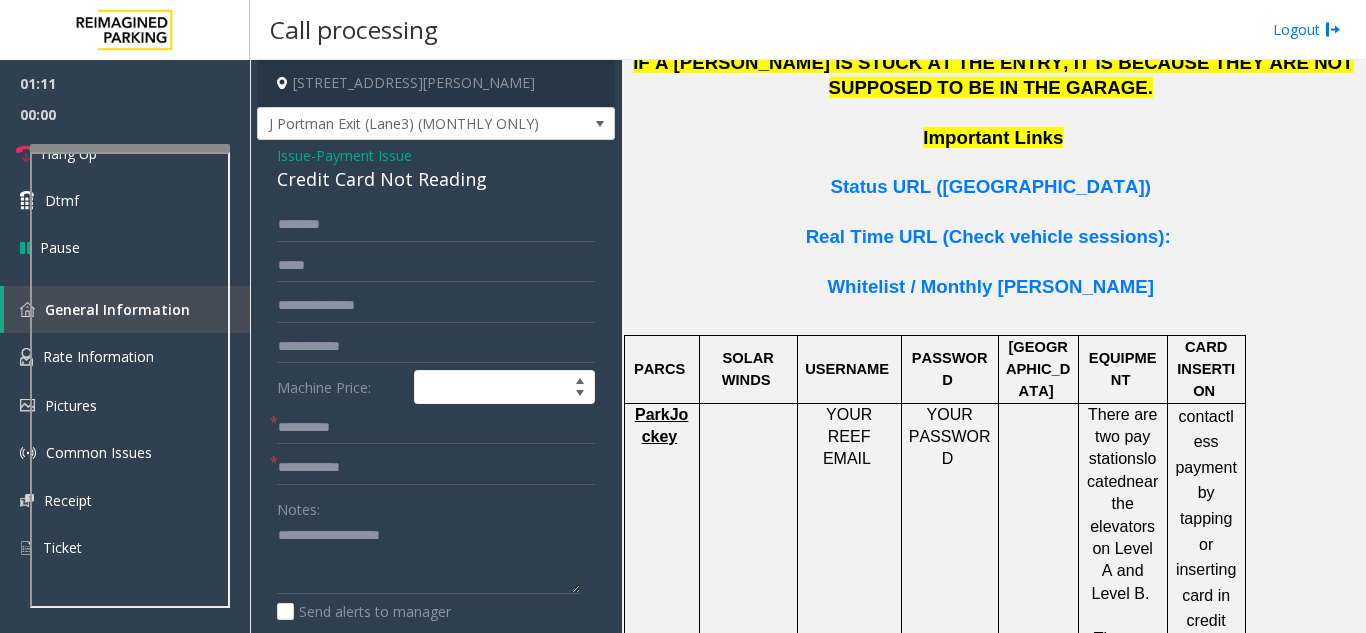 click on "Credit Card Not Reading" 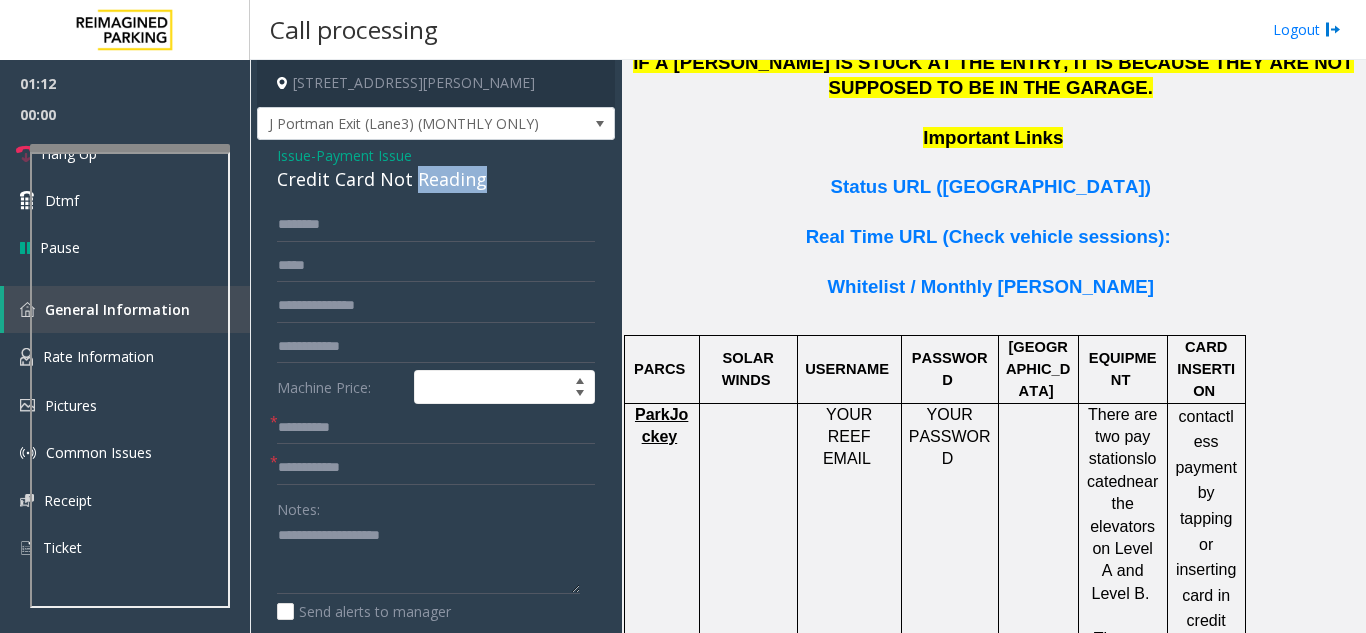 click on "Credit Card Not Reading" 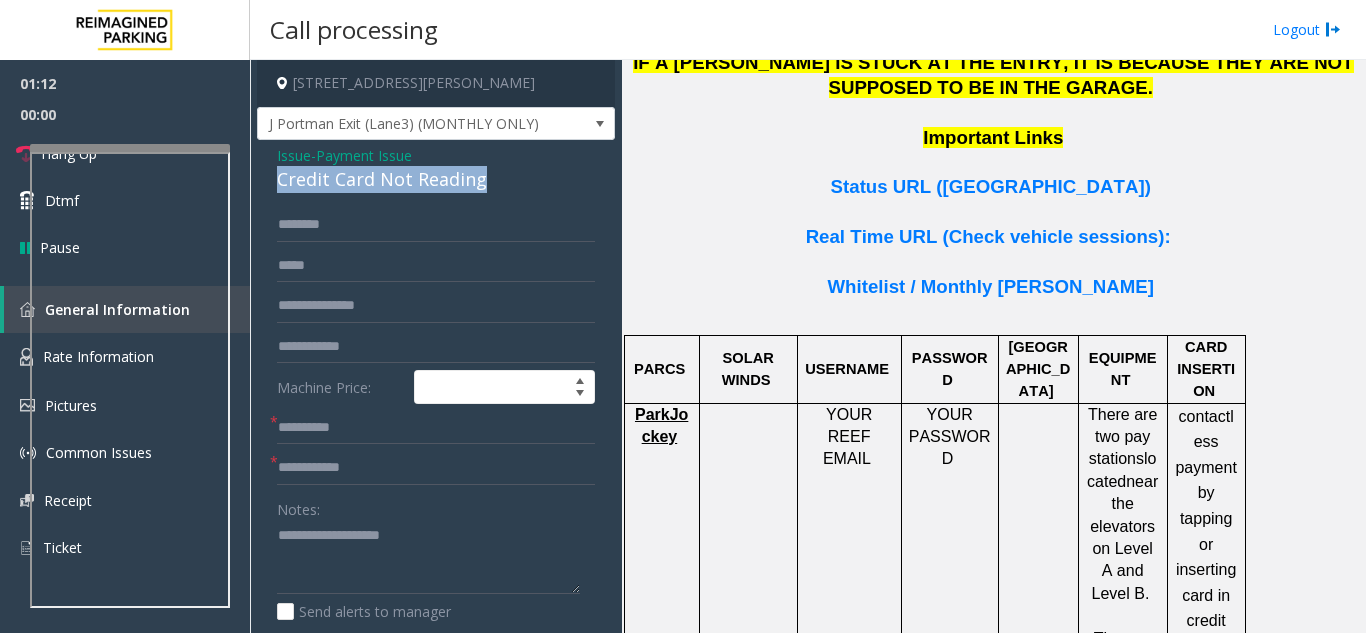 click on "Credit Card Not Reading" 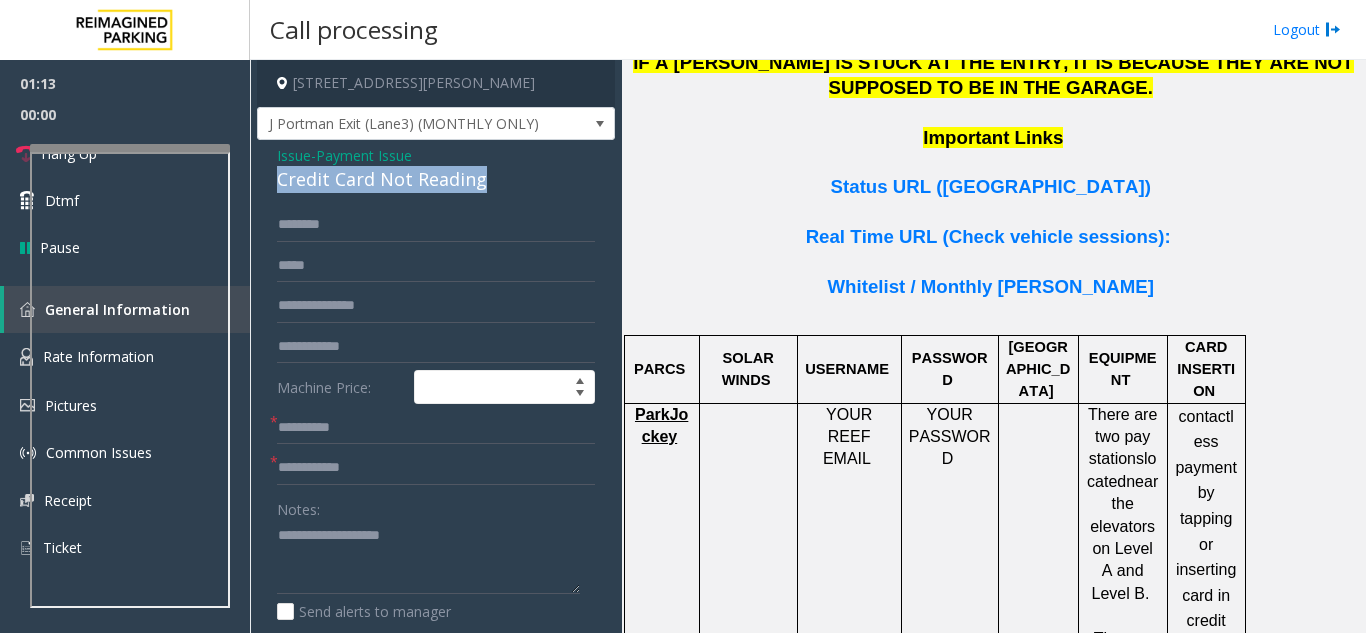 copy on "Credit Card Not Reading" 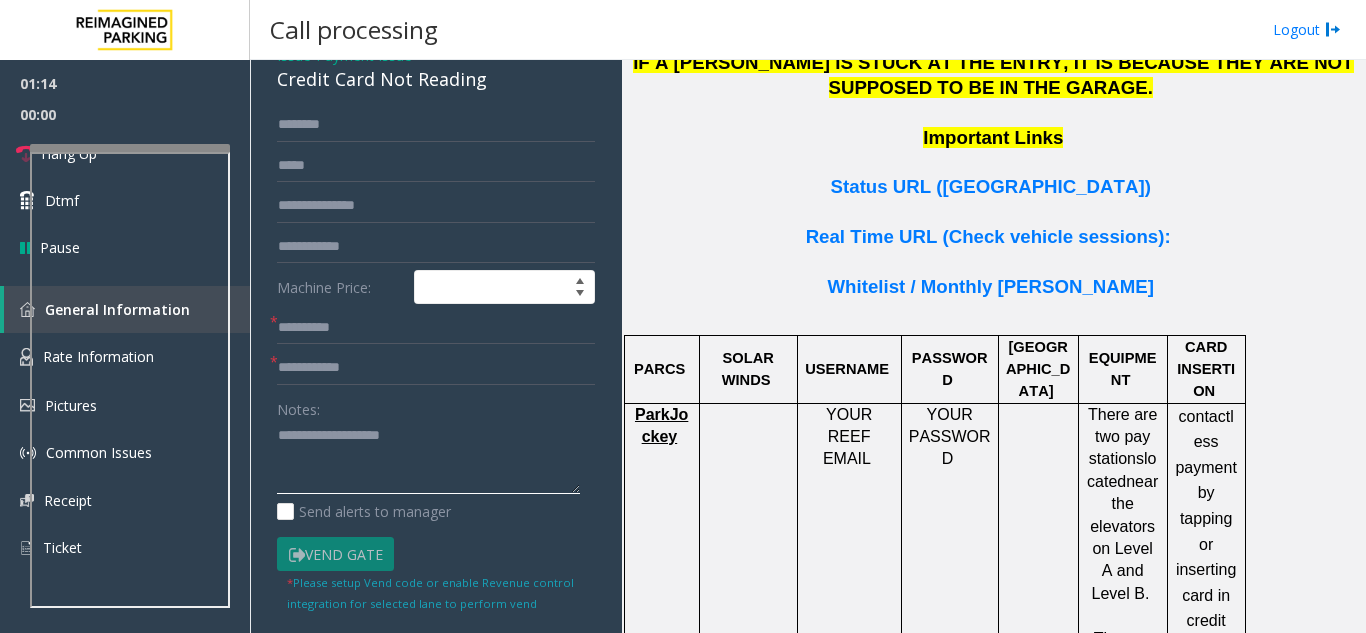 paste on "**********" 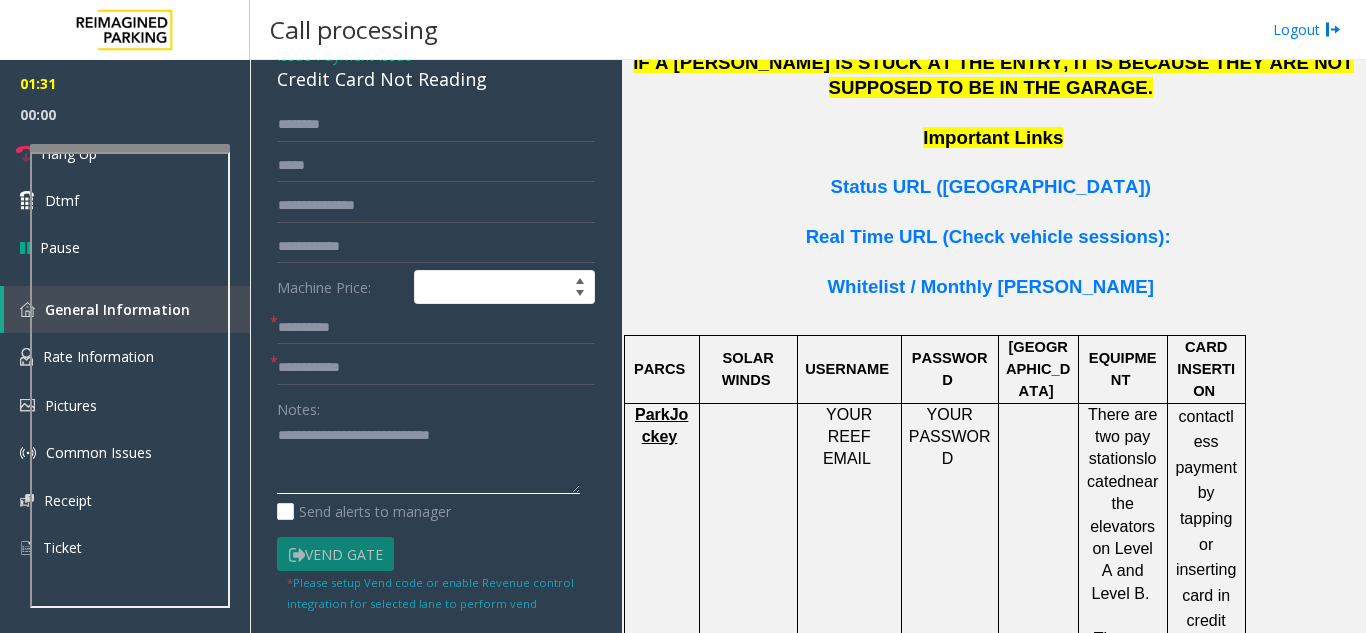 paste on "**********" 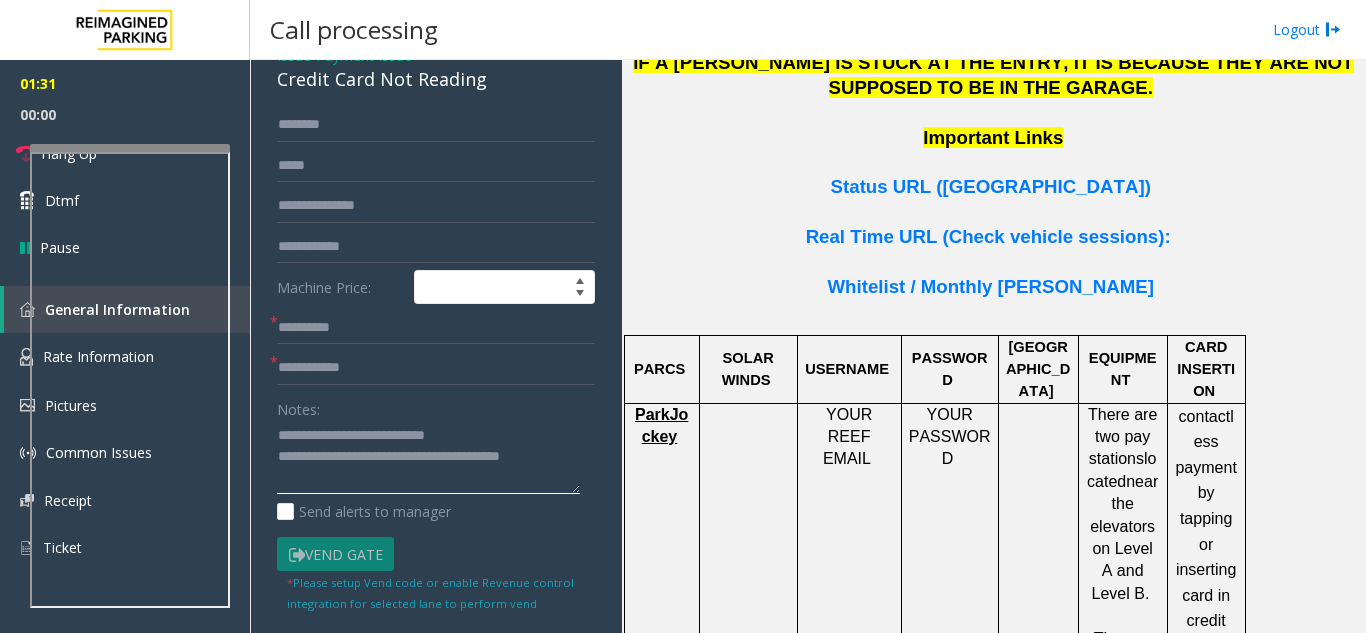 type on "**********" 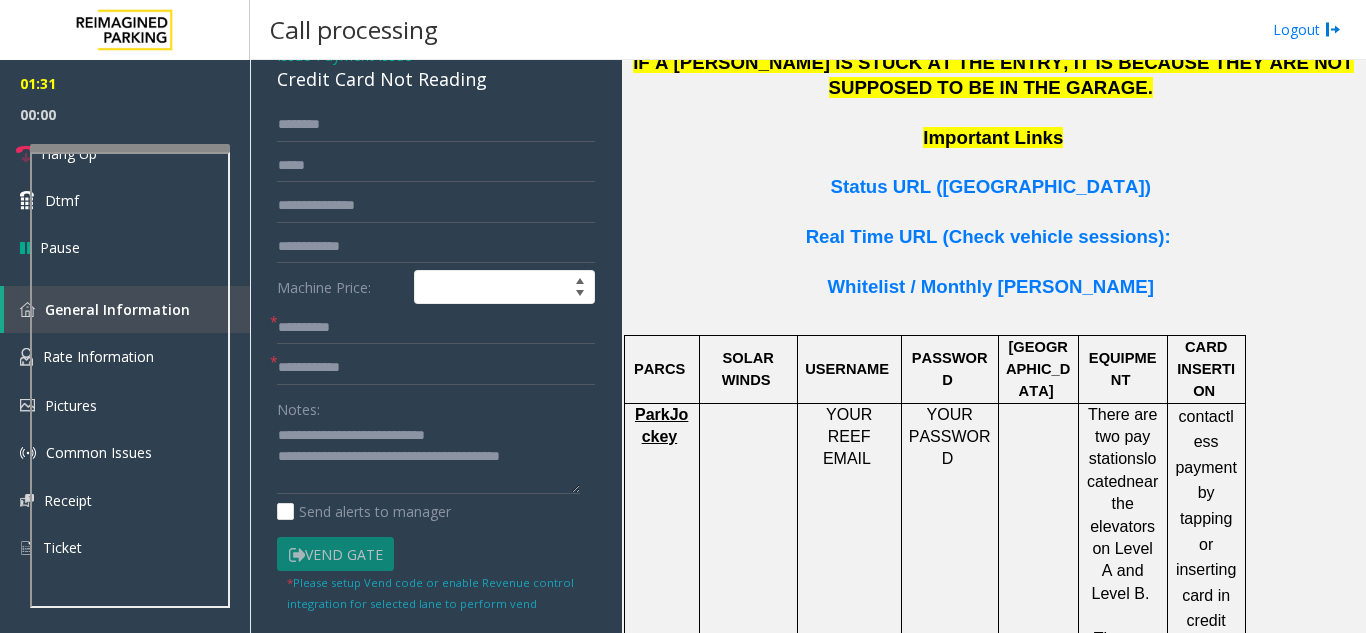 drag, startPoint x: 398, startPoint y: 276, endPoint x: 396, endPoint y: 347, distance: 71.02816 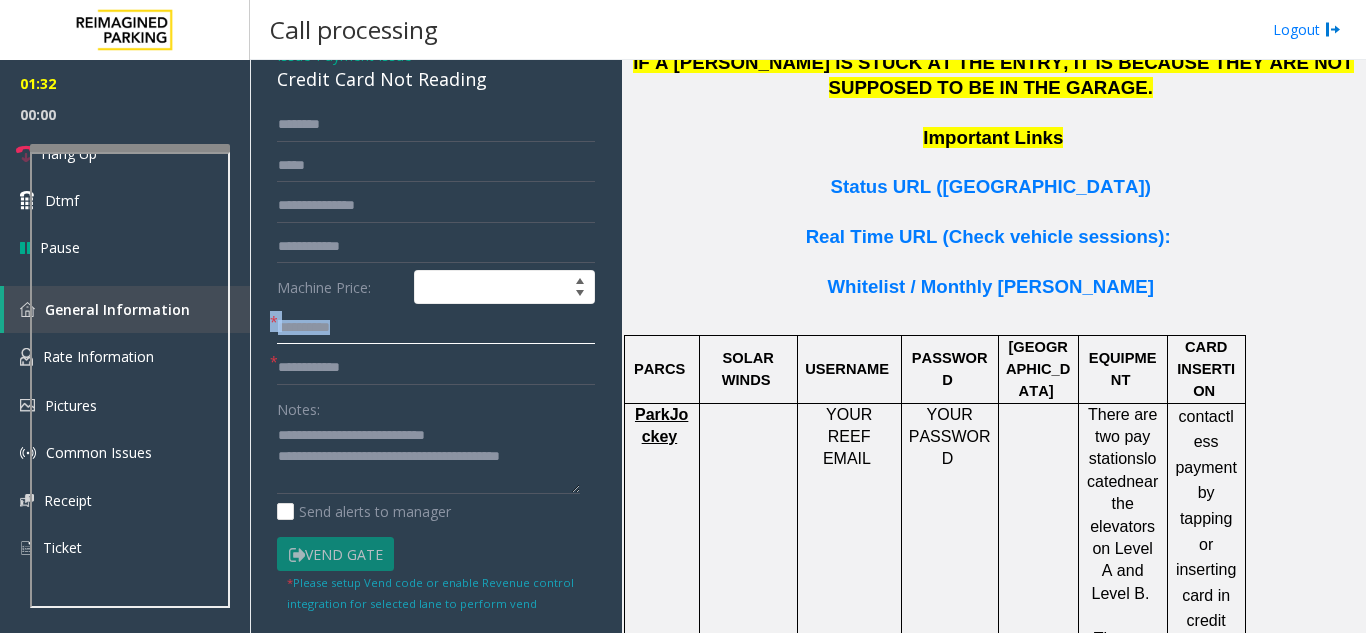 click 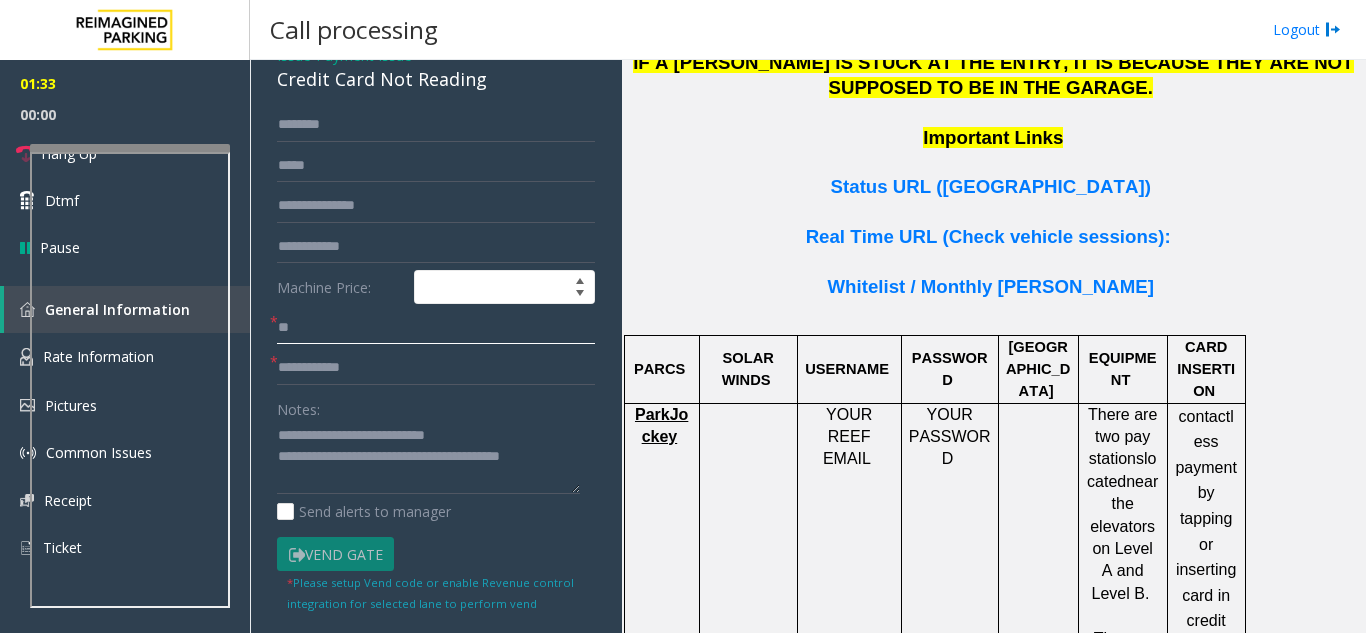 type on "**" 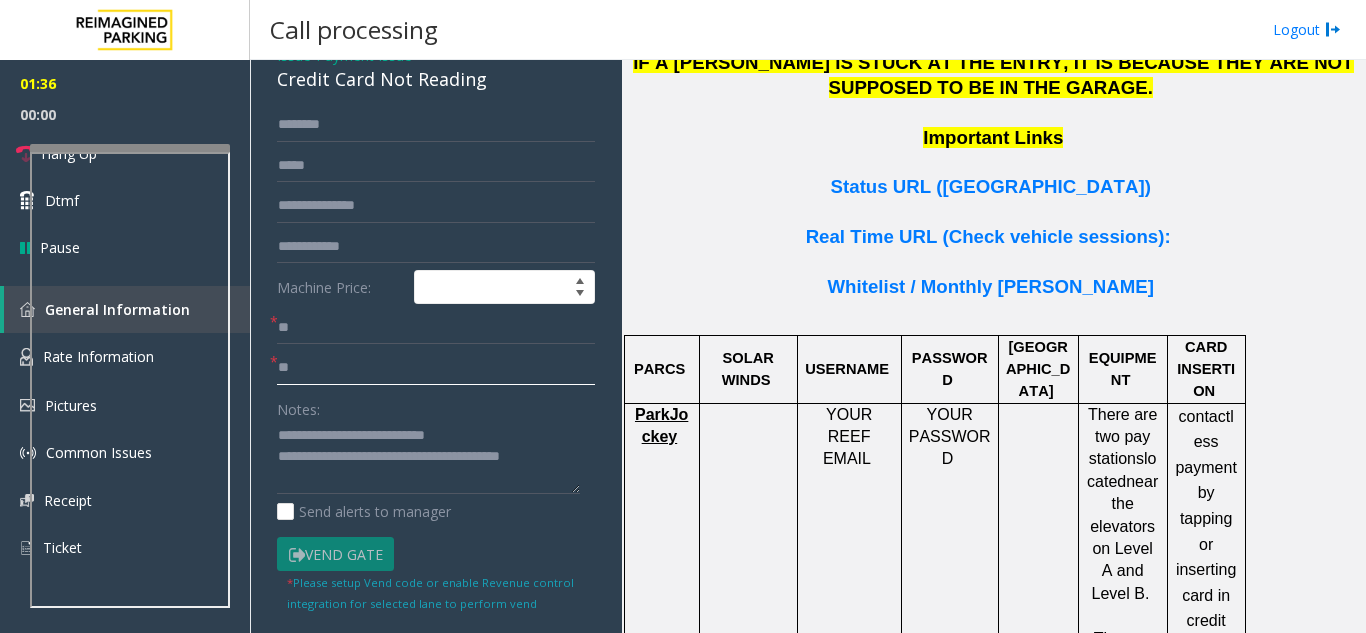 type on "**" 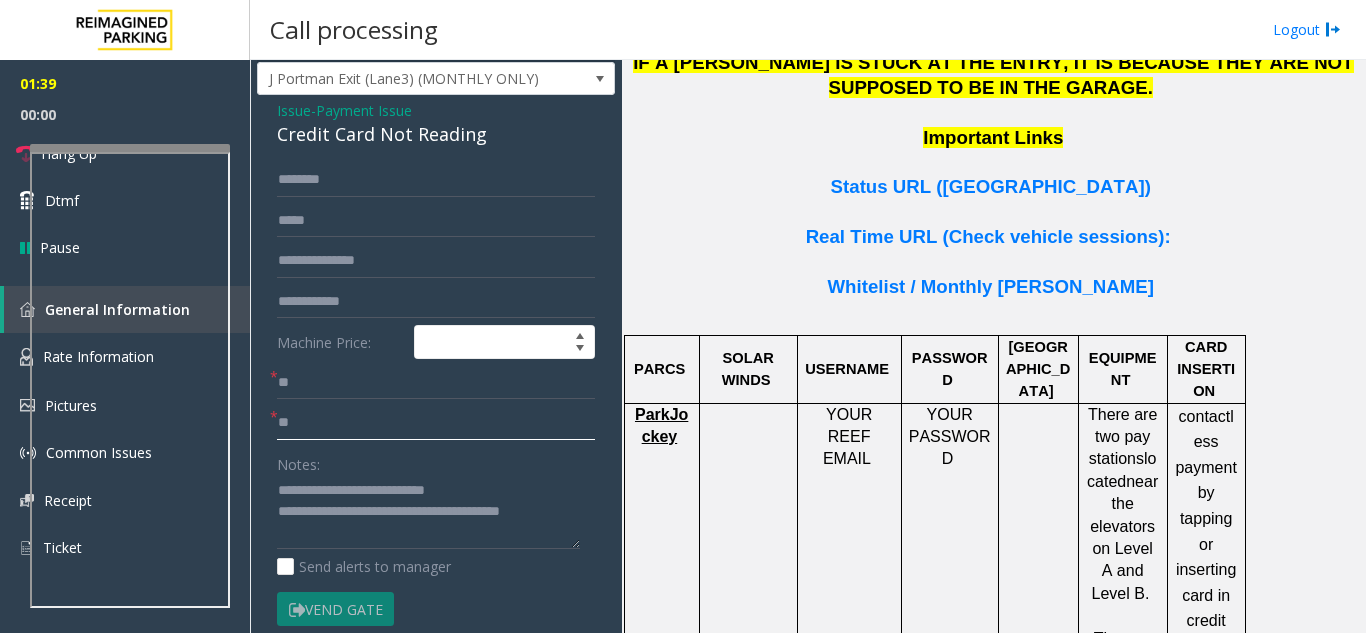 scroll, scrollTop: 0, scrollLeft: 0, axis: both 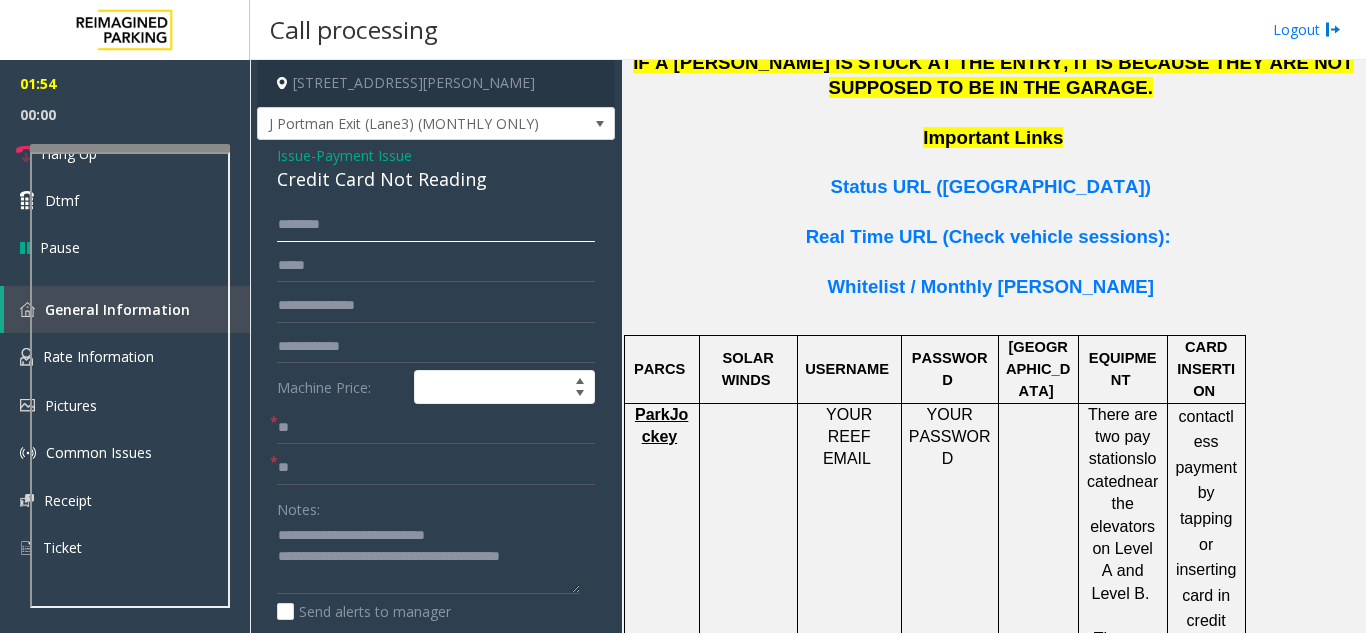 click 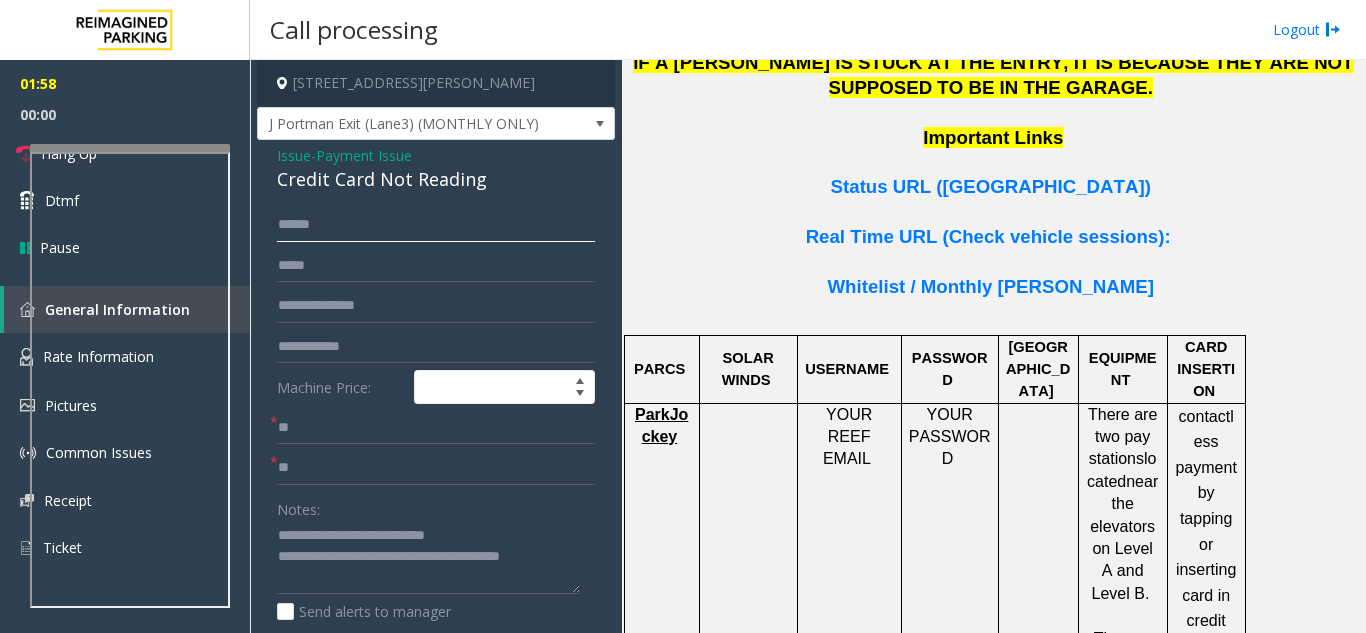type on "*****" 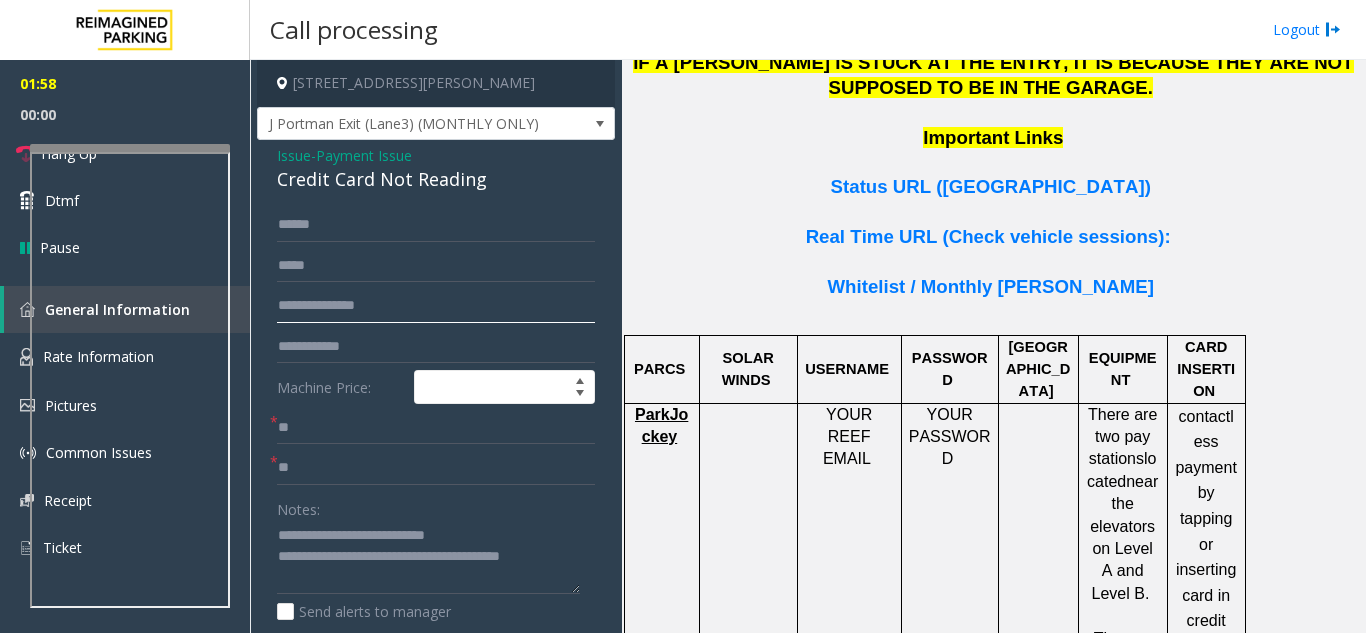 click 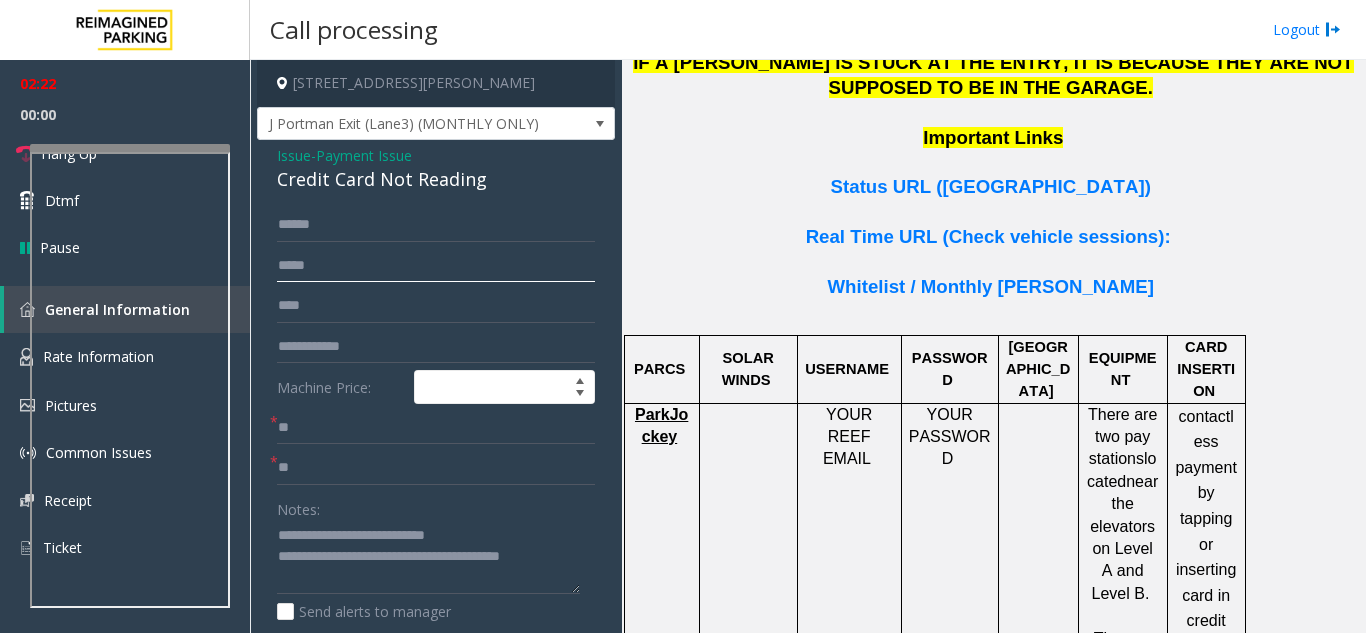 drag, startPoint x: 360, startPoint y: 282, endPoint x: 368, endPoint y: 297, distance: 17 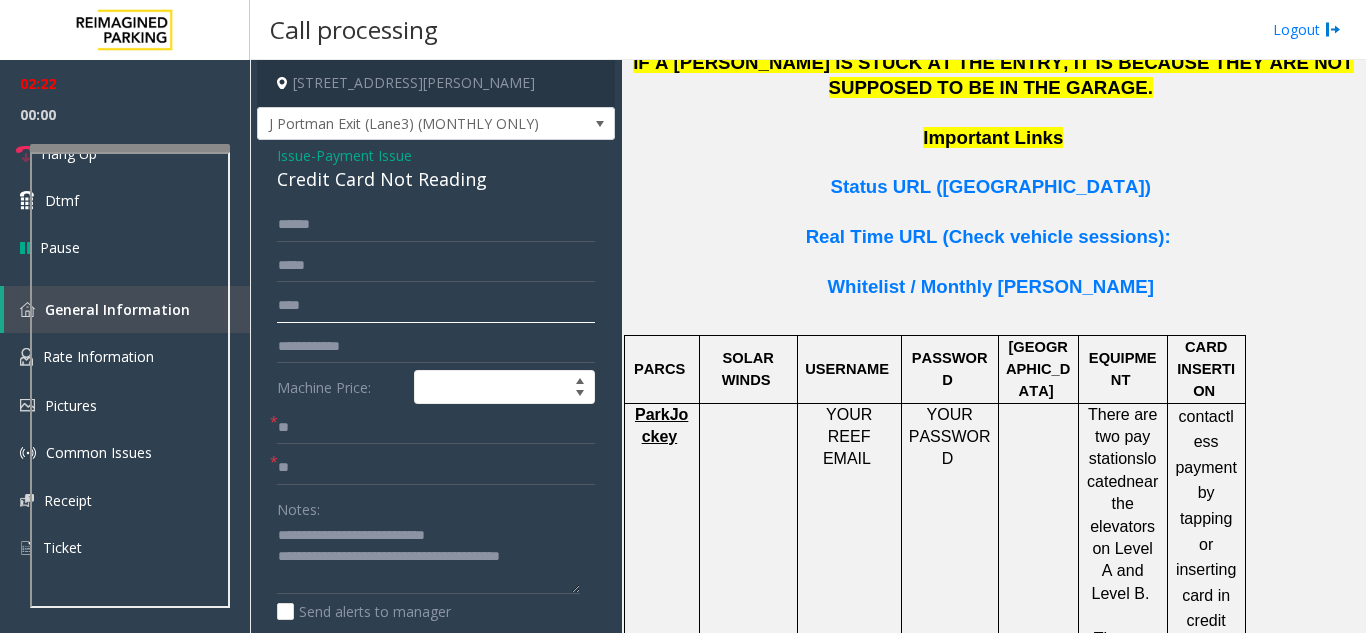 click on "****" 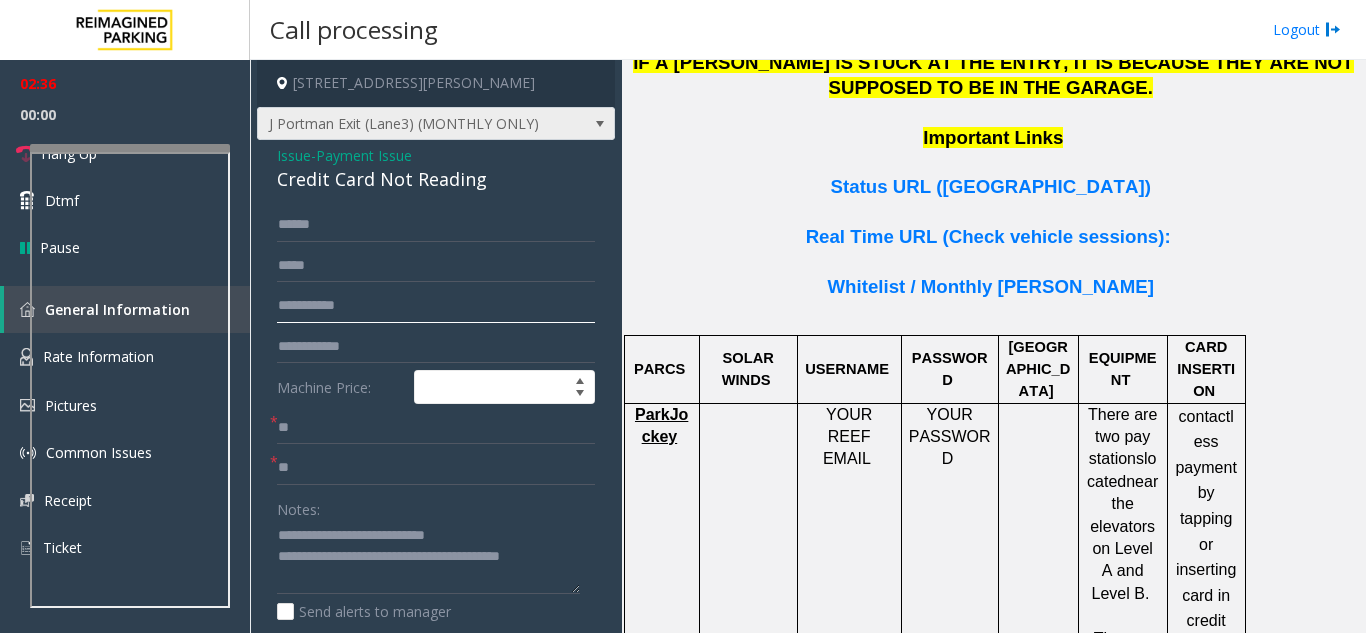 type on "**********" 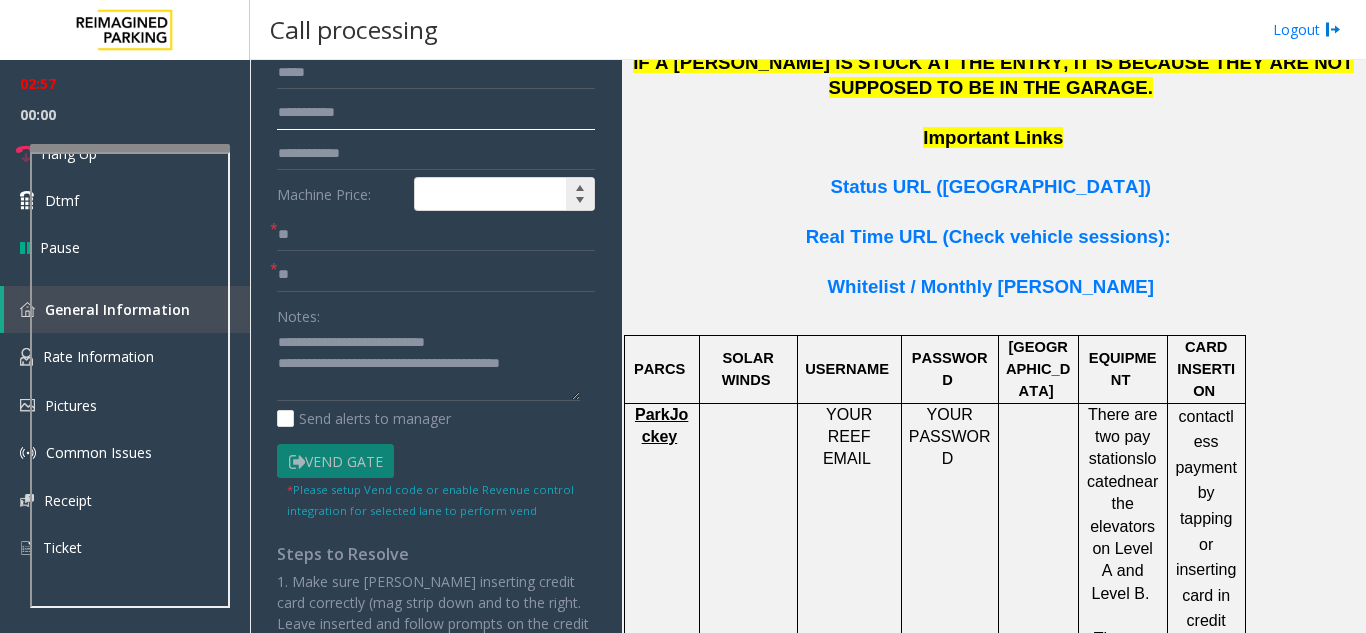 scroll, scrollTop: 200, scrollLeft: 0, axis: vertical 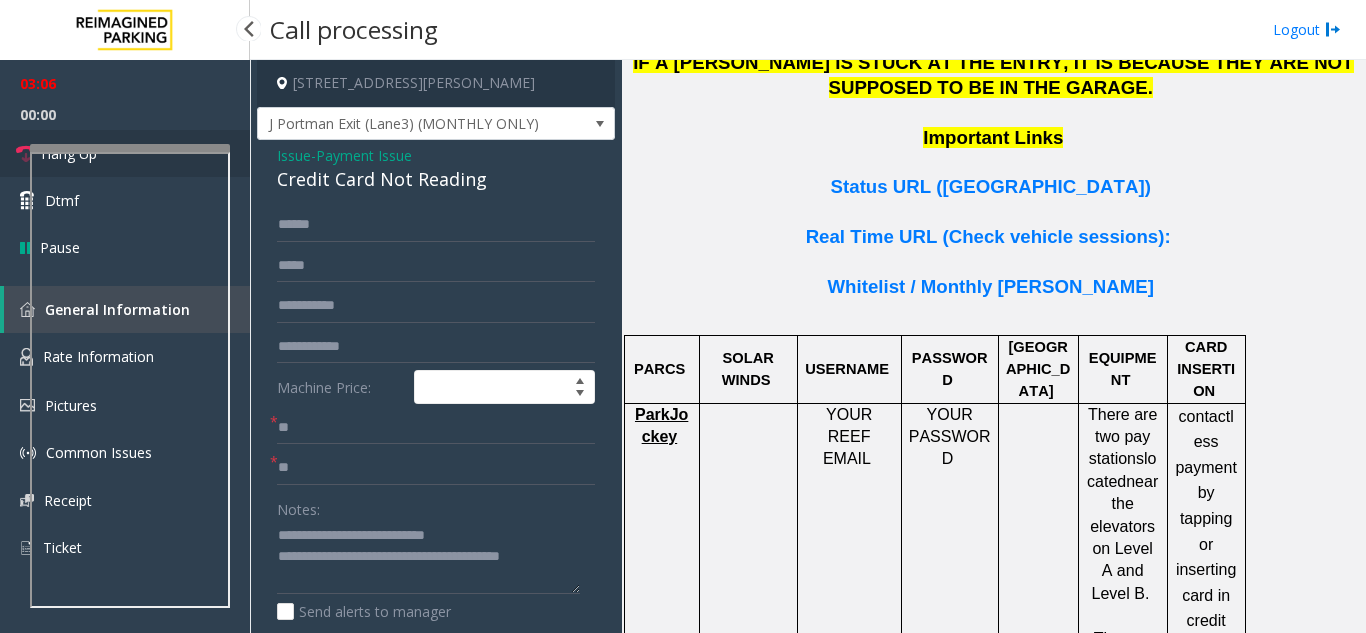 click on "Hang Up" at bounding box center [125, 153] 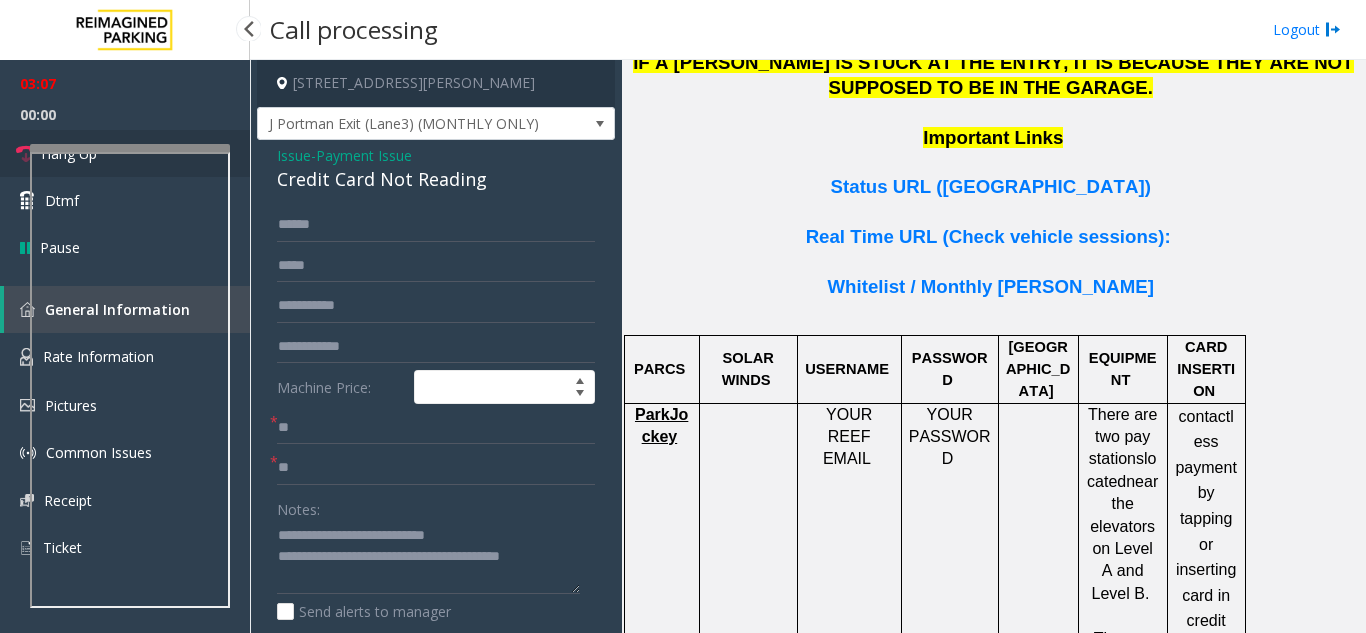 click on "Hang Up" at bounding box center (125, 153) 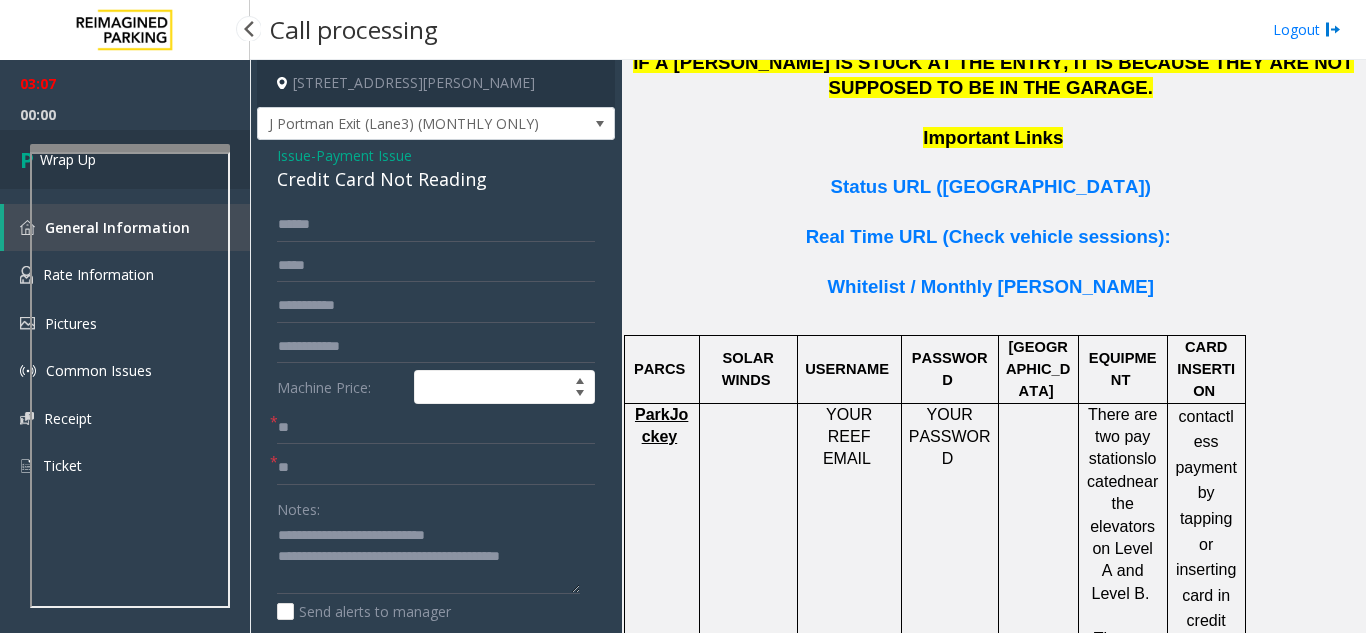 click on "Wrap Up" at bounding box center (125, 159) 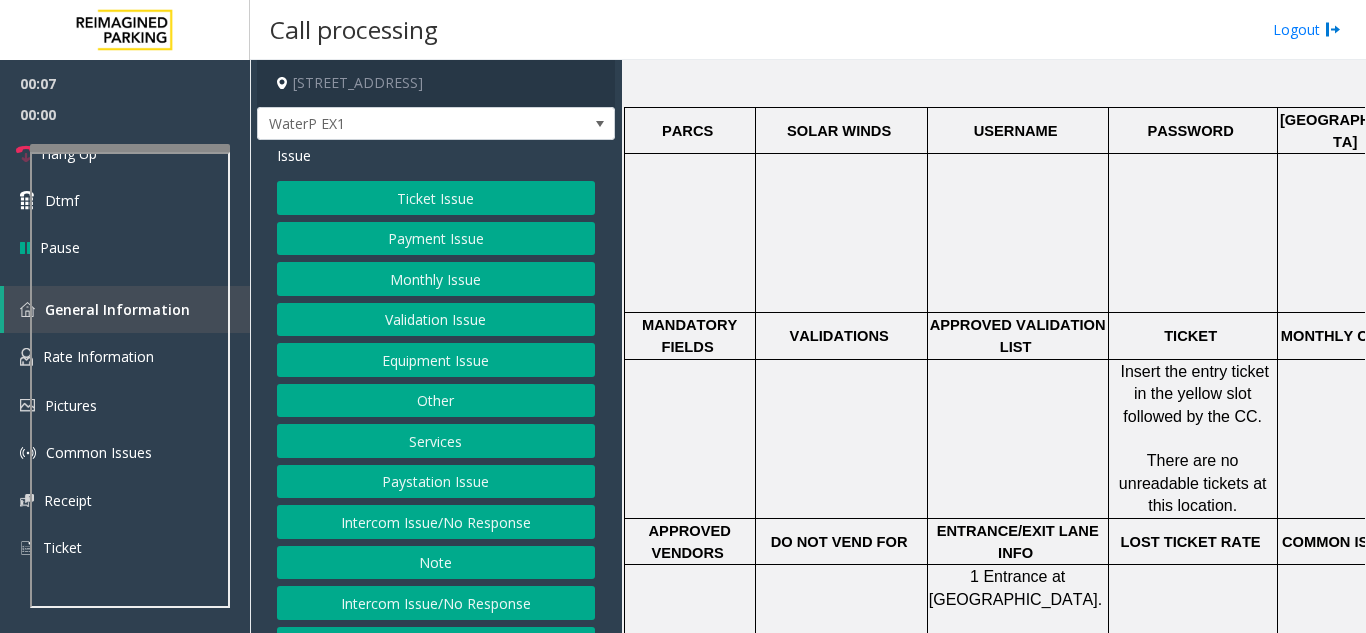 scroll, scrollTop: 800, scrollLeft: 0, axis: vertical 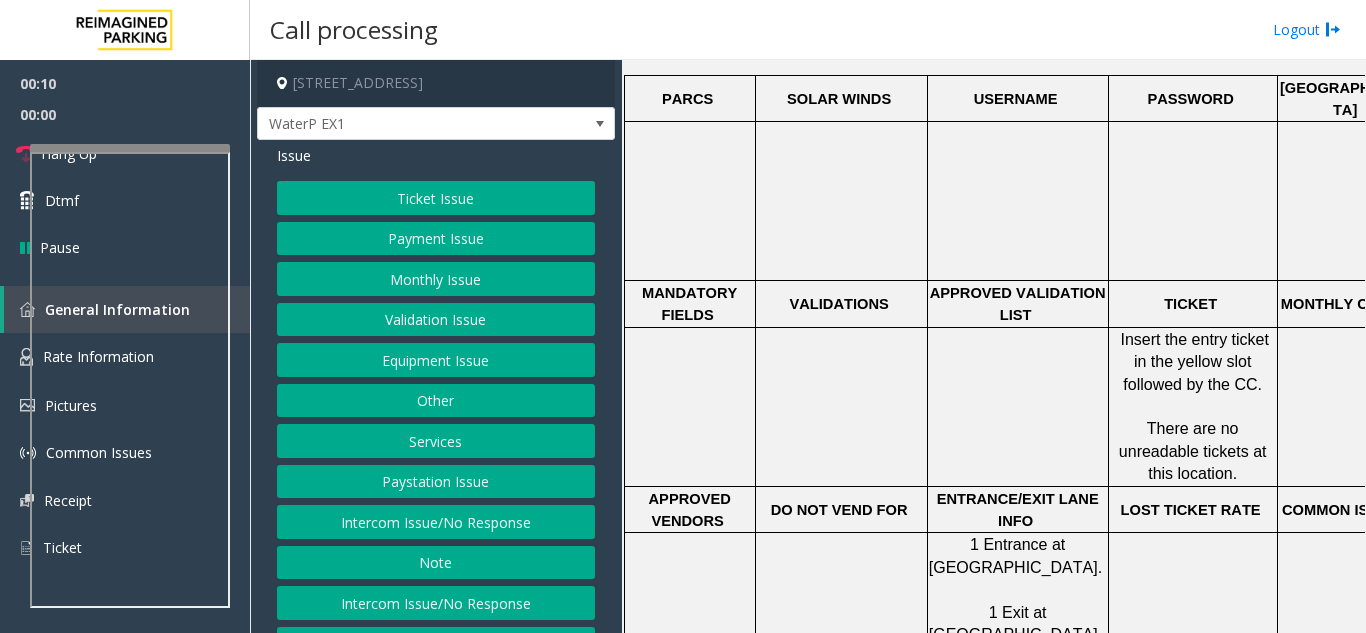 click on "Ticket Issue" 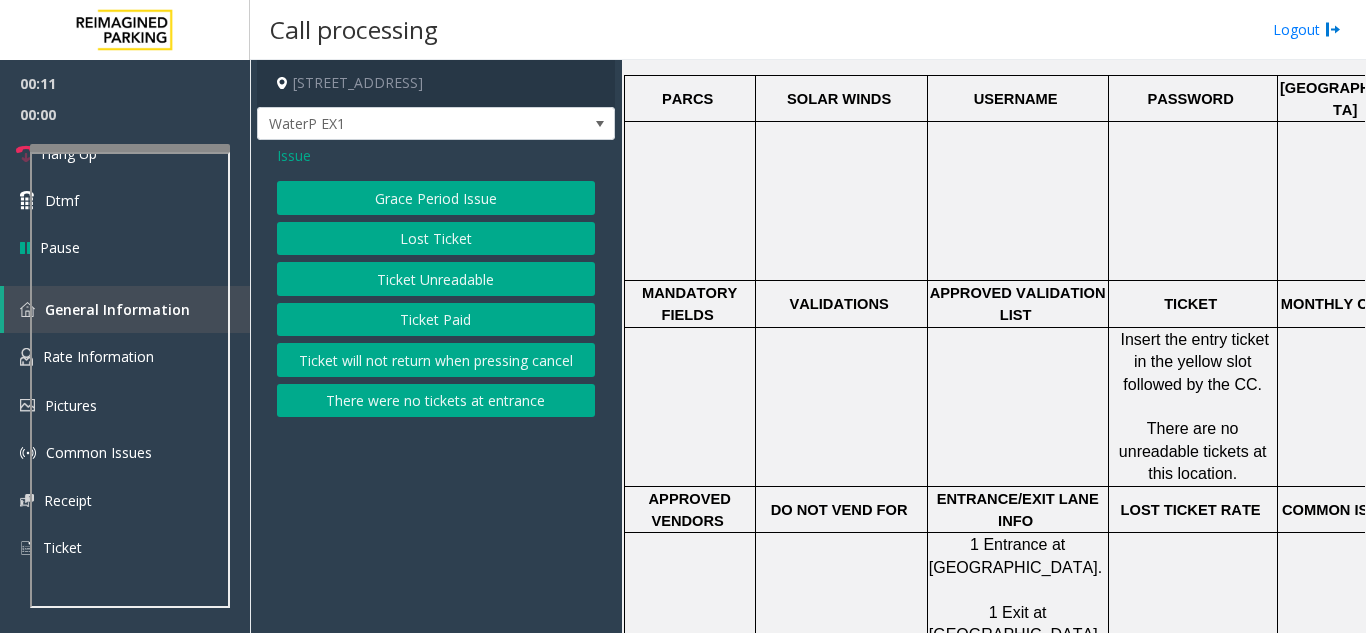 drag, startPoint x: 478, startPoint y: 263, endPoint x: 485, endPoint y: 273, distance: 12.206555 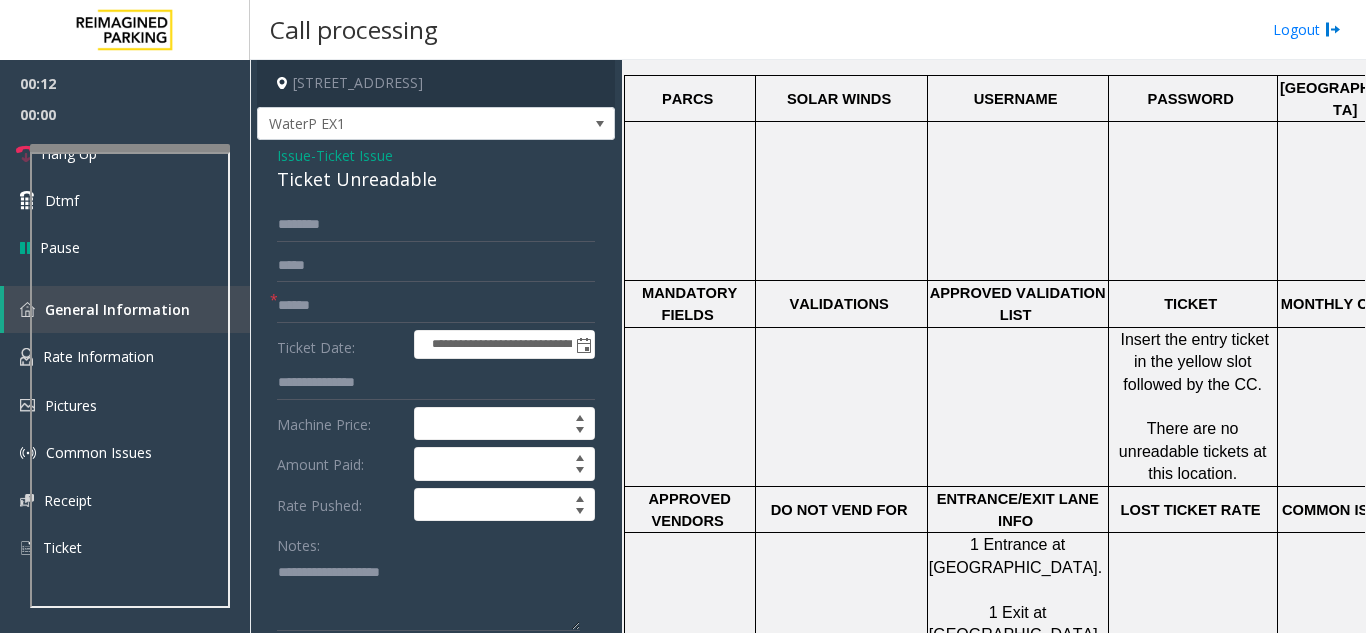 click on "**********" 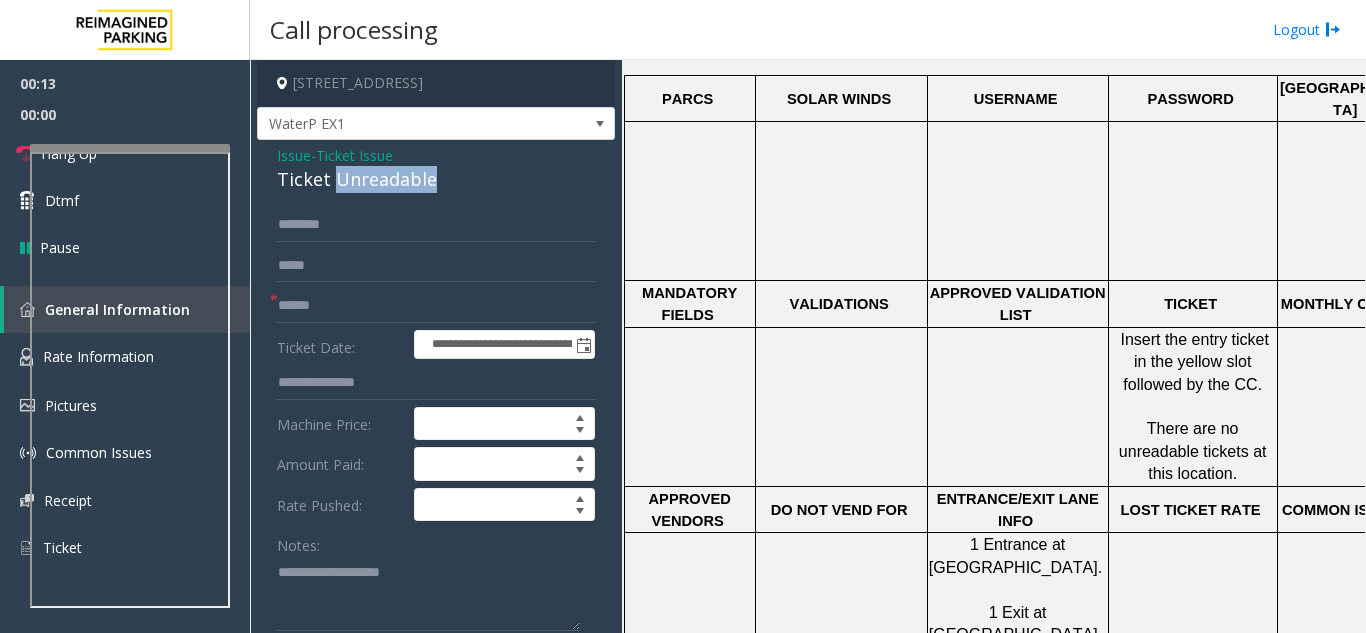 click on "Ticket Unreadable" 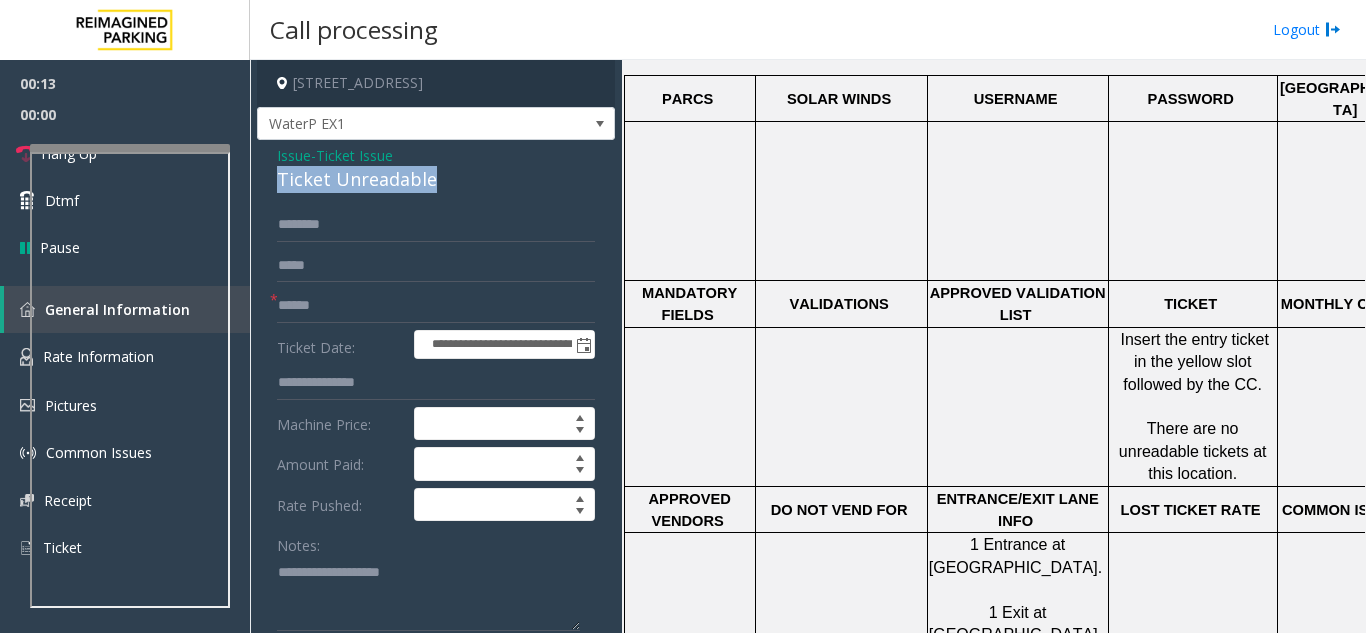 click on "Ticket Unreadable" 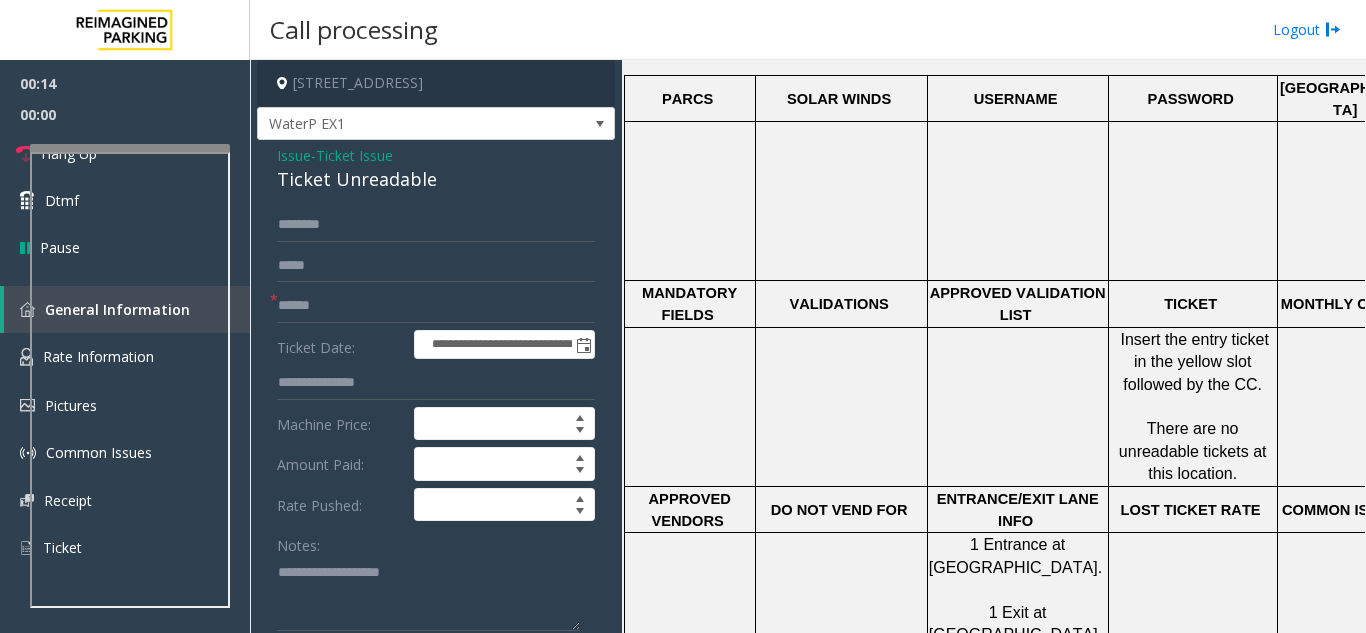 drag, startPoint x: 256, startPoint y: 590, endPoint x: 312, endPoint y: 592, distance: 56.0357 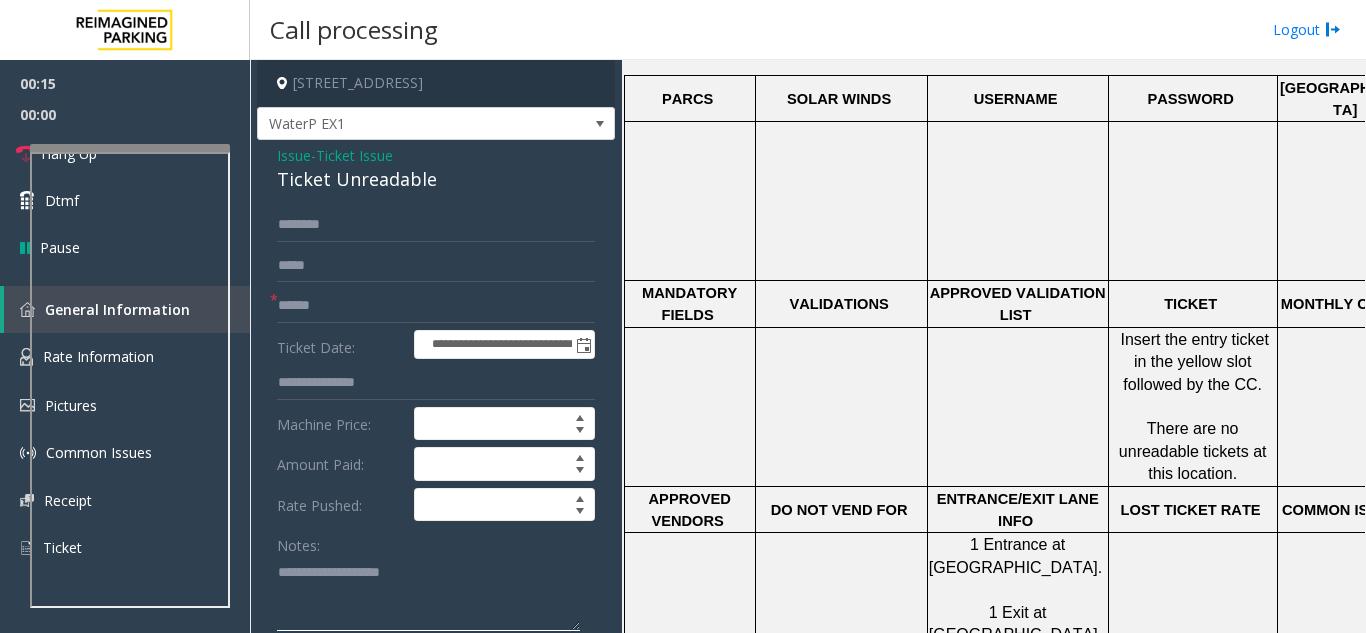 drag, startPoint x: 312, startPoint y: 592, endPoint x: 316, endPoint y: 577, distance: 15.524175 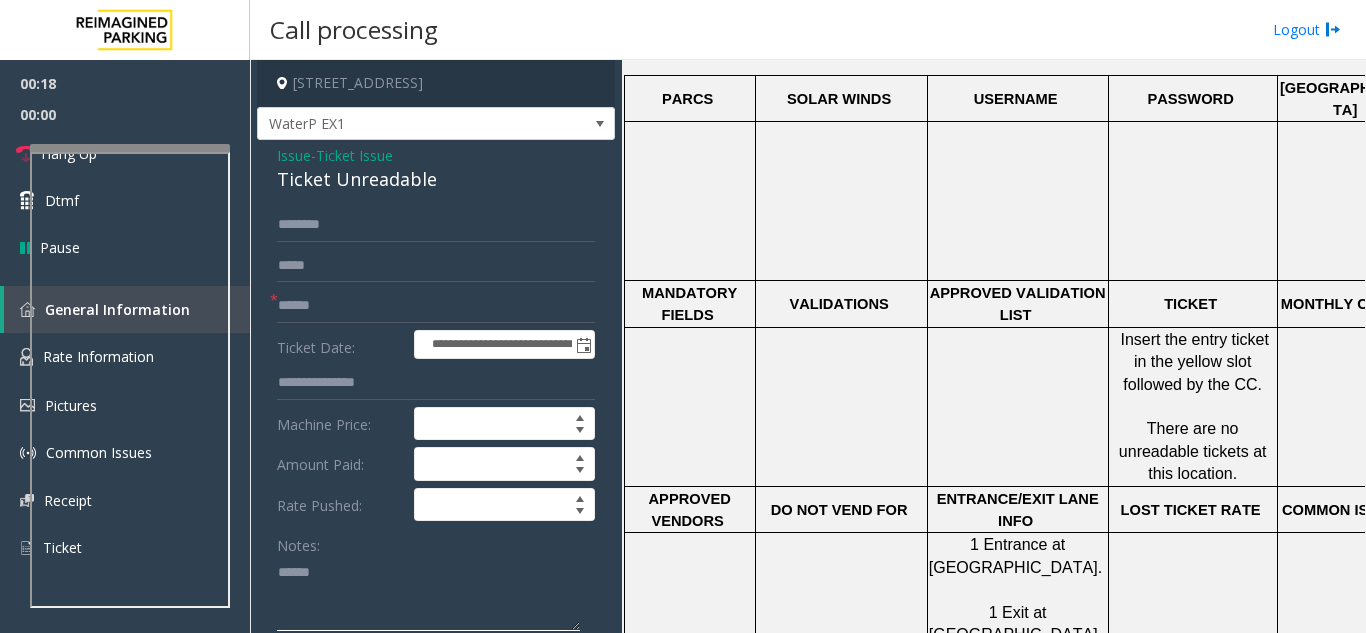 paste on "**********" 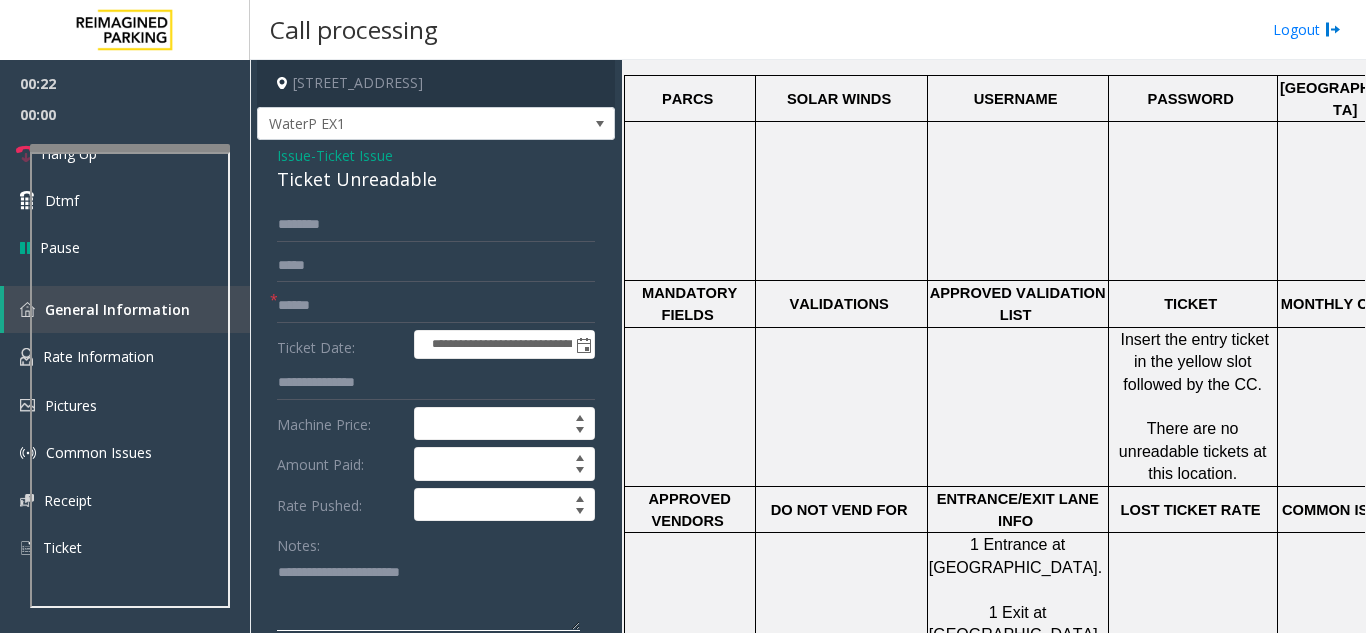 paste on "**********" 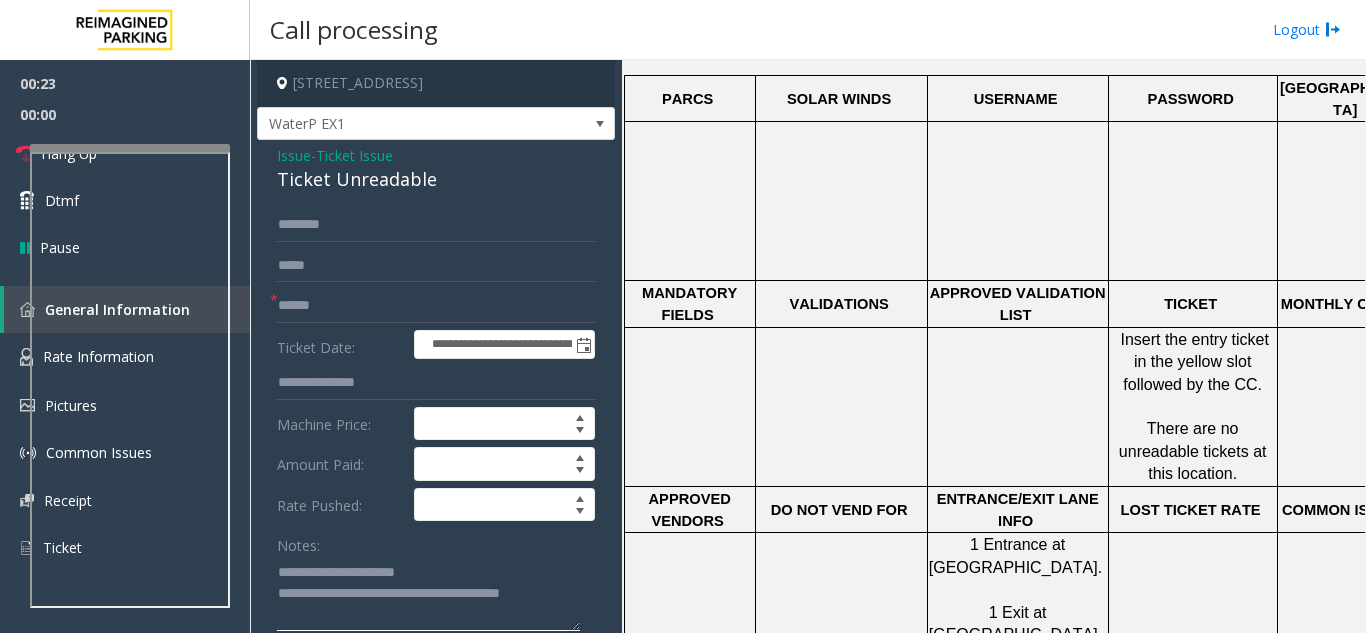 type on "**********" 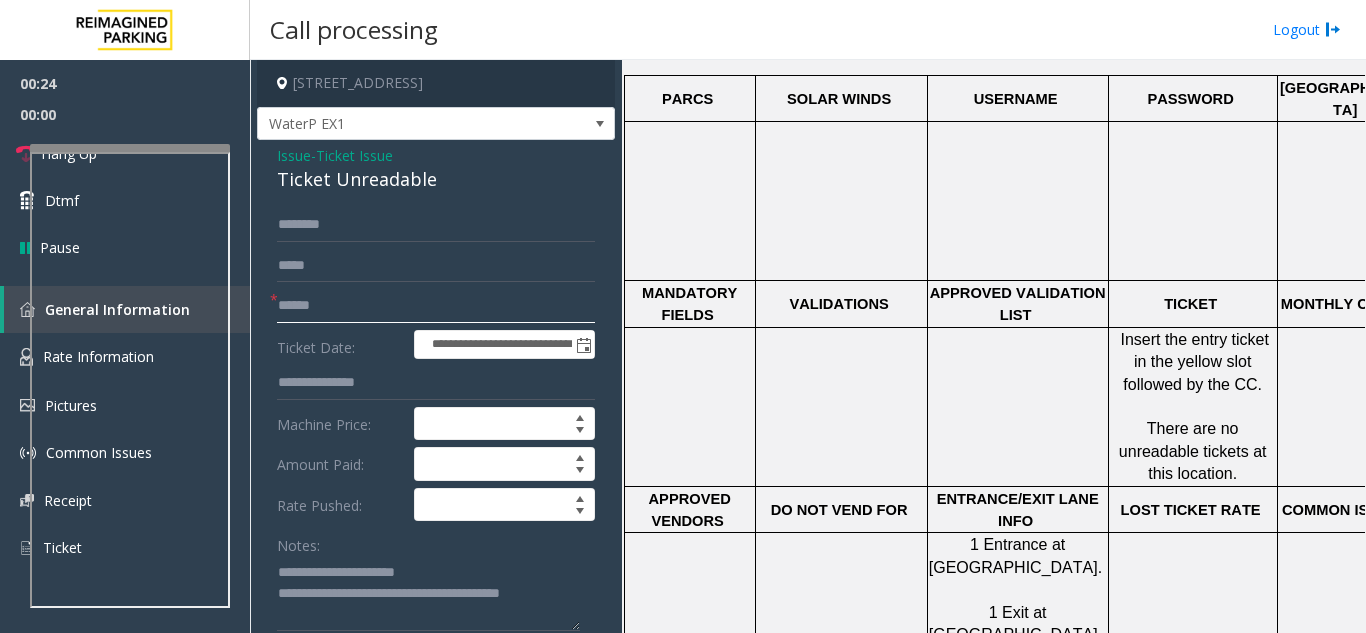click 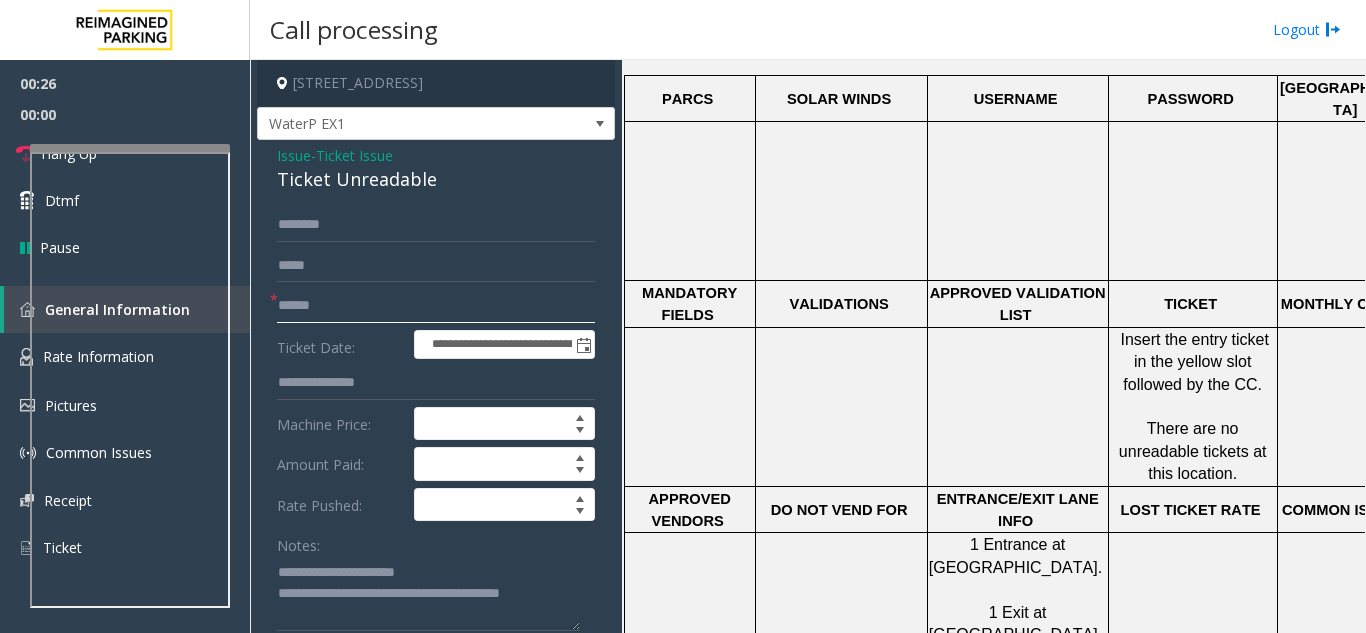click 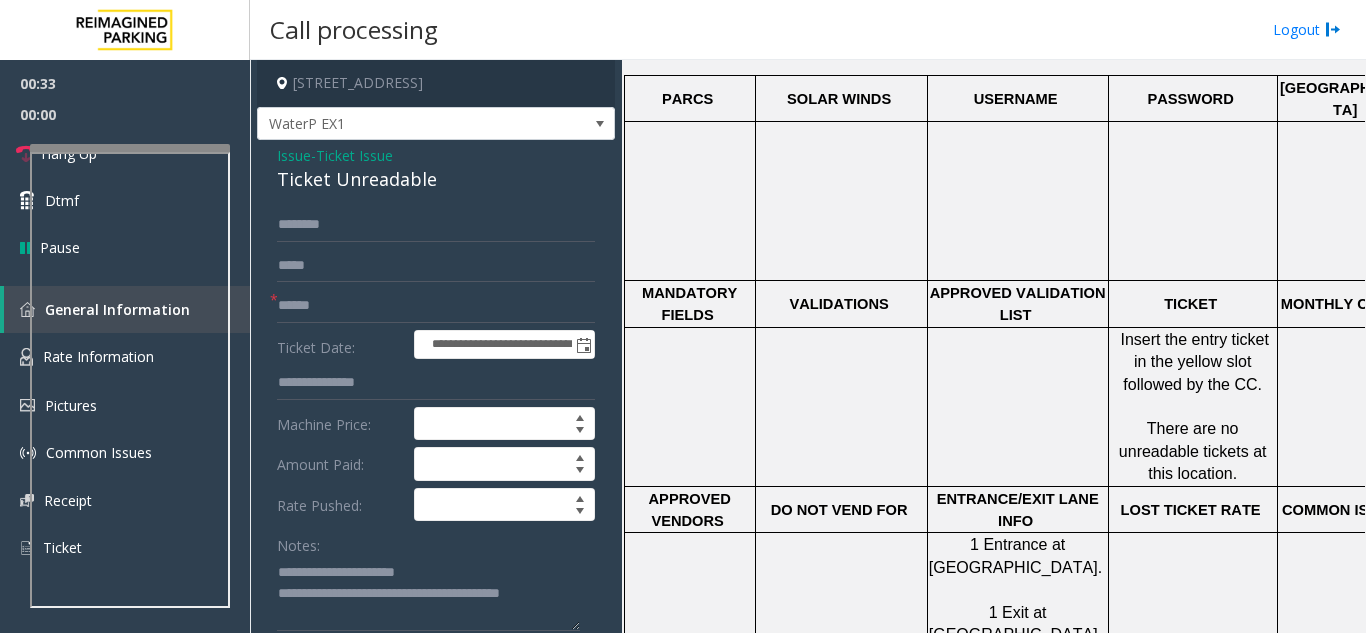 click on "**********" 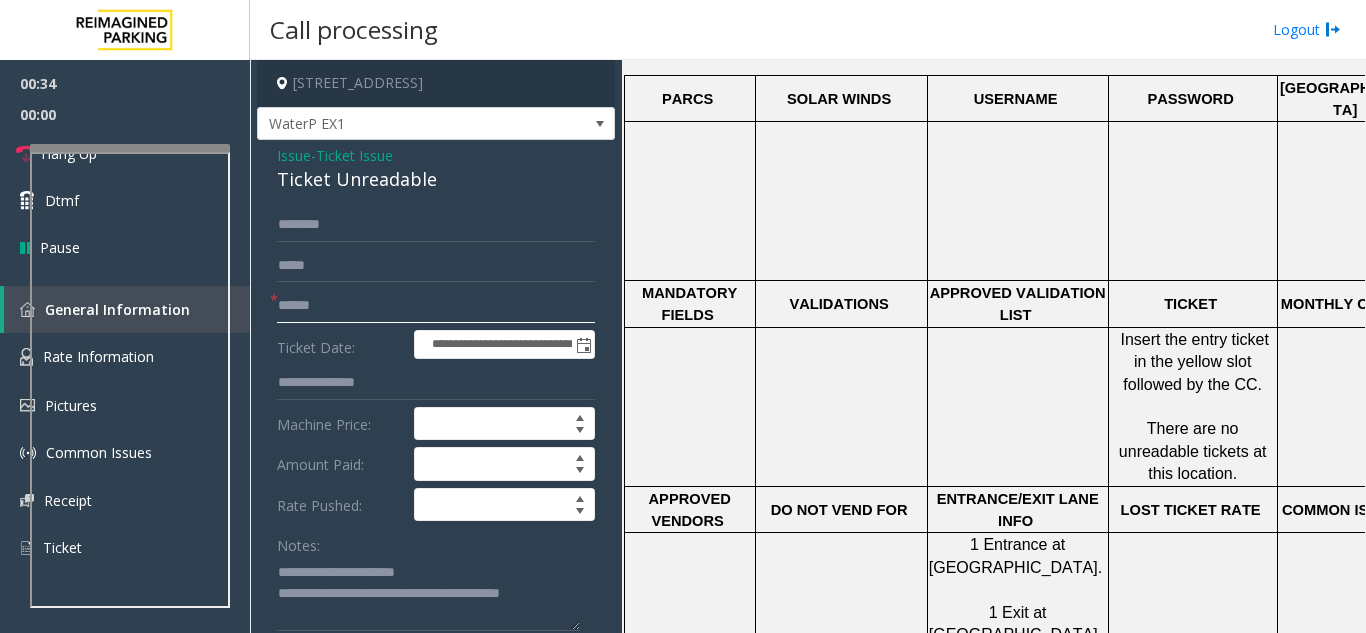 click 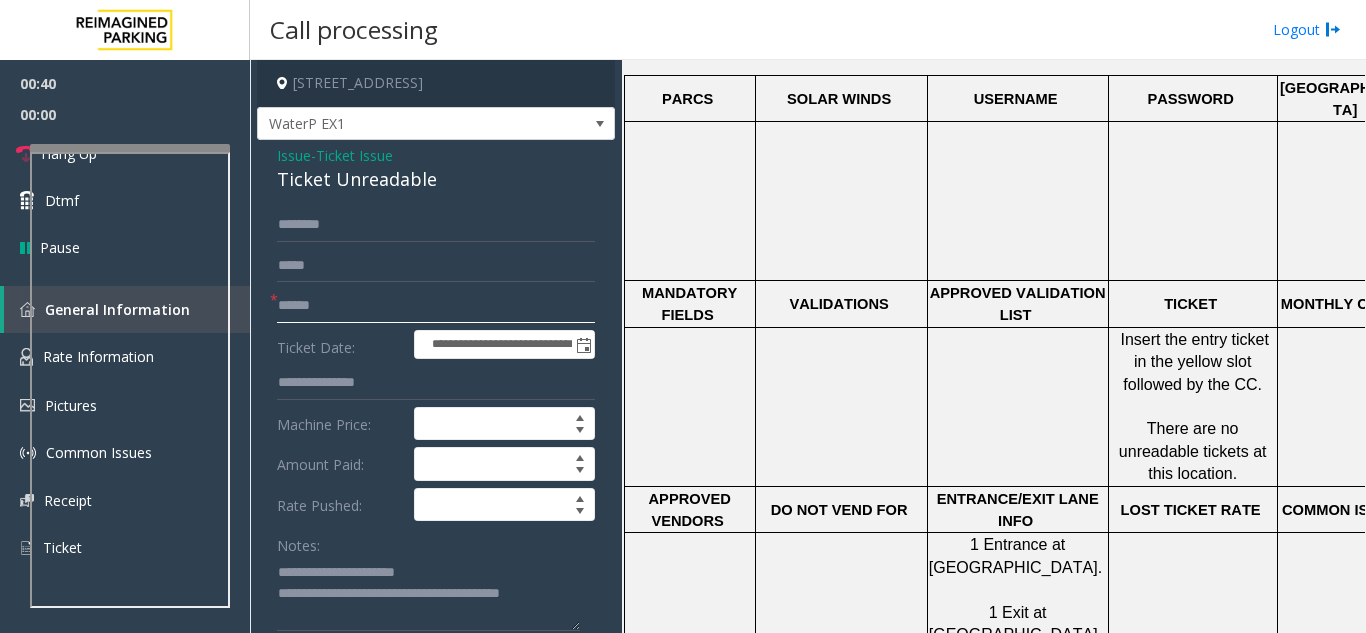 click 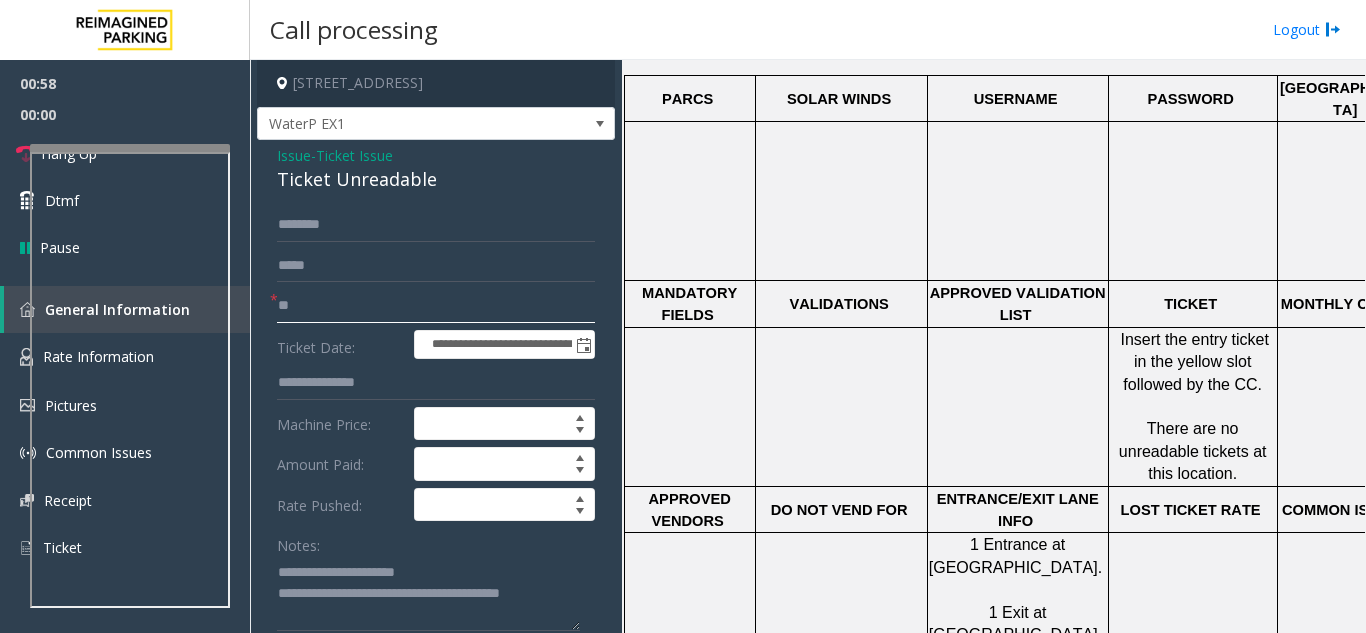 type on "*" 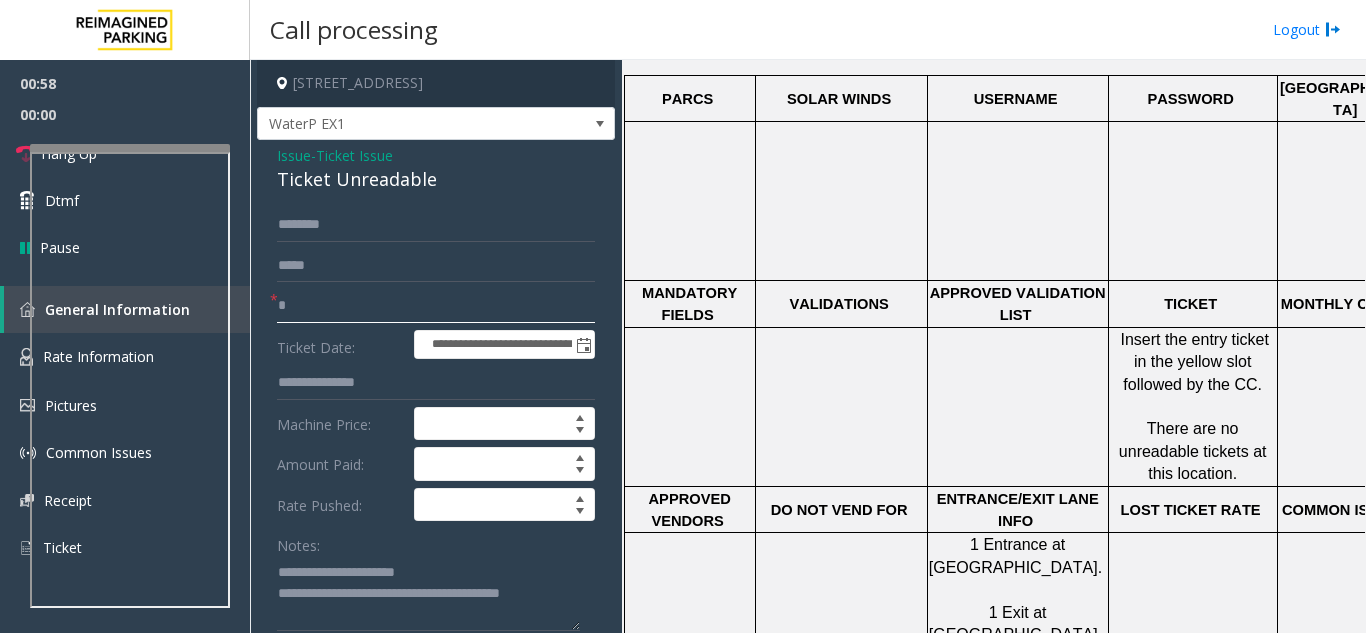 type 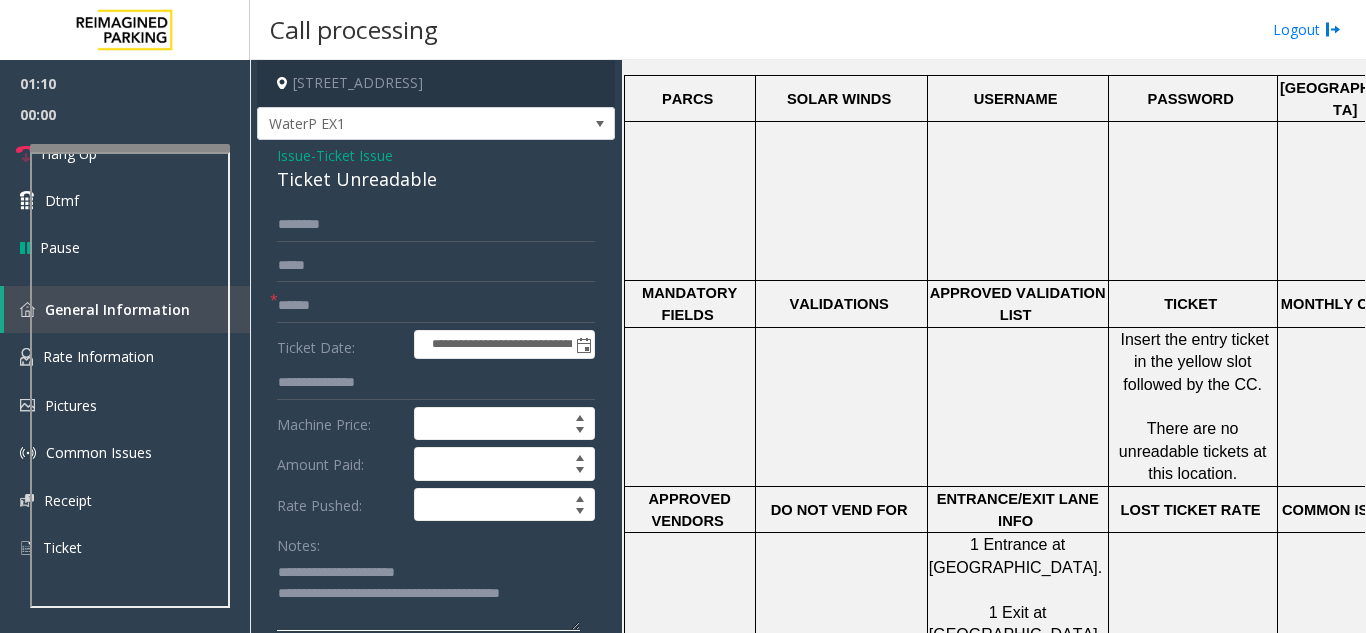 click 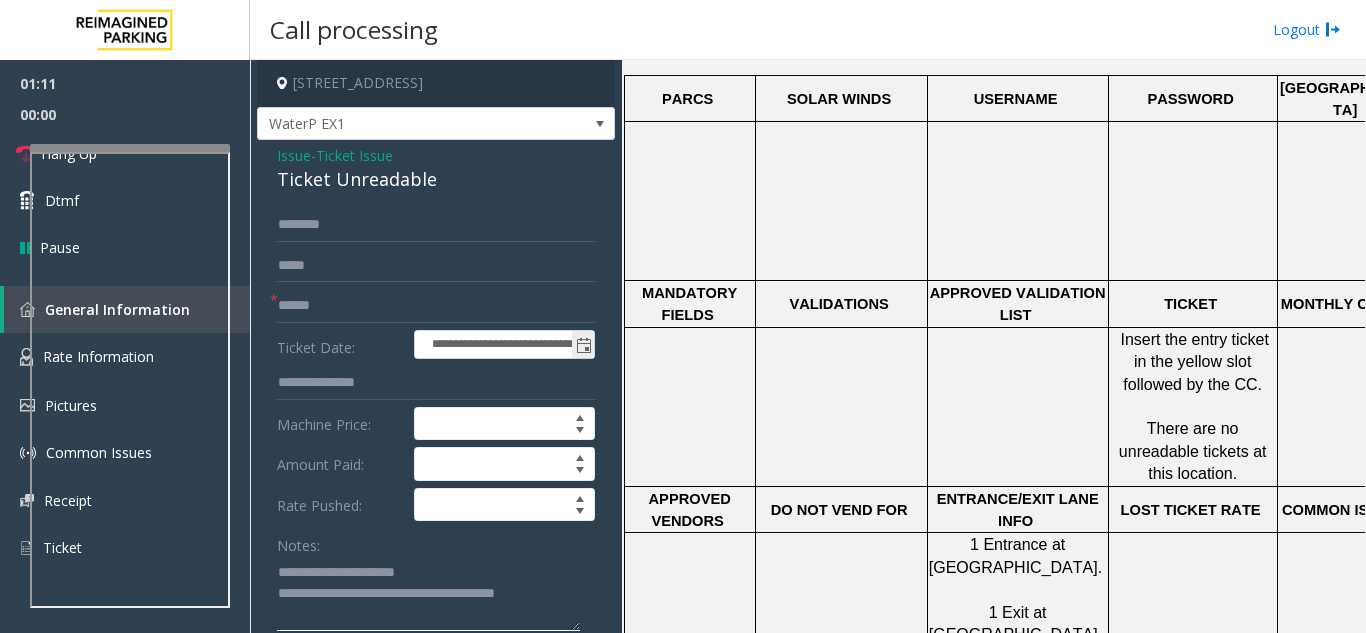 type on "**********" 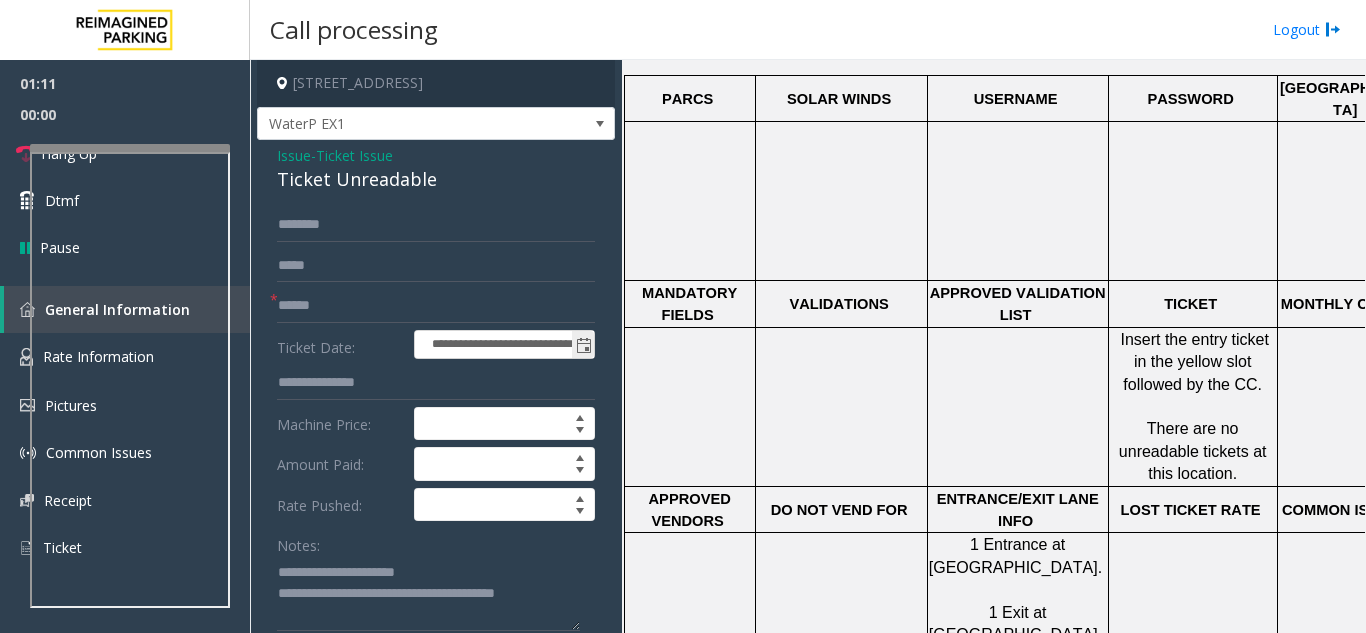 drag, startPoint x: 411, startPoint y: 342, endPoint x: 407, endPoint y: 322, distance: 20.396078 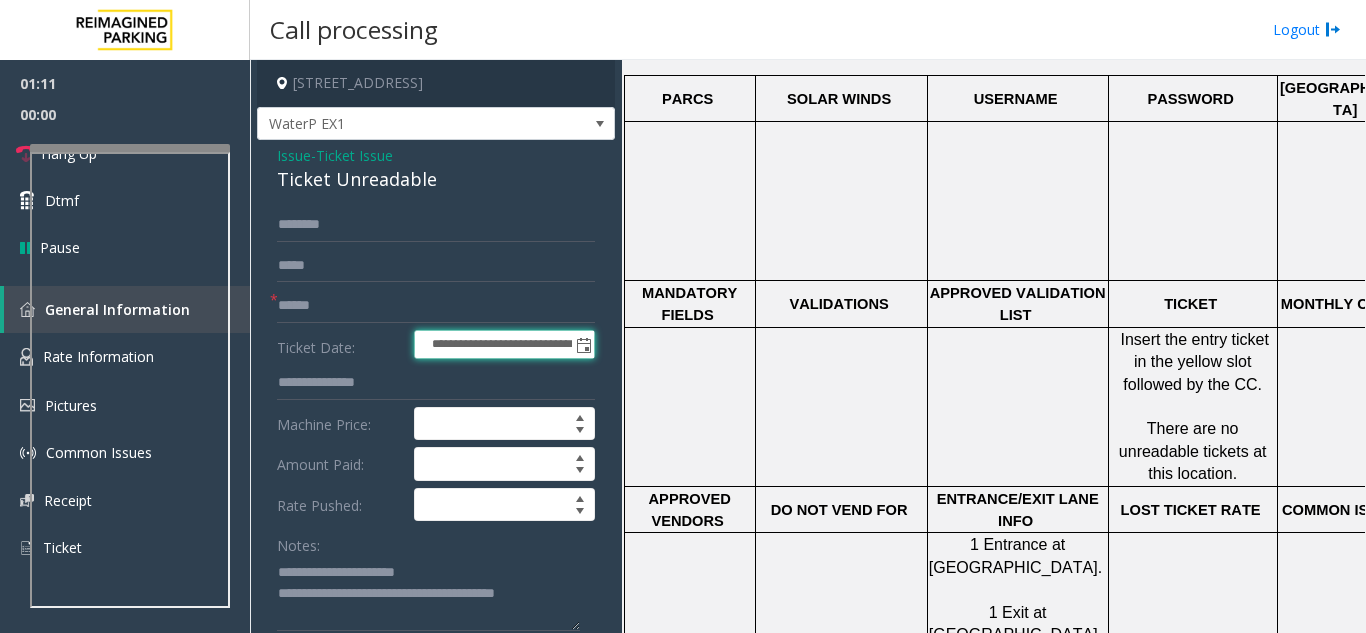 click on "**********" 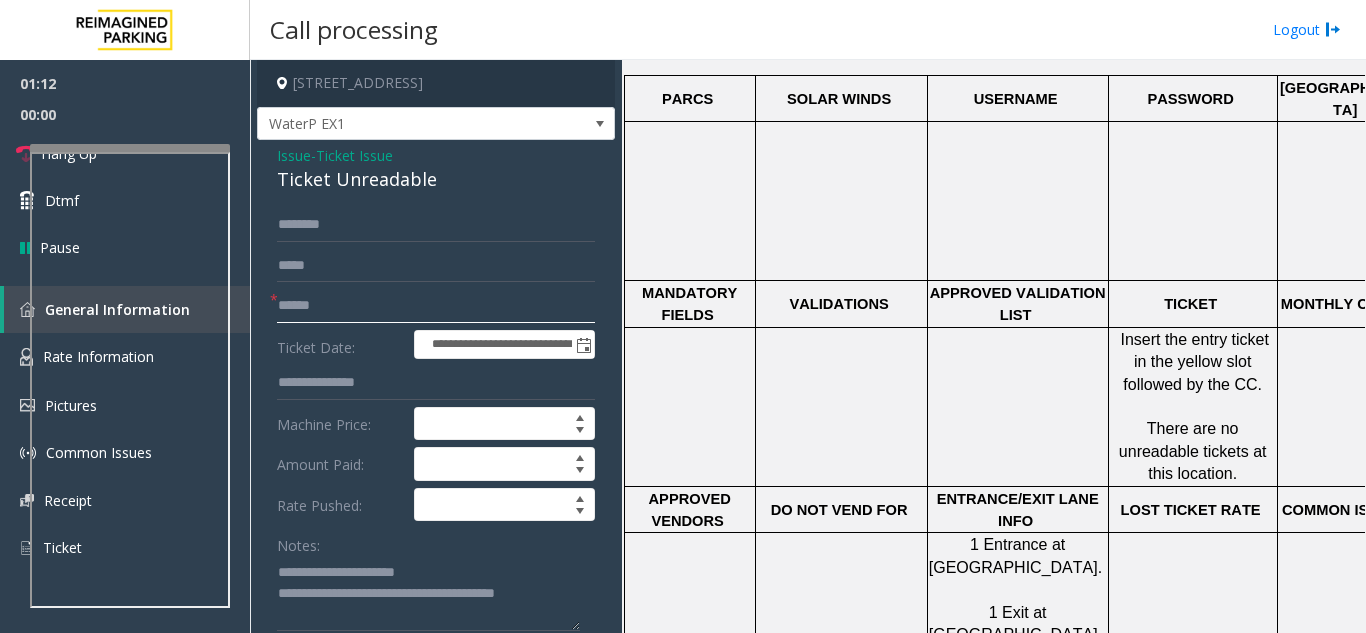 click 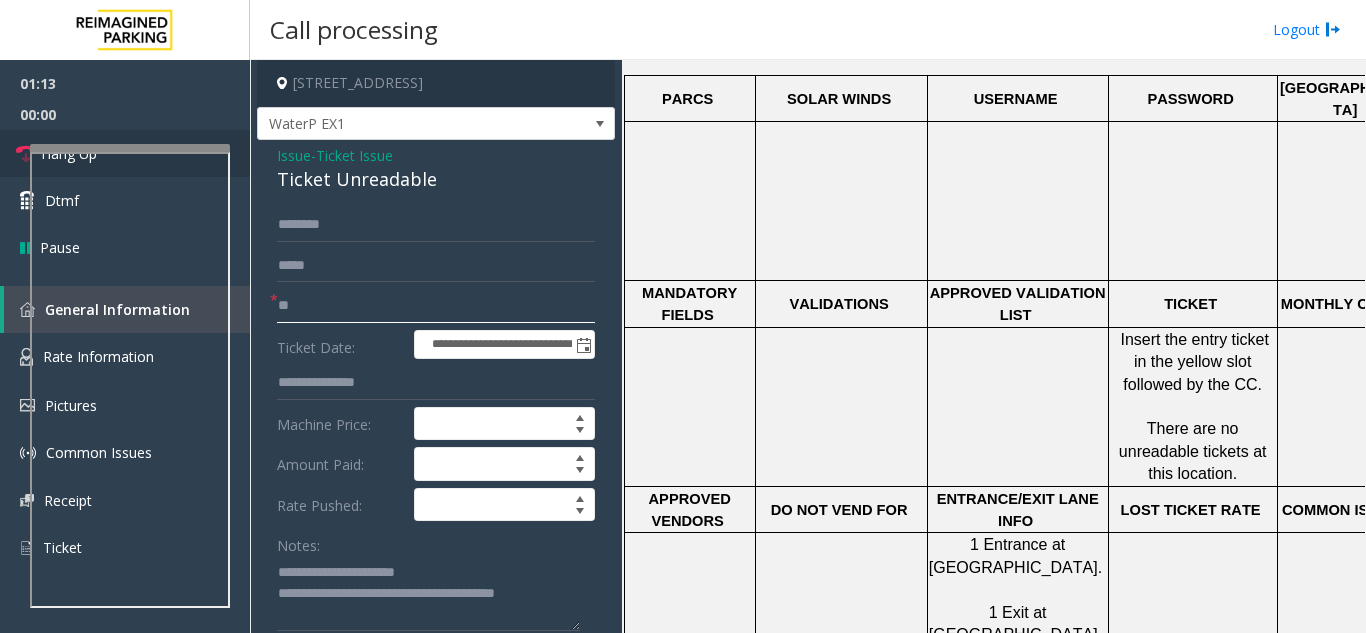 type on "**" 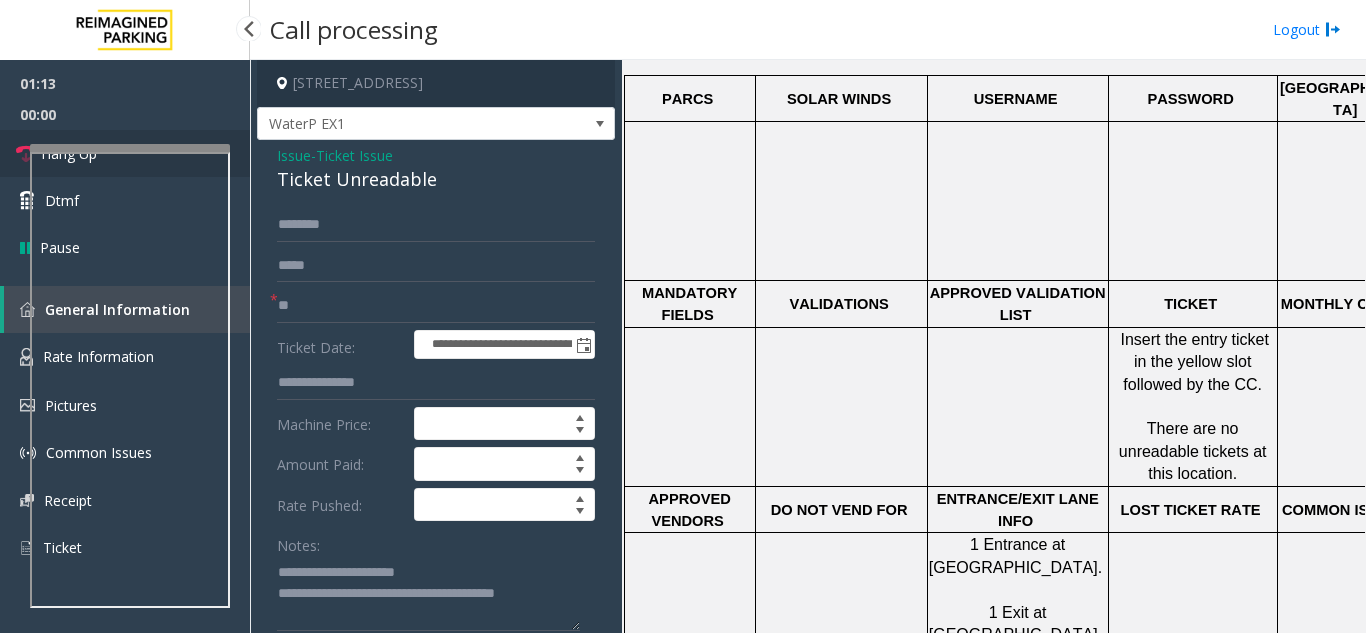 click on "Hang Up" at bounding box center [125, 153] 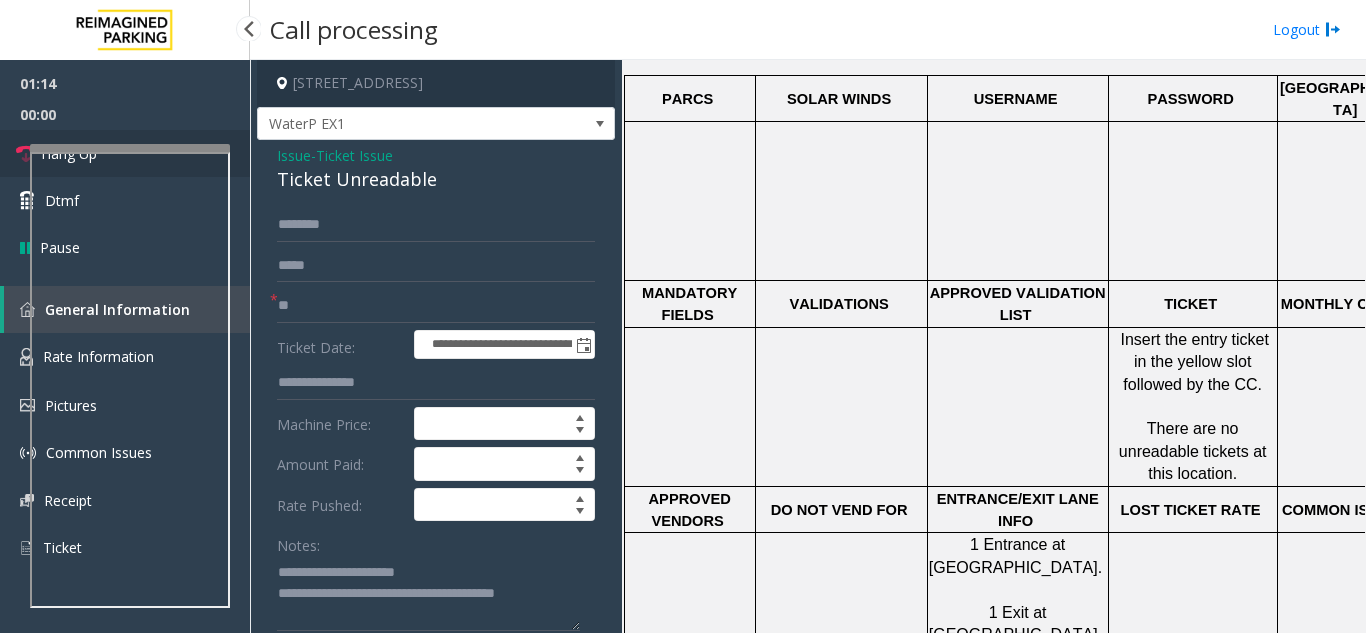 click on "Hang Up" at bounding box center (125, 153) 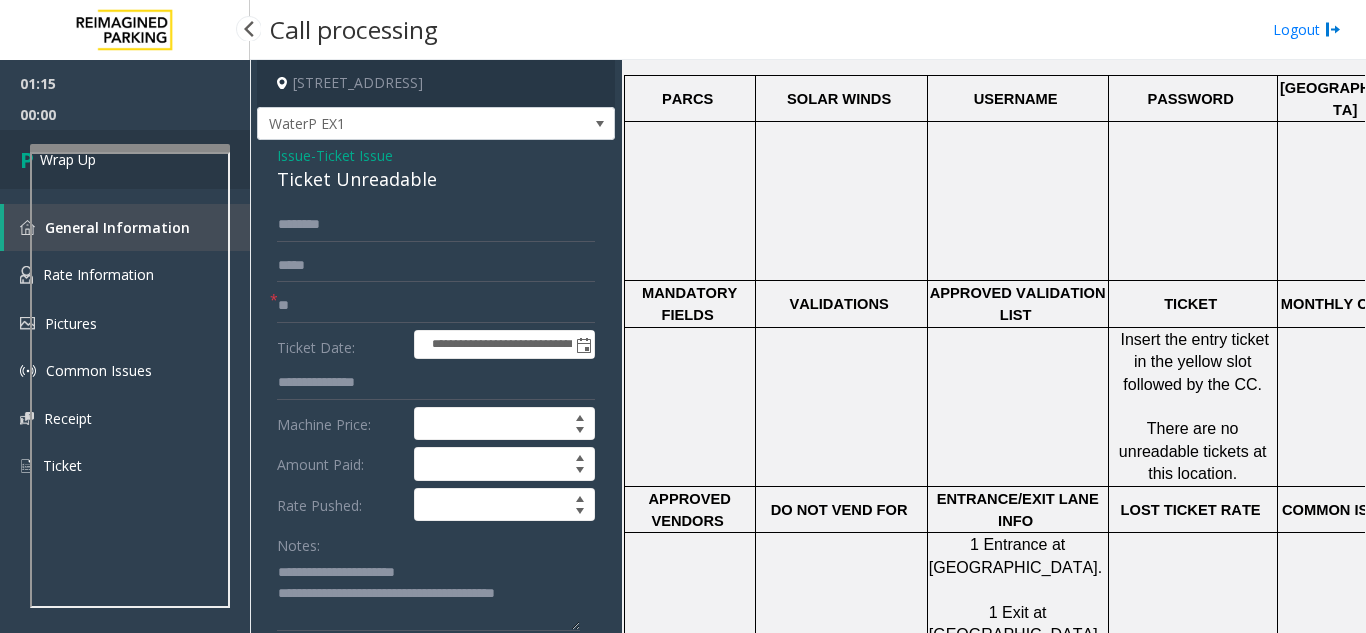 click on "Wrap Up" at bounding box center [125, 159] 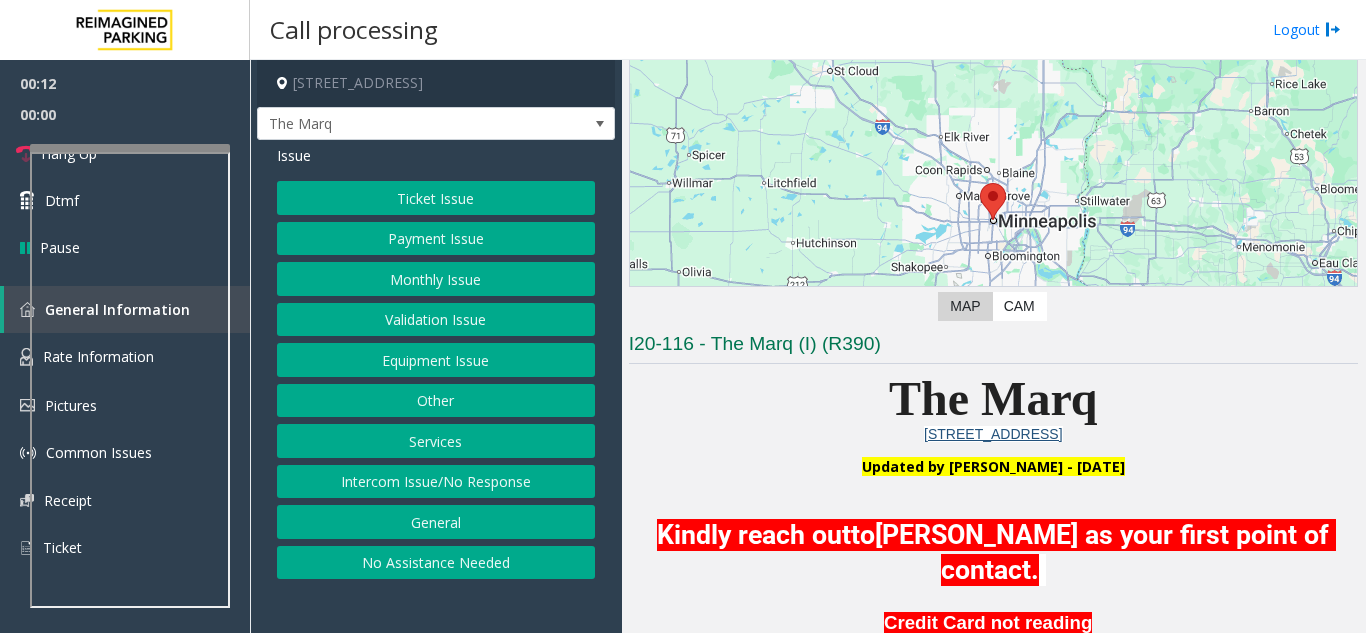 scroll, scrollTop: 200, scrollLeft: 0, axis: vertical 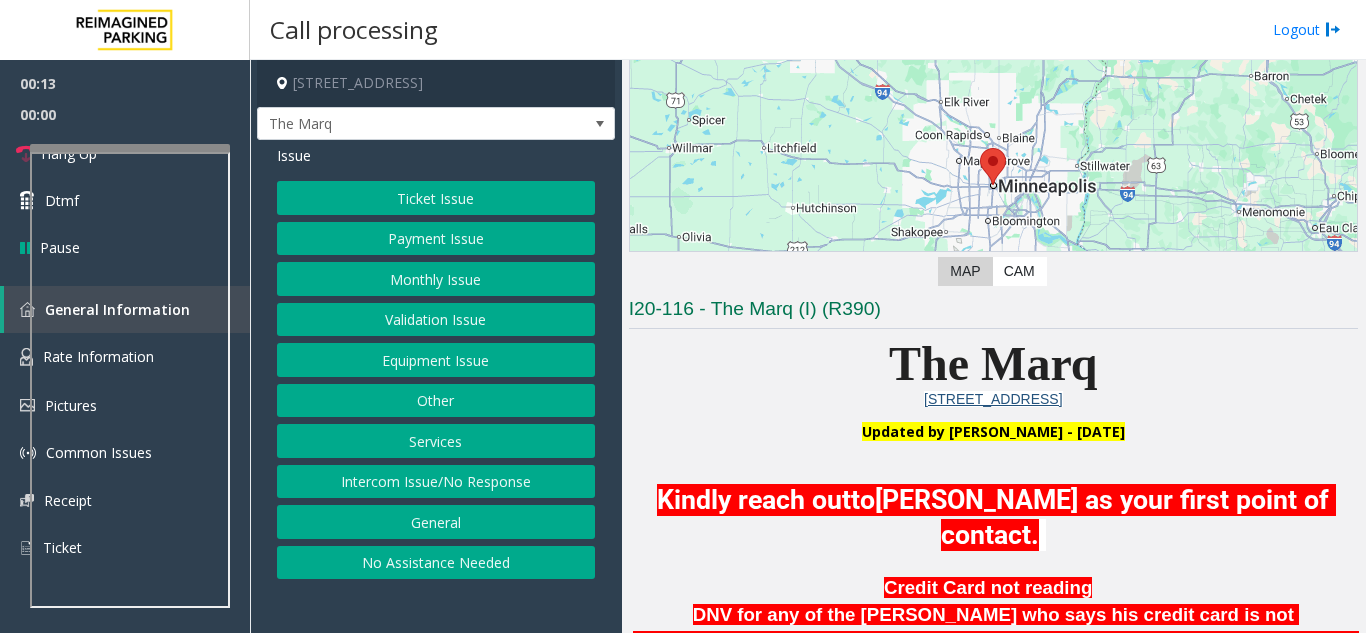 click on "Intercom Issue/No Response" 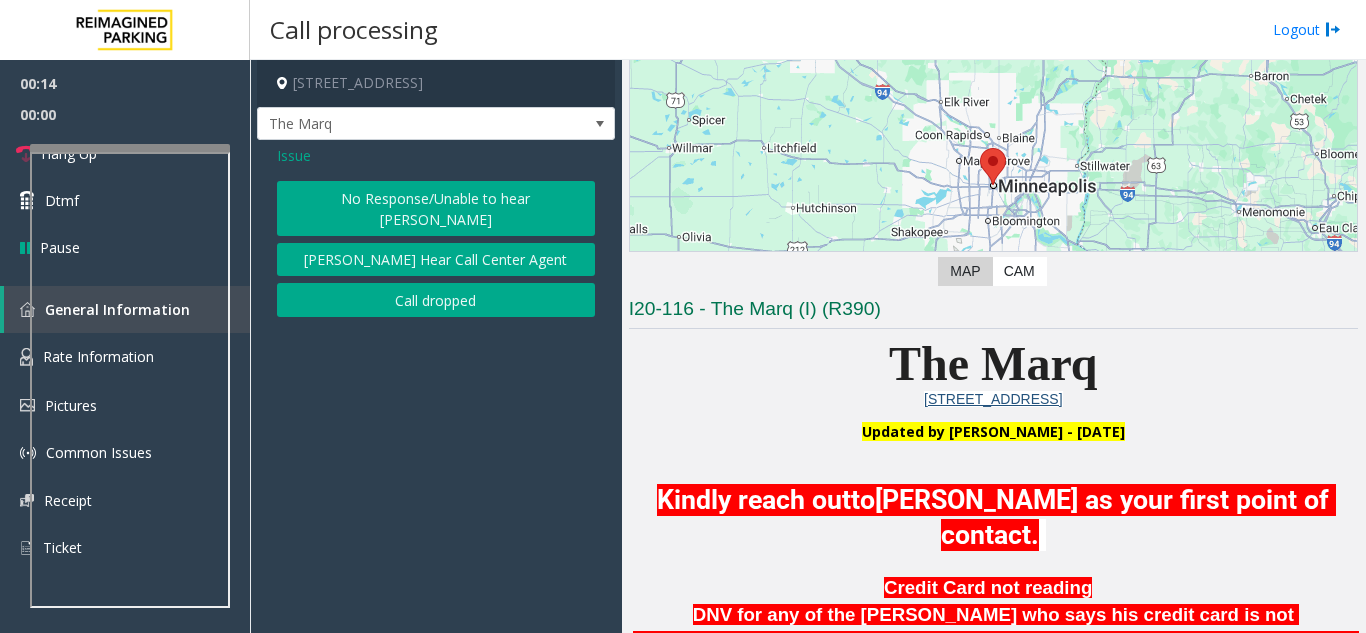 click on "No Response/Unable to hear [PERSON_NAME]" 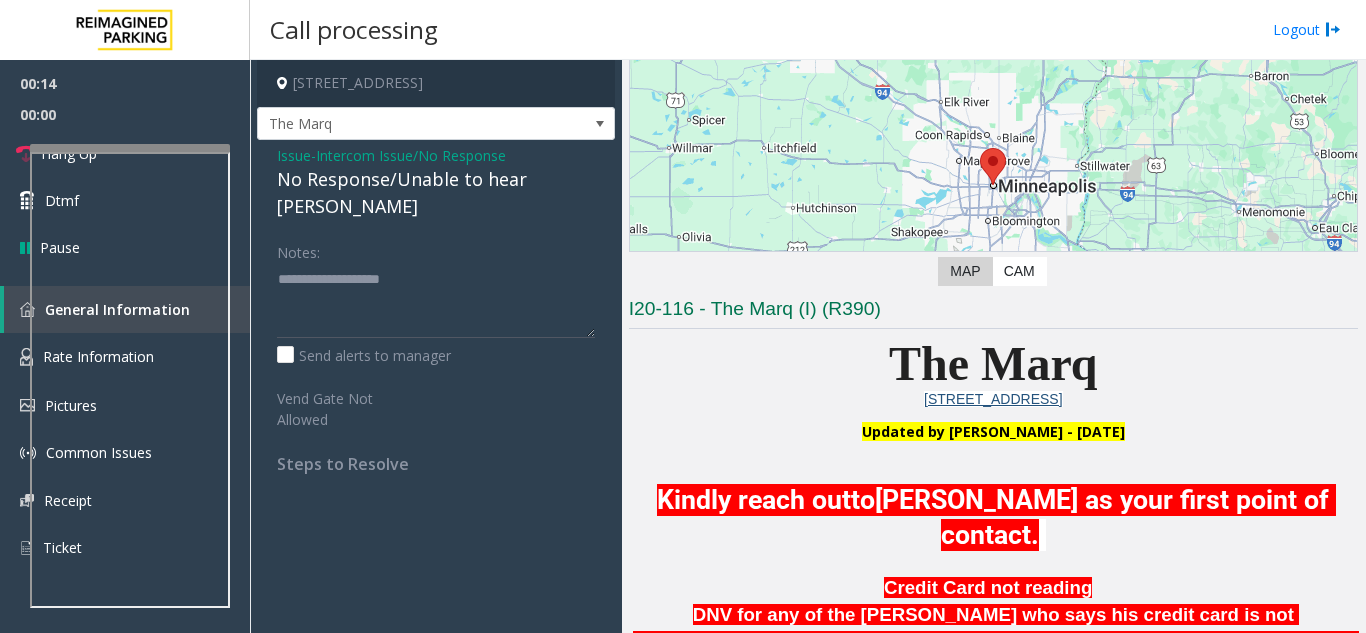 click on "No Response/Unable to hear [PERSON_NAME]" 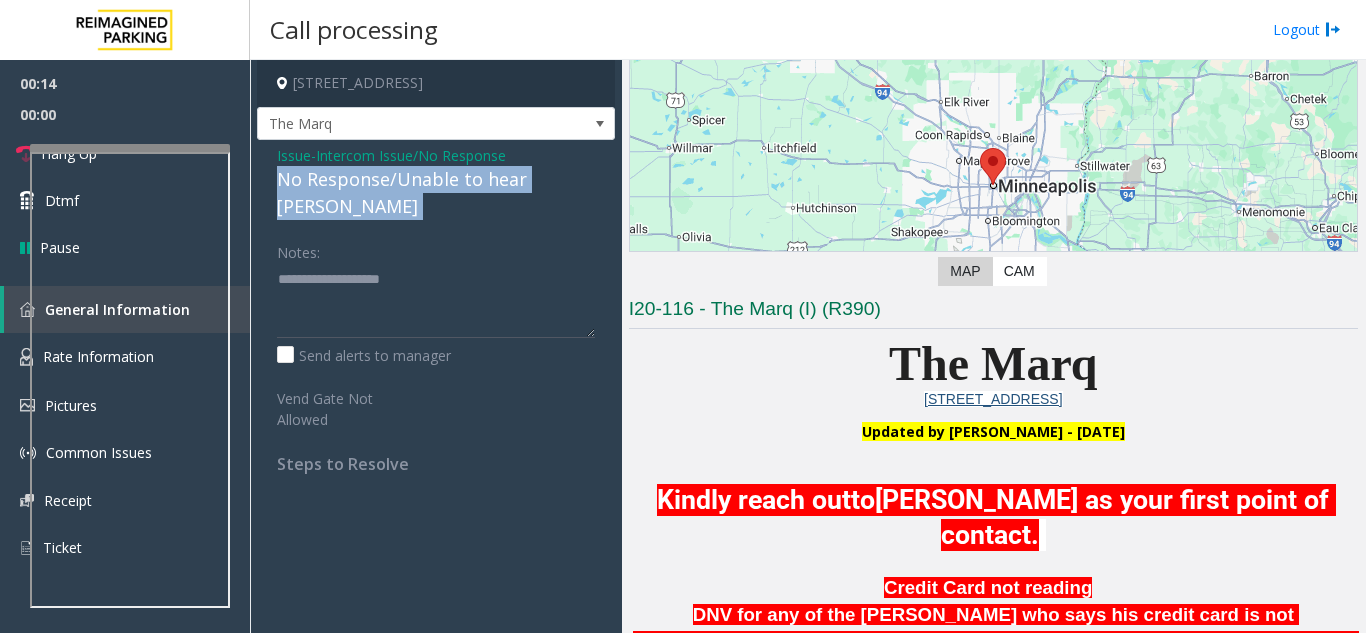 click on "No Response/Unable to hear [PERSON_NAME]" 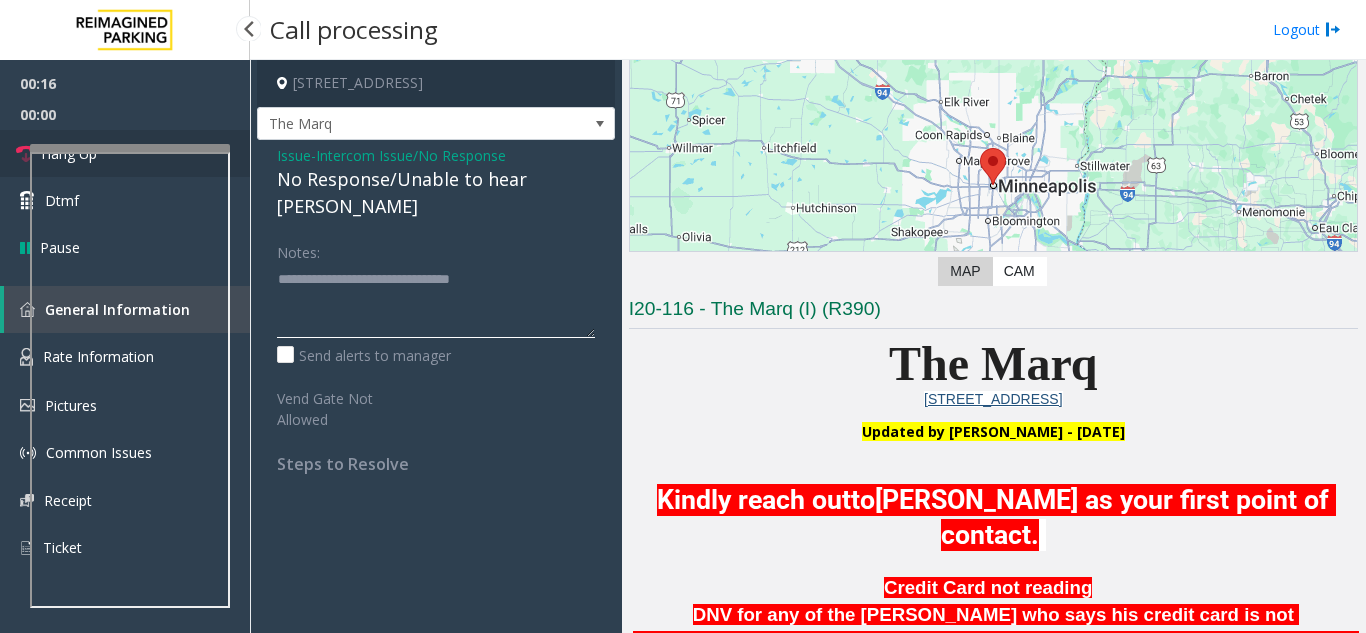 type on "**********" 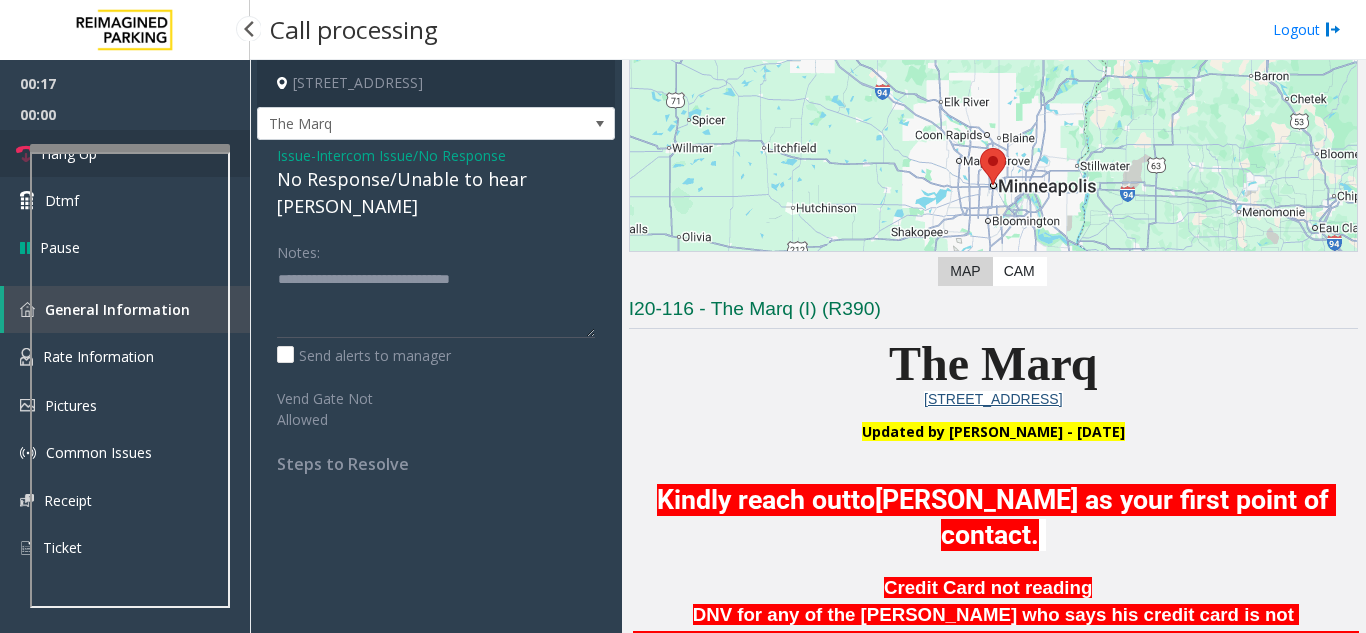 click on "Hang Up" at bounding box center (125, 153) 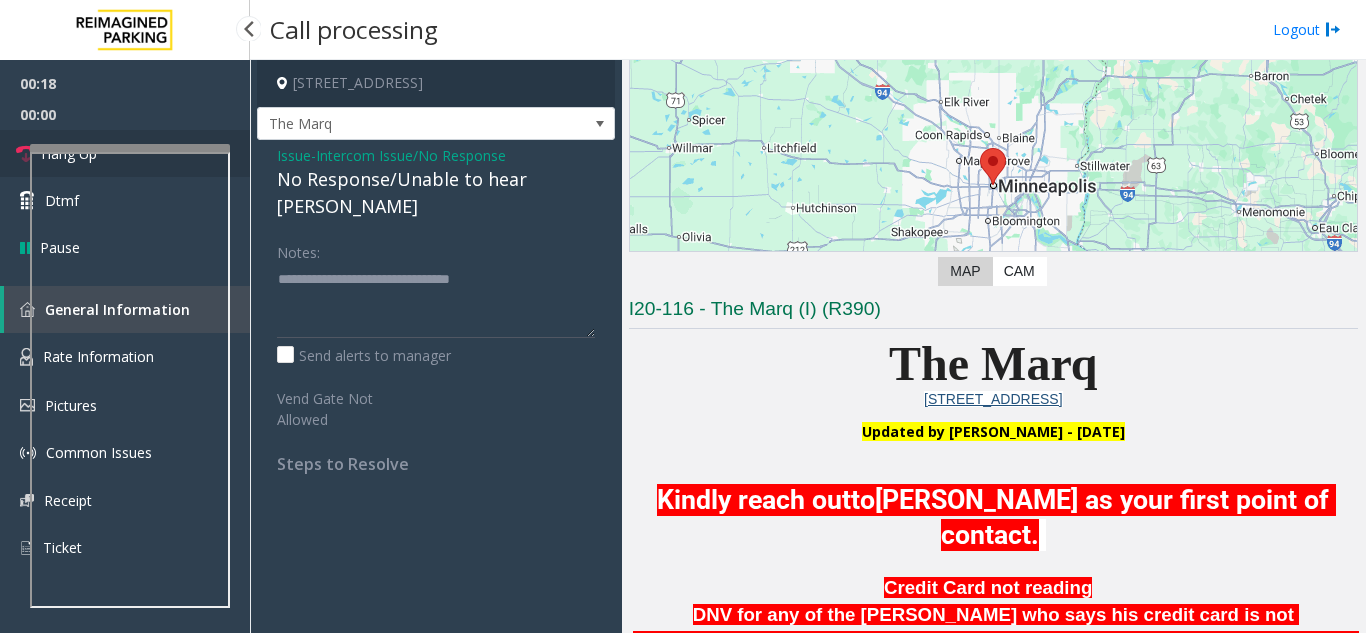 click on "Hang Up" at bounding box center (125, 153) 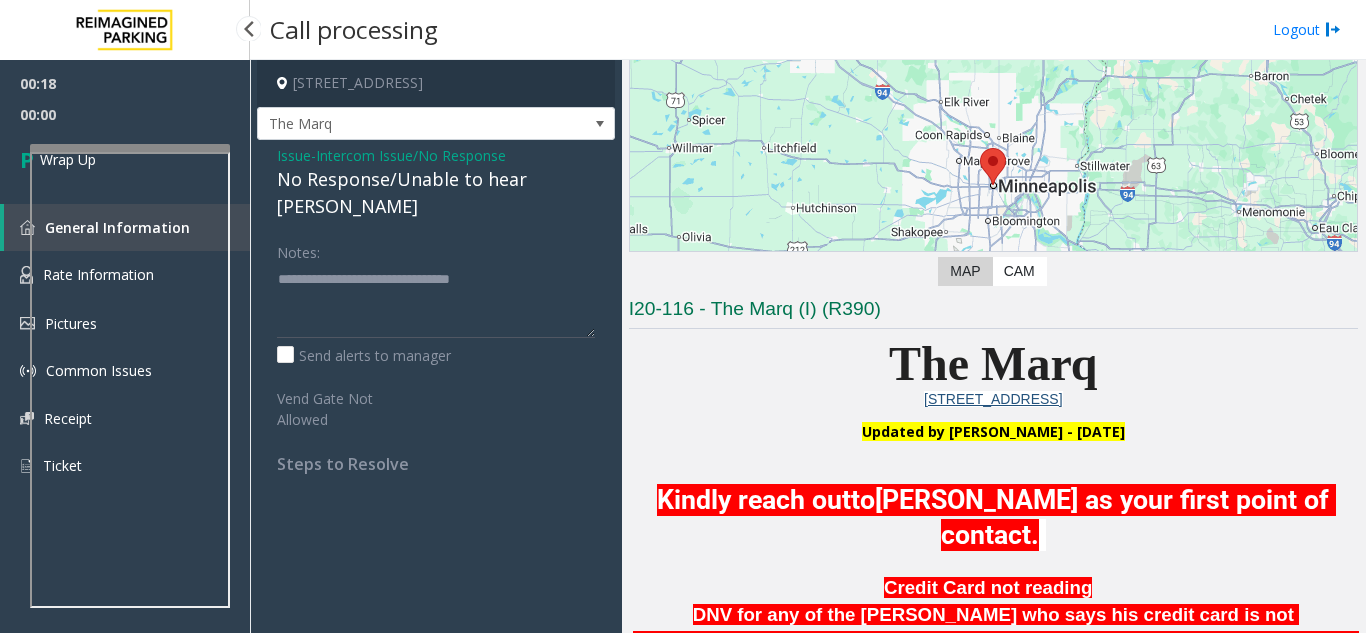 click on "Wrap Up" at bounding box center [125, 159] 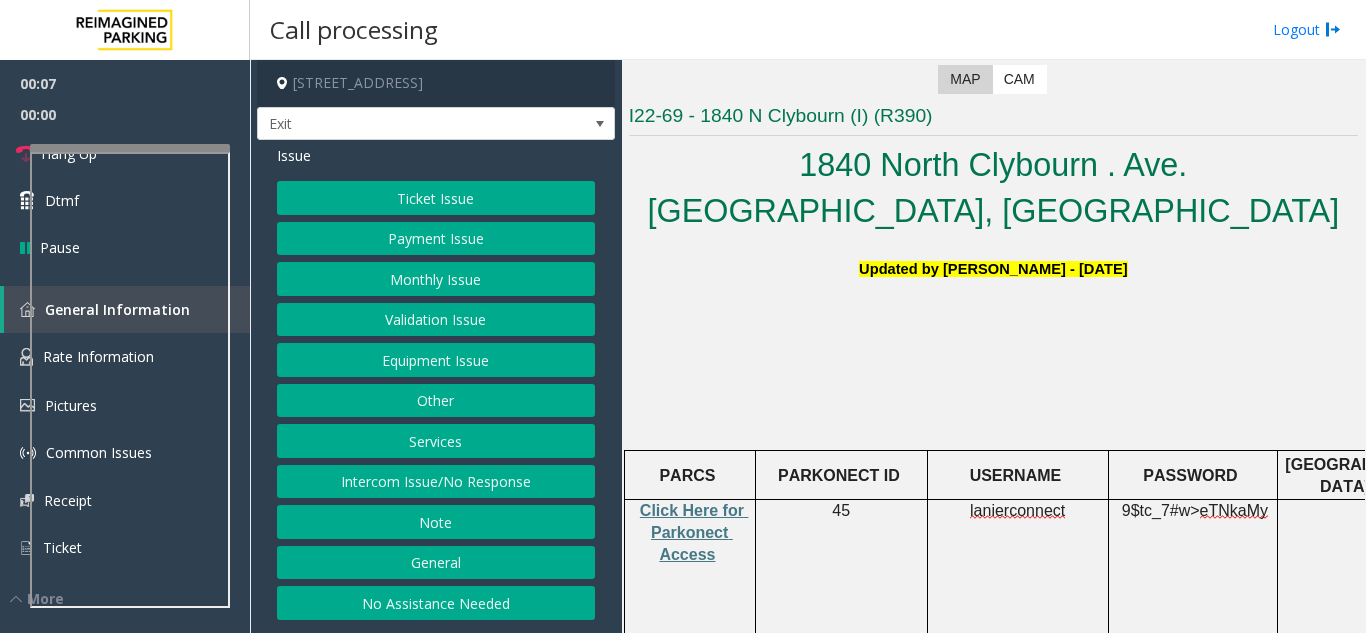 scroll, scrollTop: 400, scrollLeft: 0, axis: vertical 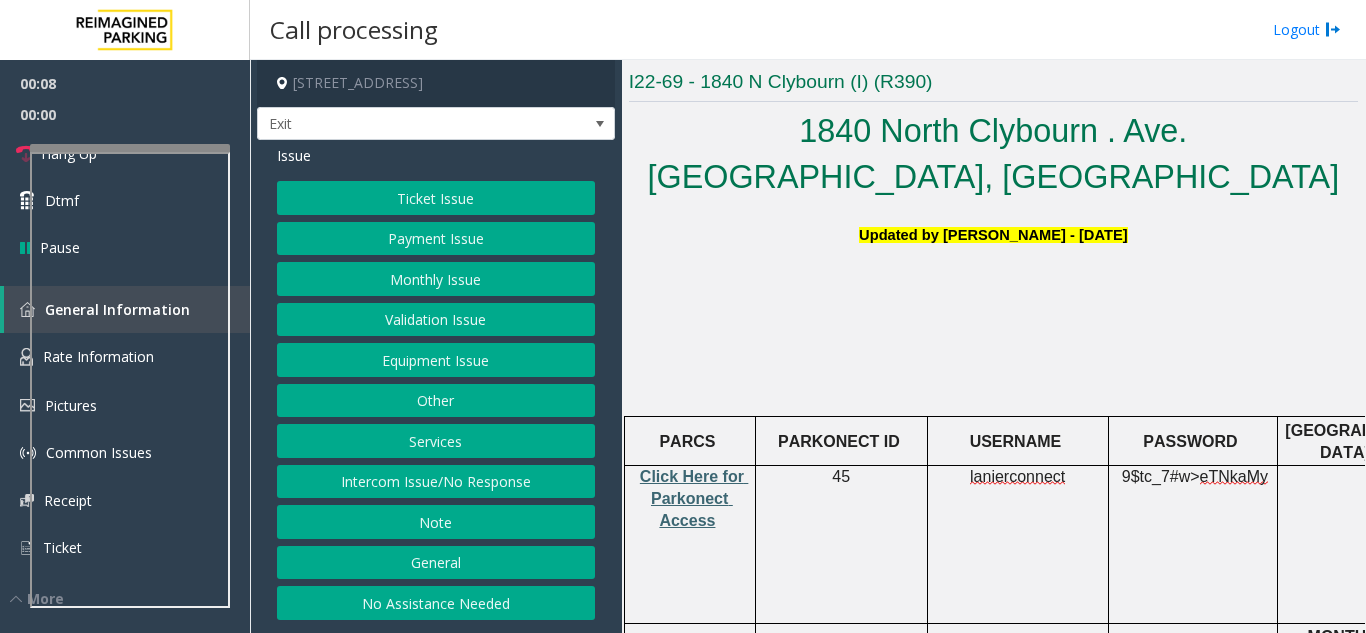 click on "Click Here for Parkonect Access" 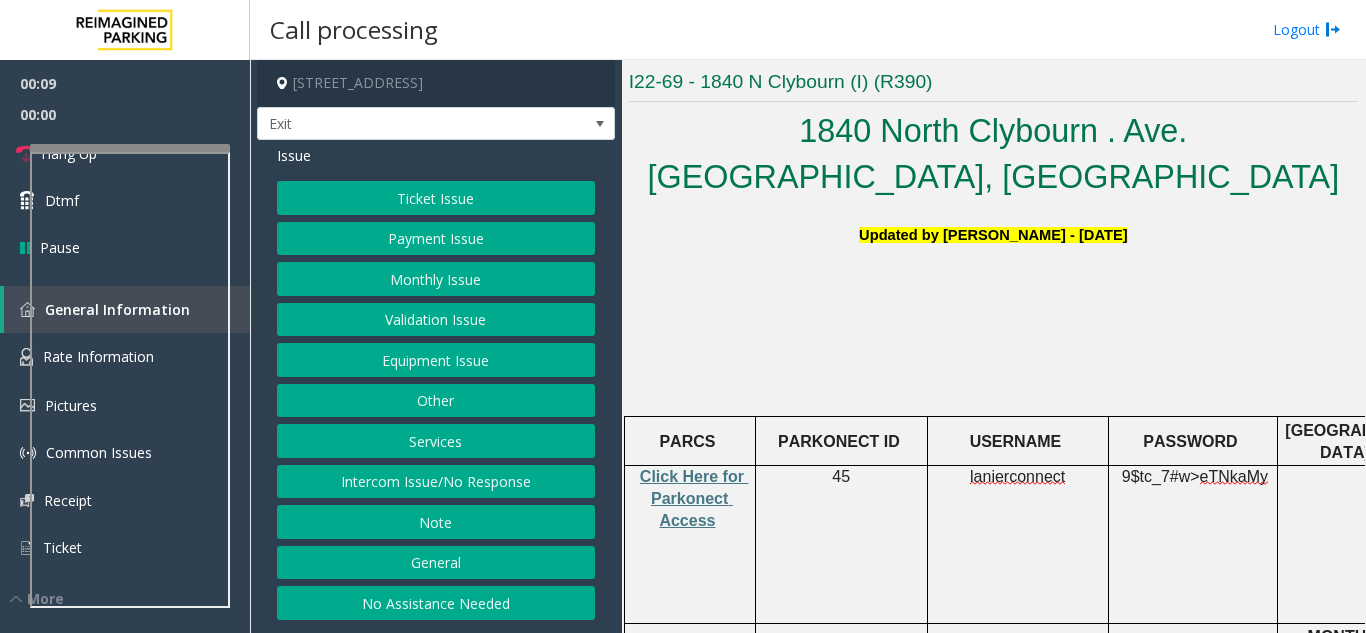 click on "lanierconnect" 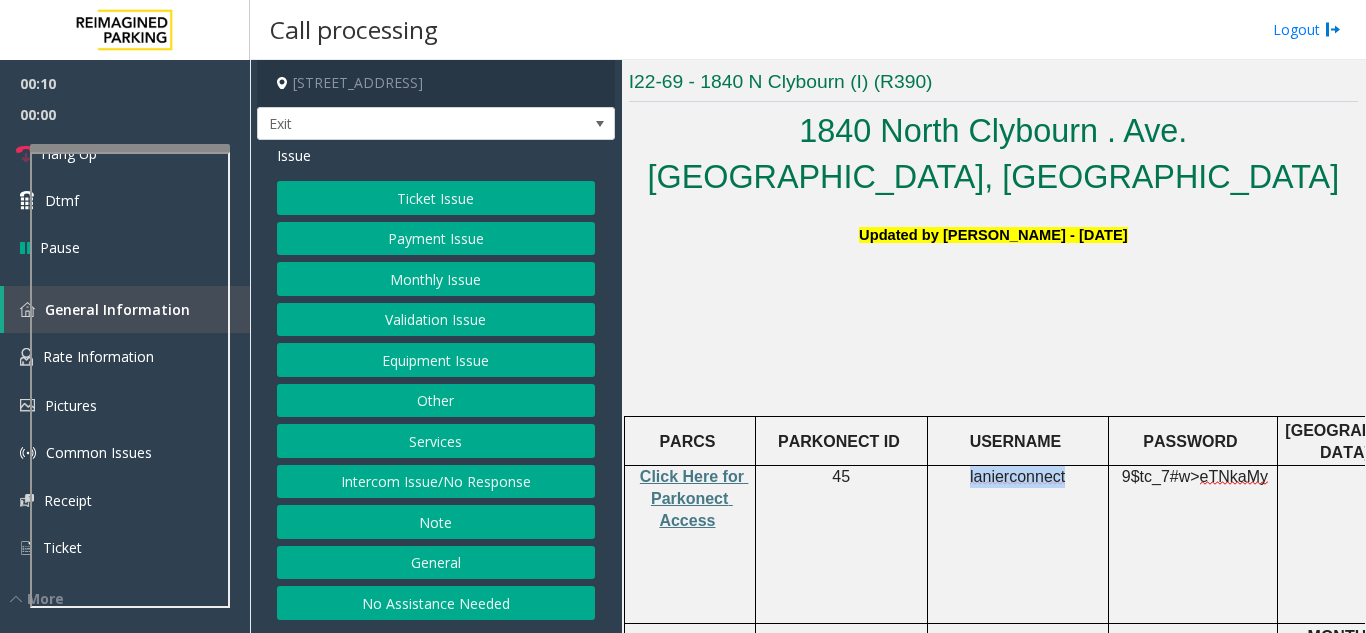 copy on "lanierconnect" 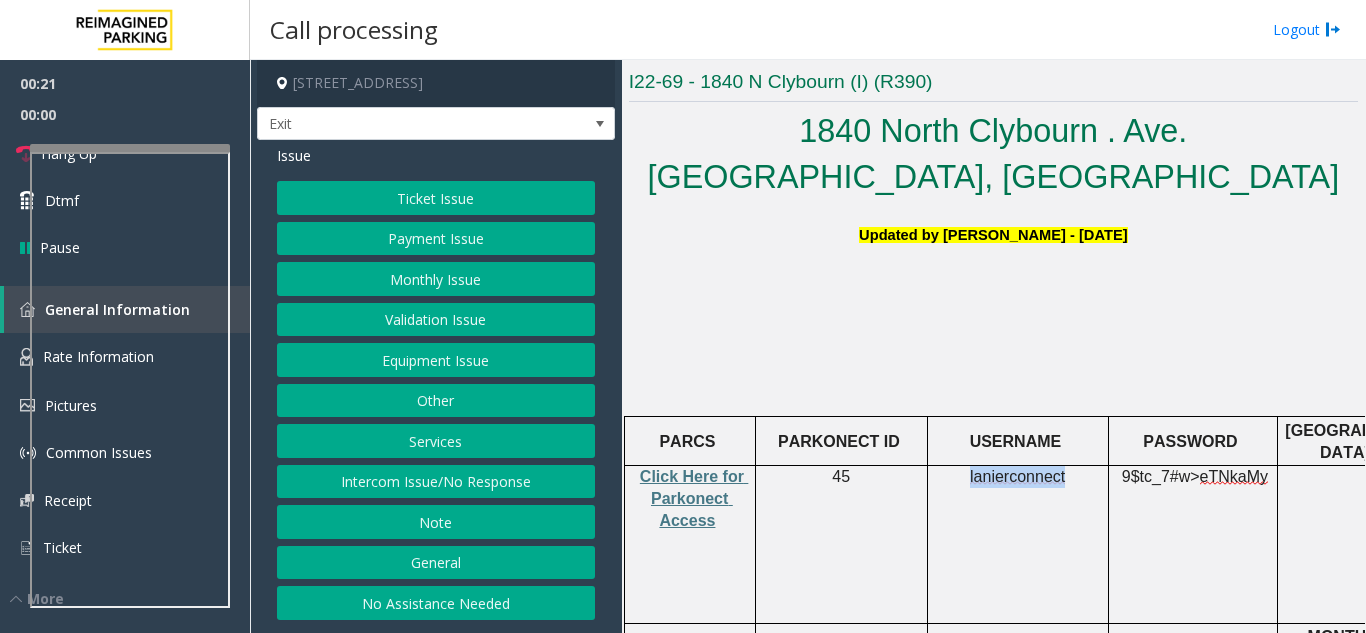 click on "Equipment Issue" 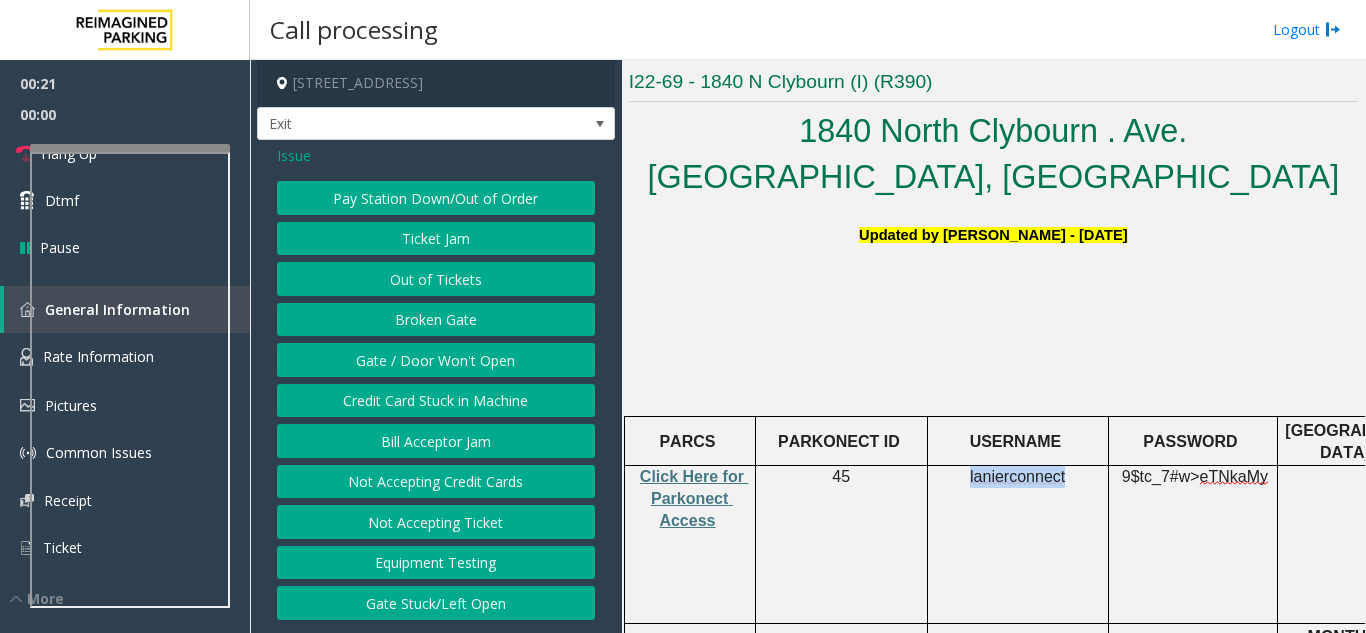 click on "Pay Station Down/Out of Order" 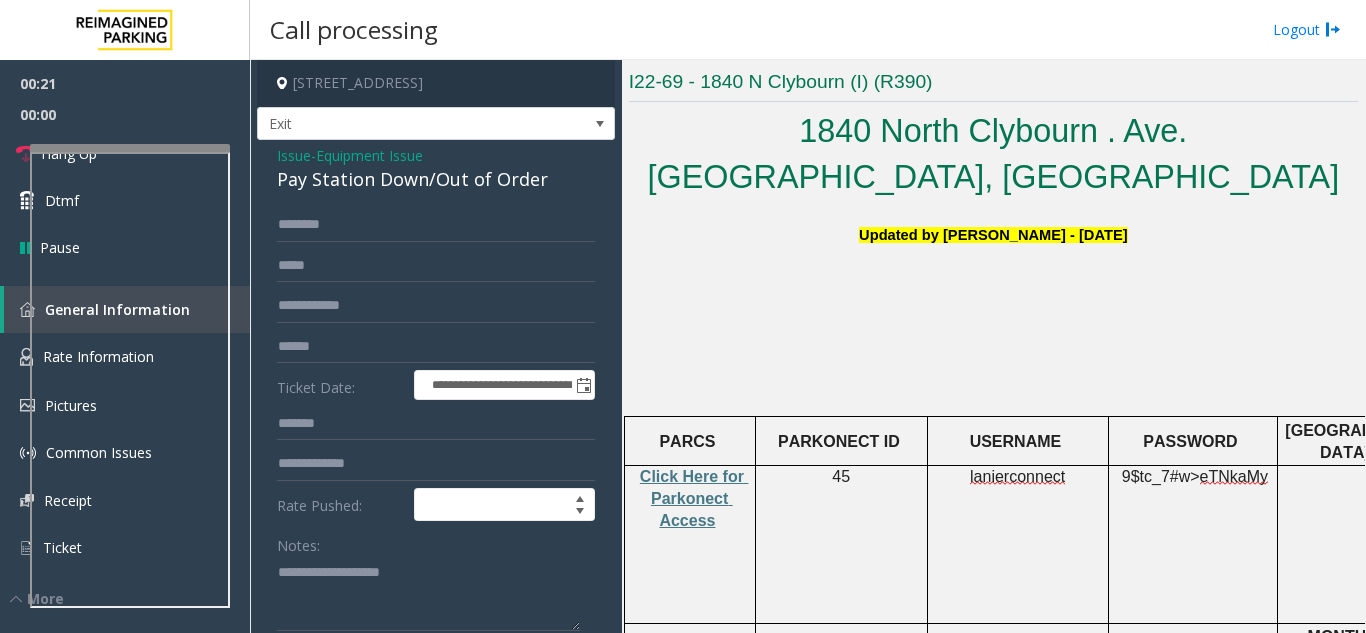 click on "Pay Station Down/Out of Order" 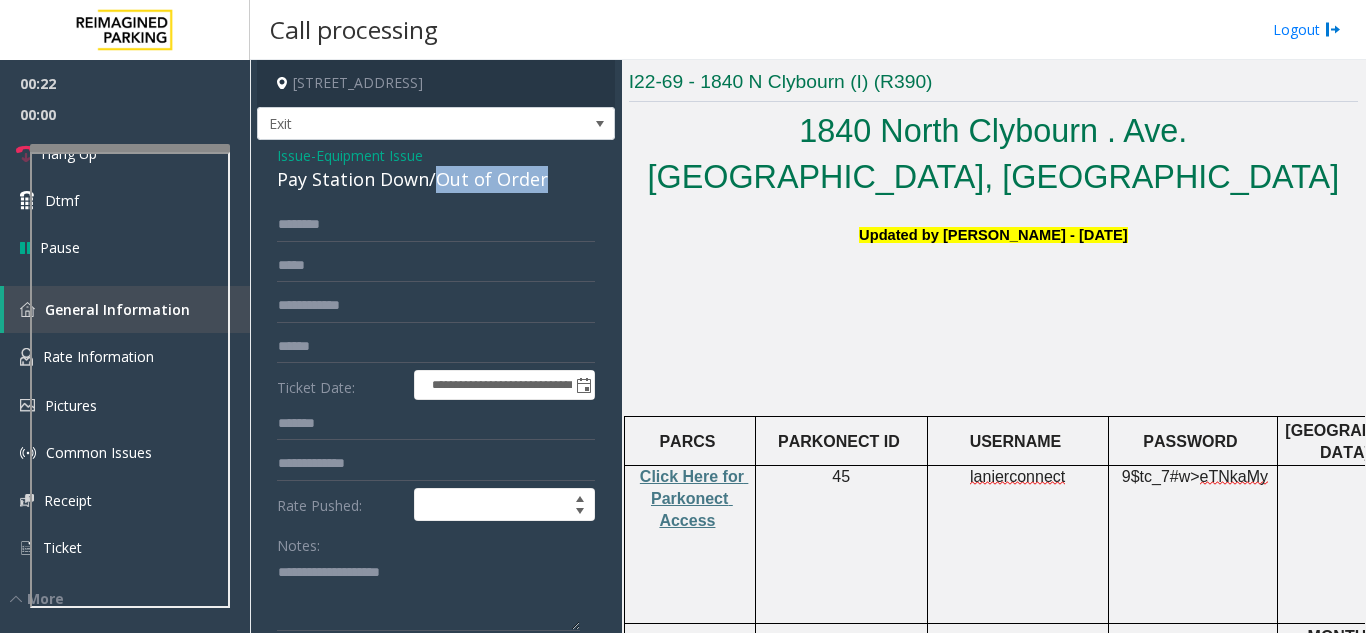 drag, startPoint x: 434, startPoint y: 178, endPoint x: 538, endPoint y: 188, distance: 104.47966 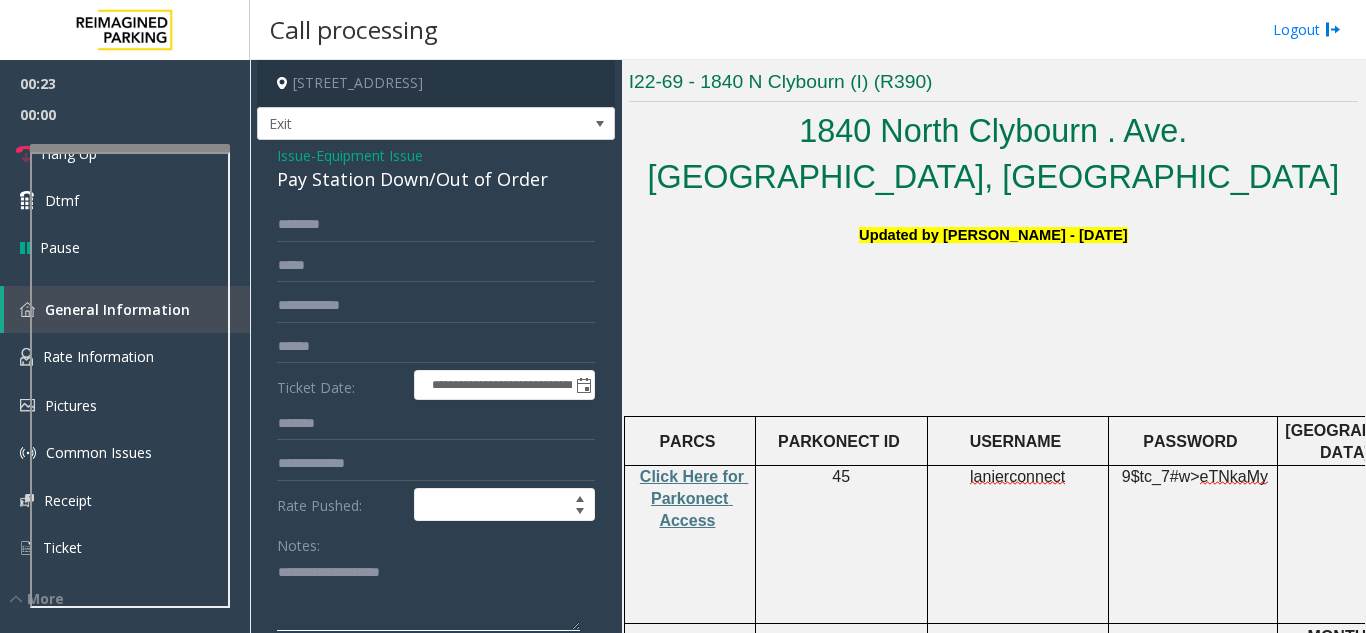 click 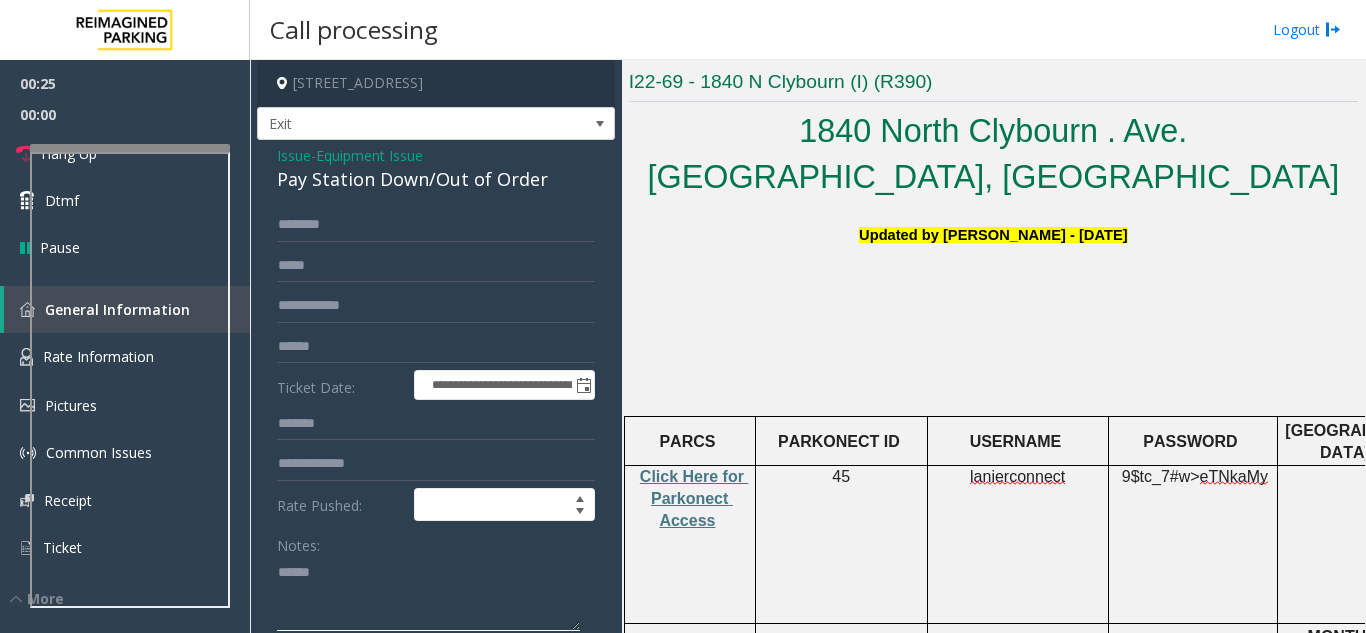 paste on "**********" 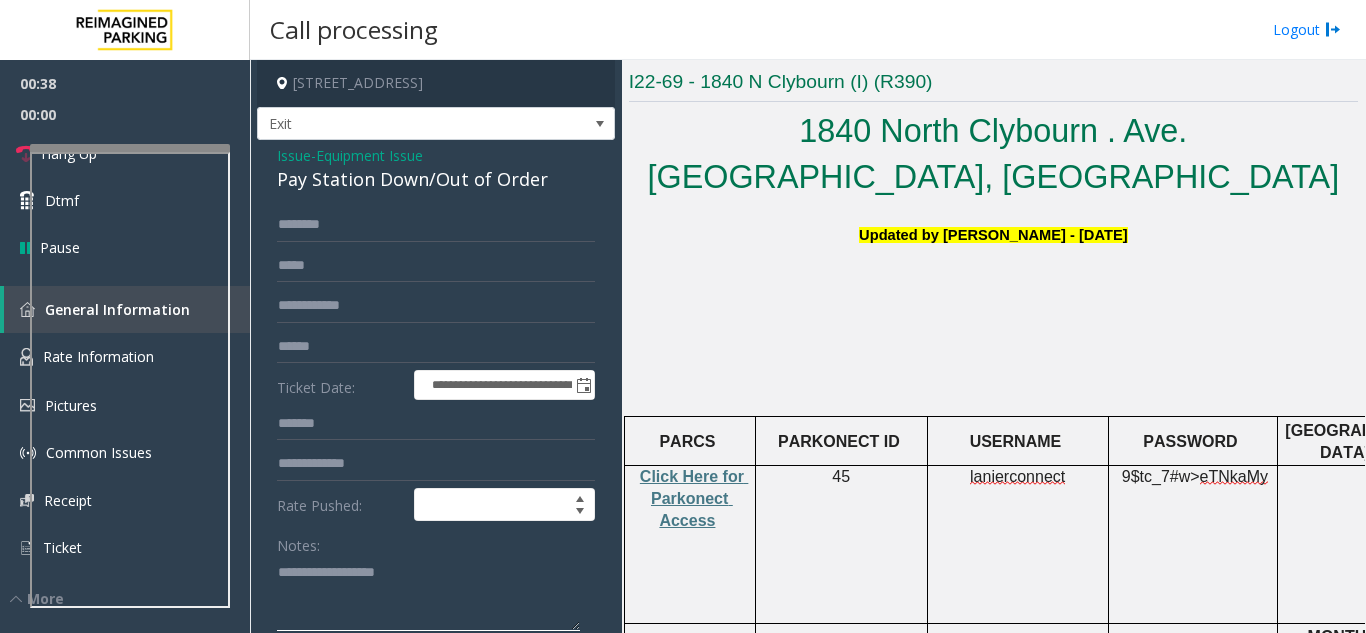 click 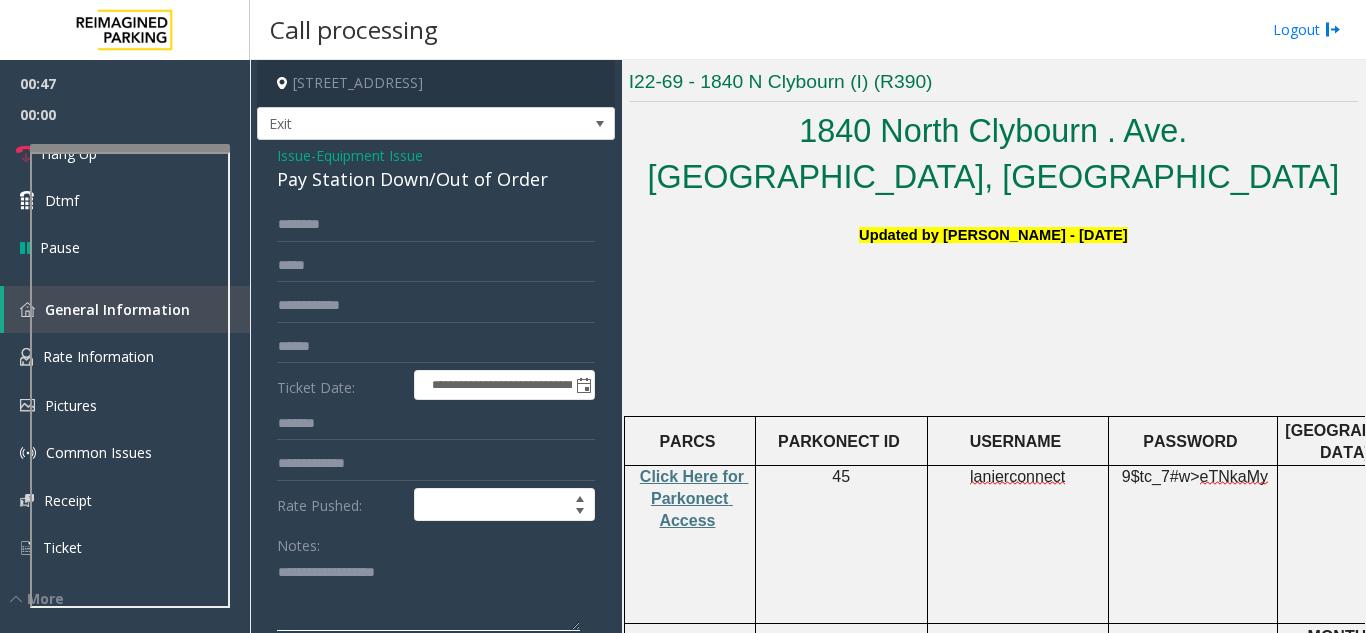 click 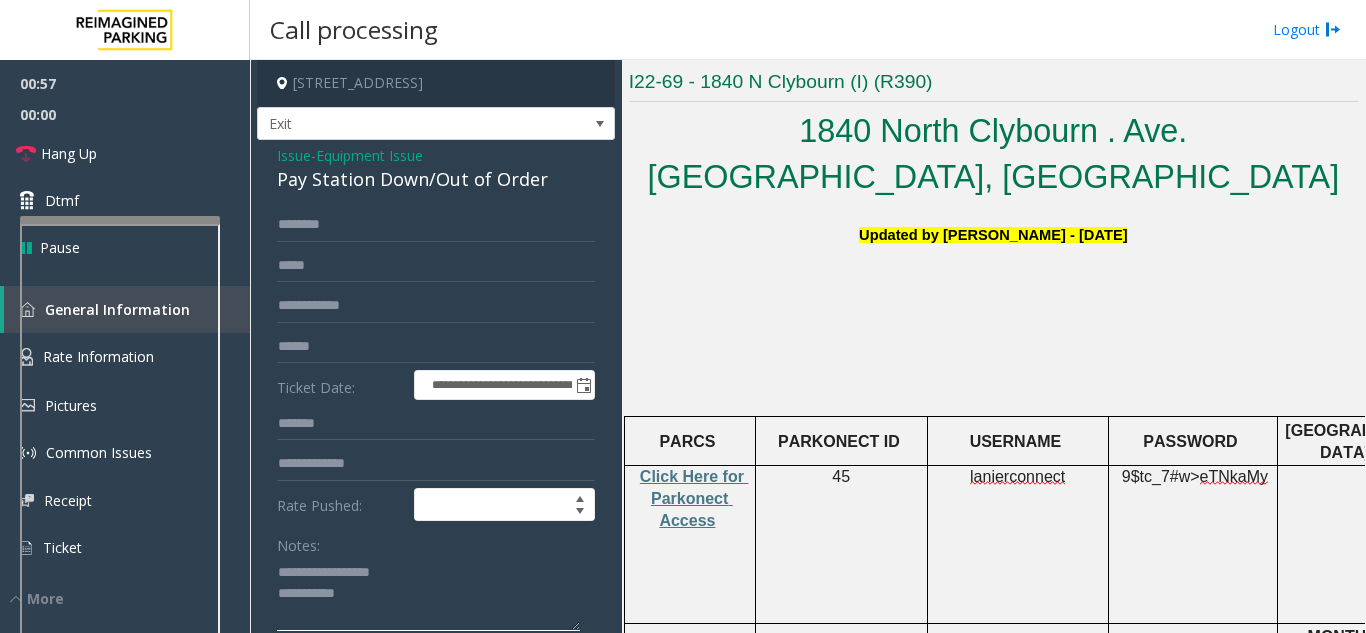 click at bounding box center [120, 220] 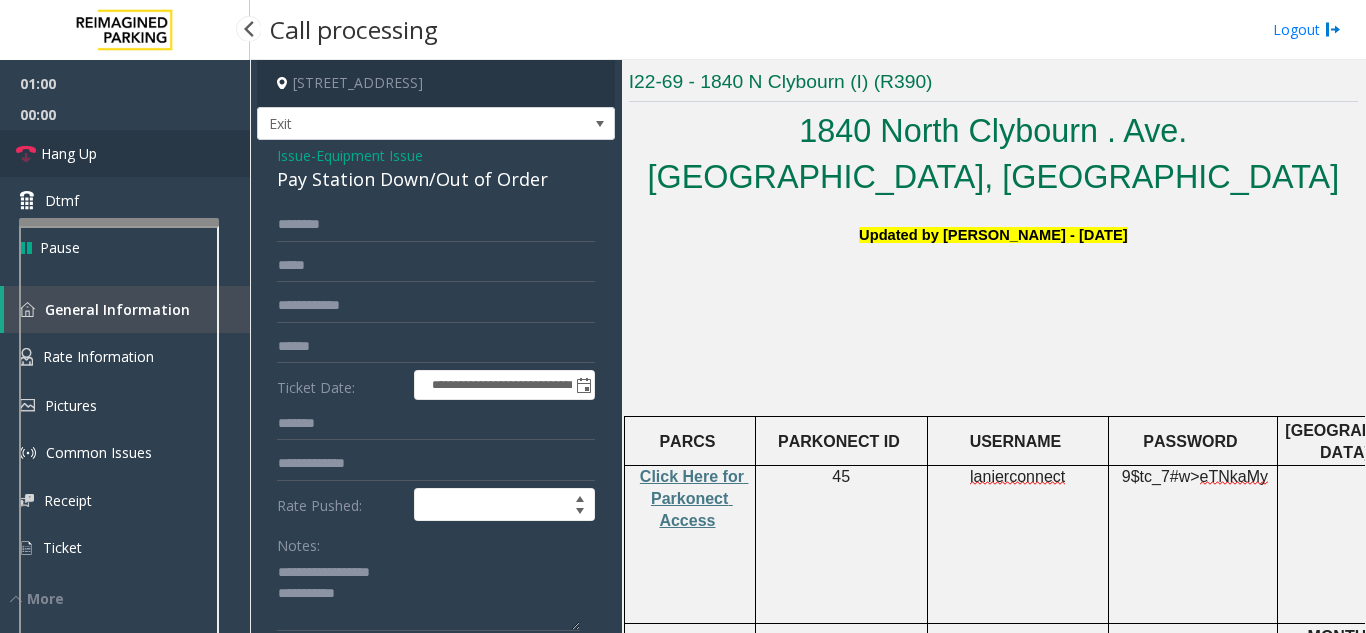 click on "Hang Up" at bounding box center (125, 153) 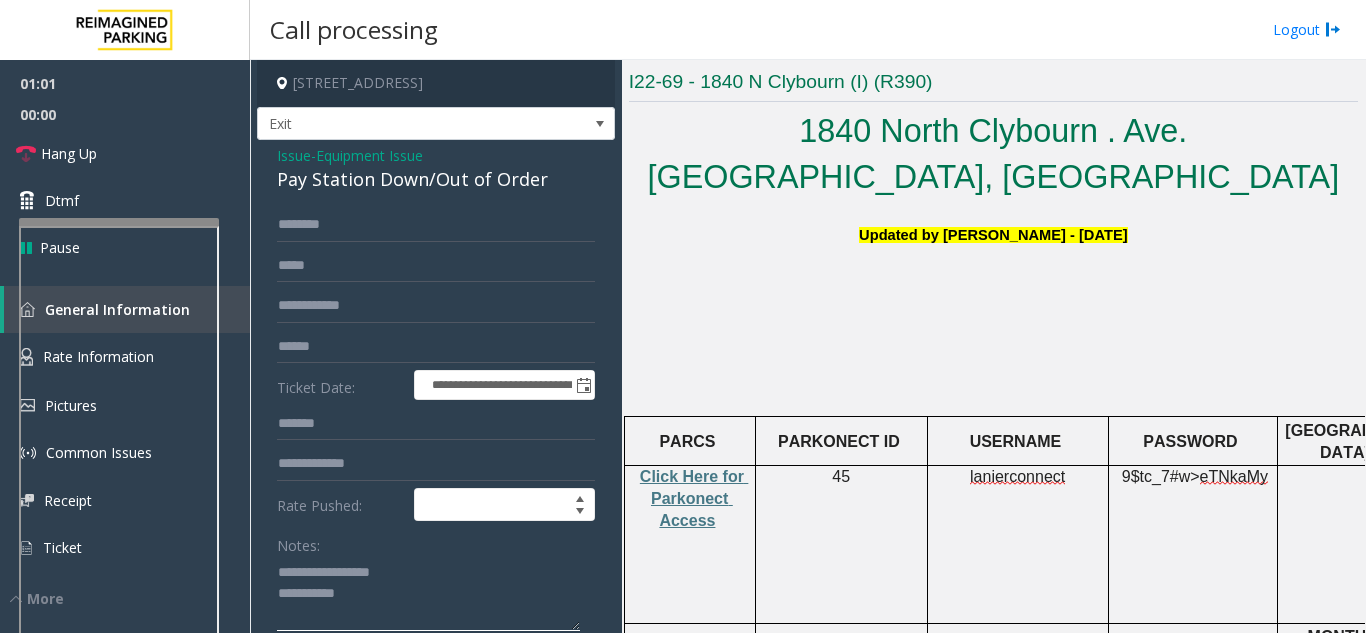 click 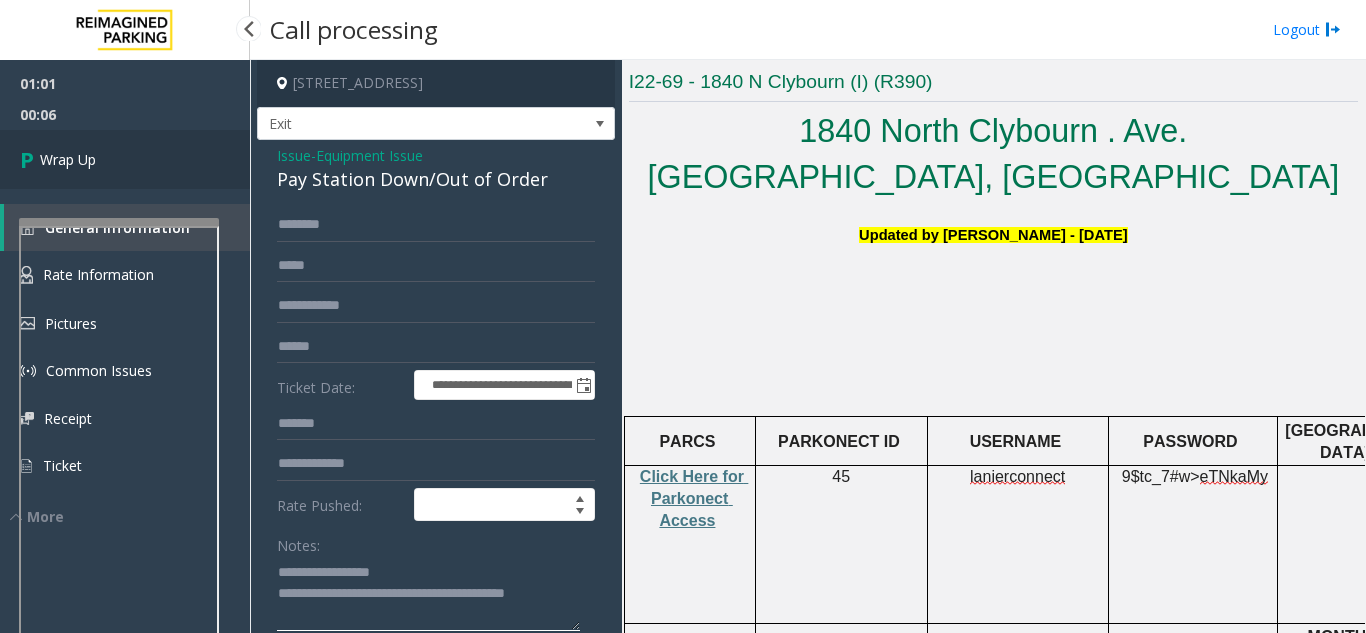 type on "**********" 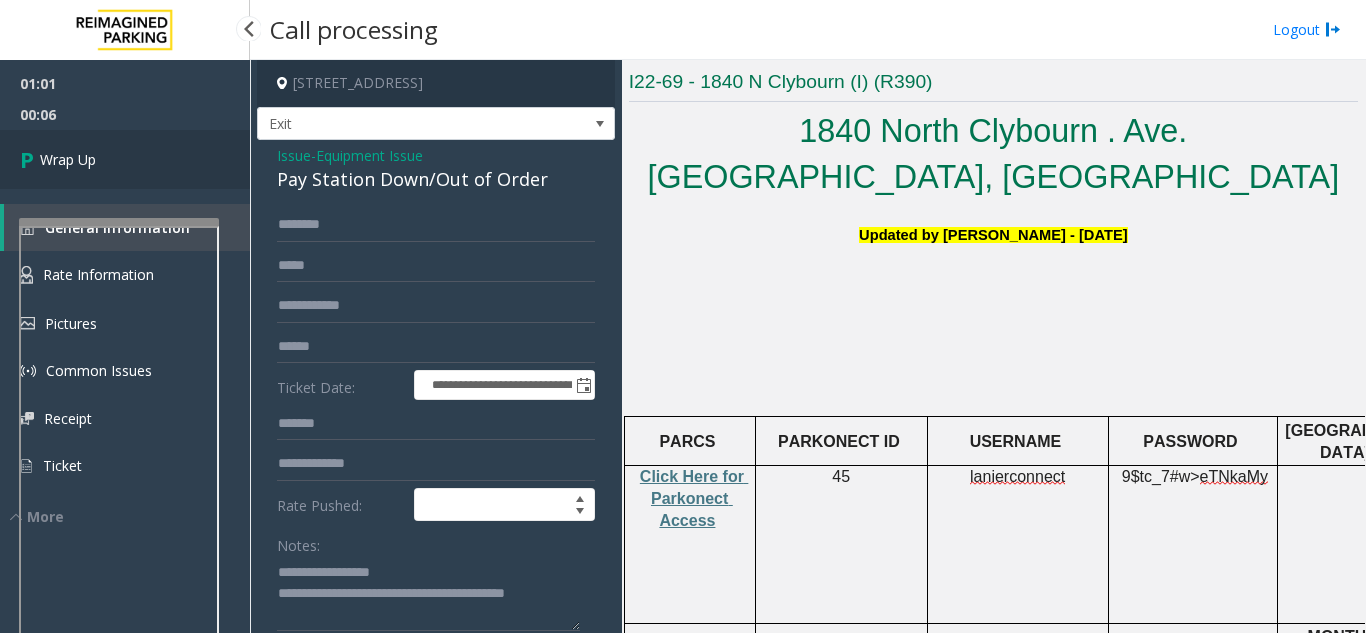 click on "Wrap Up" at bounding box center [125, 159] 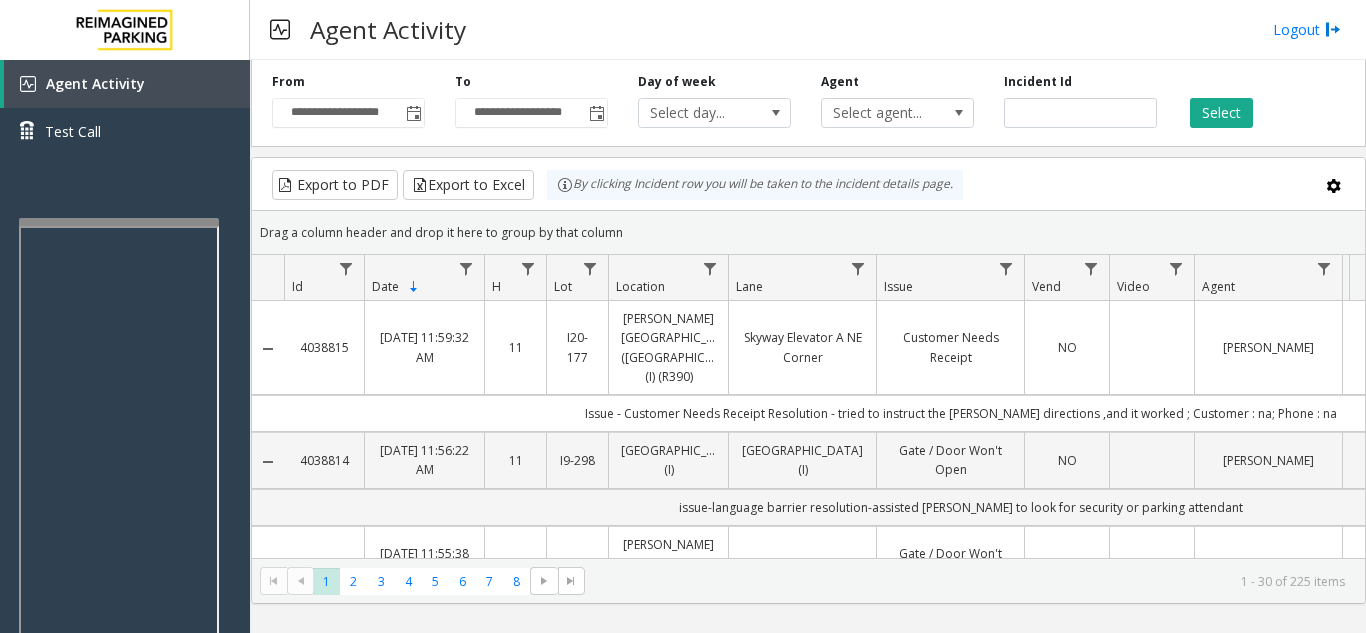 click on "Issue -  Customer Needs Receipt
Resolution -   tried to instruct the [PERSON_NAME] directions ,and it worked
; Customer : na; Phone : na" 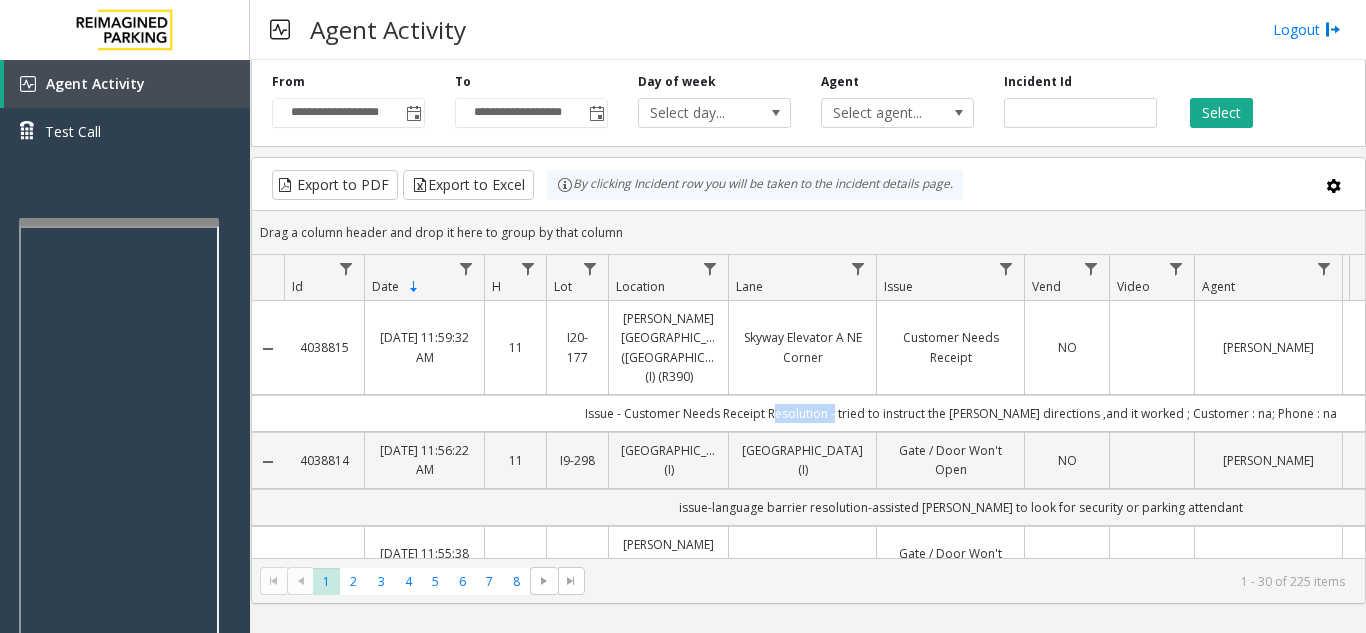 click on "Issue -  Customer Needs Receipt
Resolution -   tried to instruct the [PERSON_NAME] directions ,and it worked
; Customer : na; Phone : na" 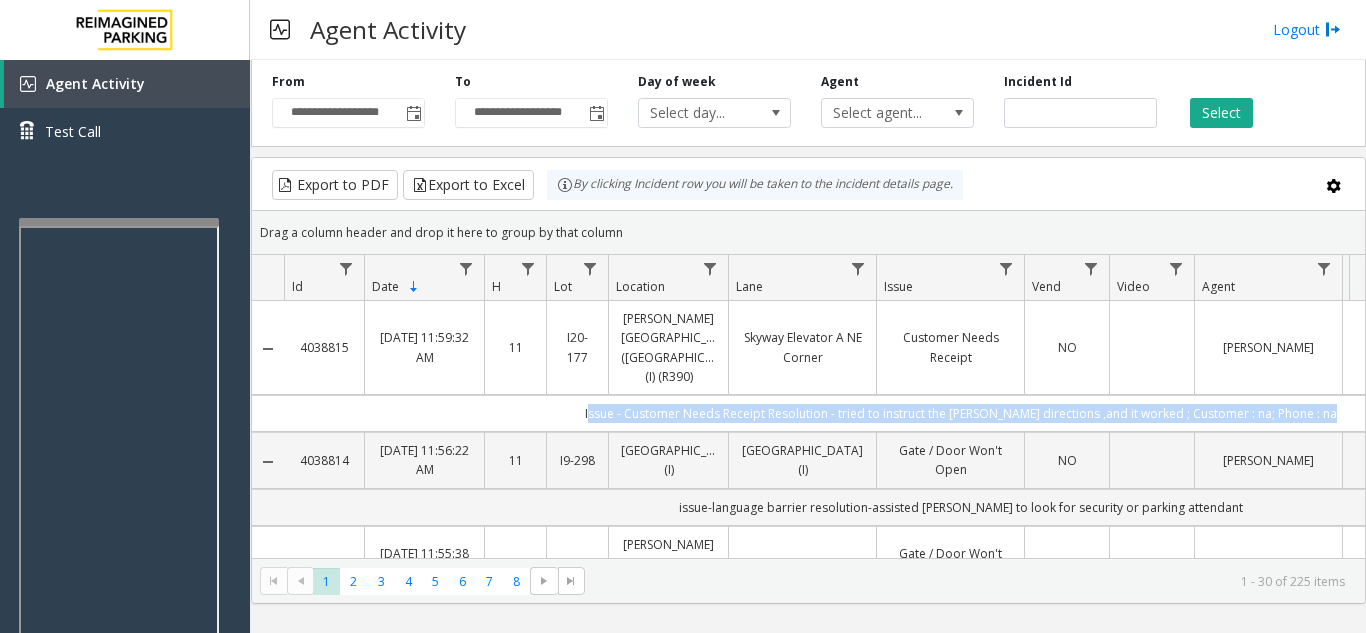 click on "Issue -  Customer Needs Receipt
Resolution -   tried to instruct the [PERSON_NAME] directions ,and it worked
; Customer : na; Phone : na" 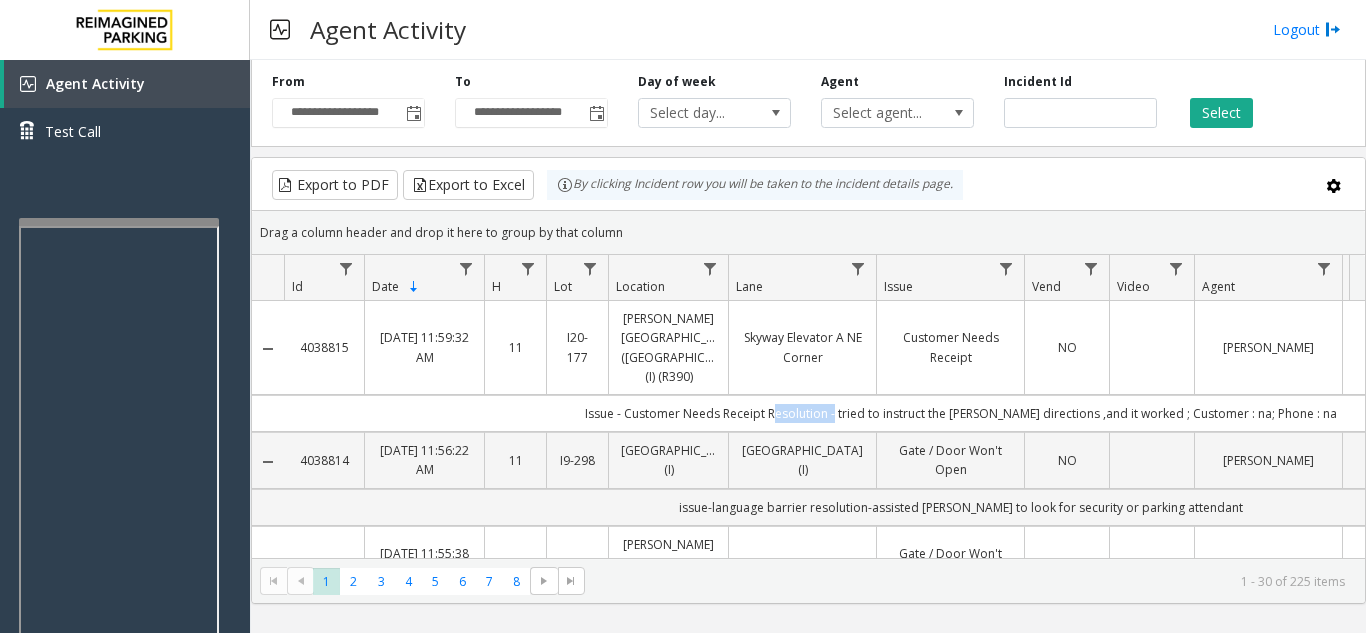 click on "Issue -  Customer Needs Receipt
Resolution -   tried to instruct the [PERSON_NAME] directions ,and it worked
; Customer : na; Phone : na" 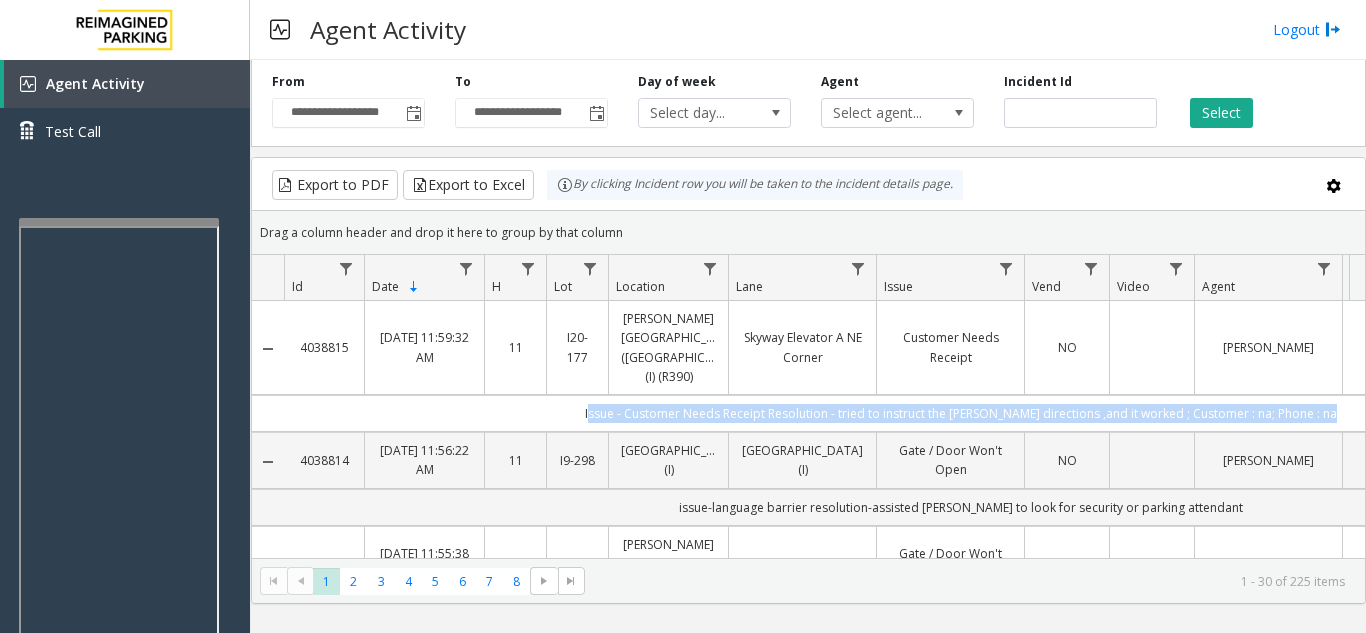 drag, startPoint x: 808, startPoint y: 386, endPoint x: 1330, endPoint y: 381, distance: 522.0239 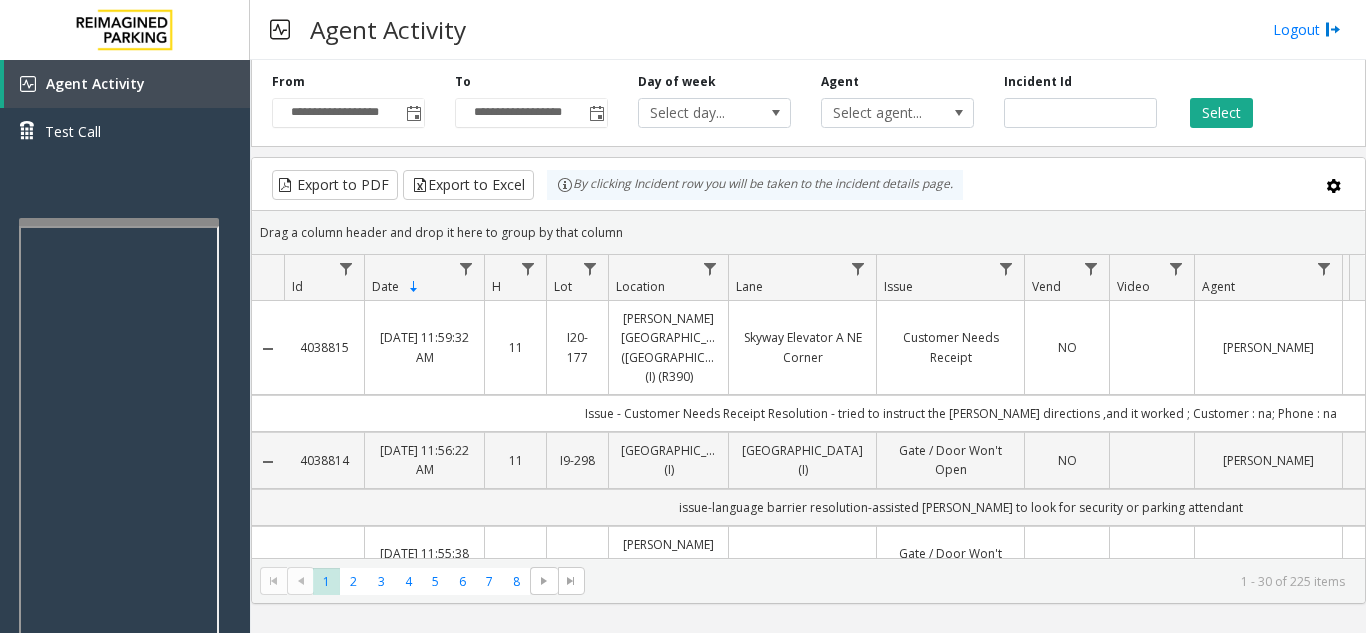 click on "Issue -  Customer Needs Receipt
Resolution -   tried to instruct the [PERSON_NAME] directions ,and it worked
; Customer : na; Phone : na" 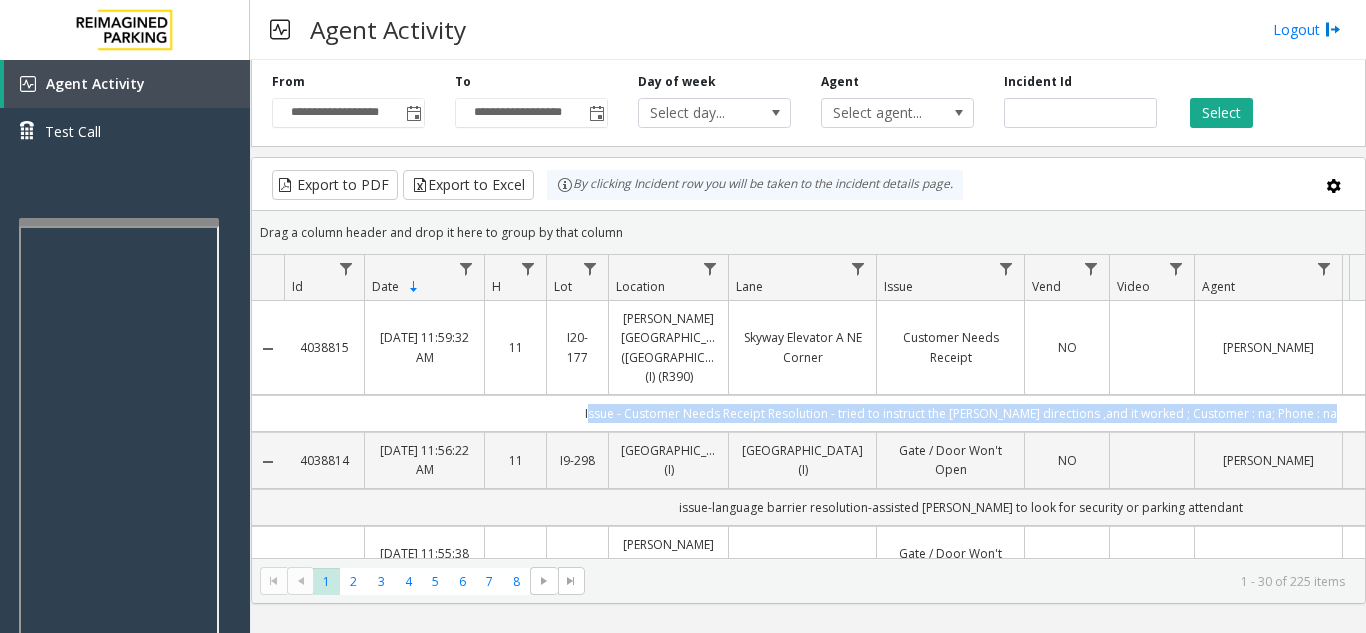 click on "Issue -  Customer Needs Receipt
Resolution -   tried to instruct the [PERSON_NAME] directions ,and it worked
; Customer : na; Phone : na" 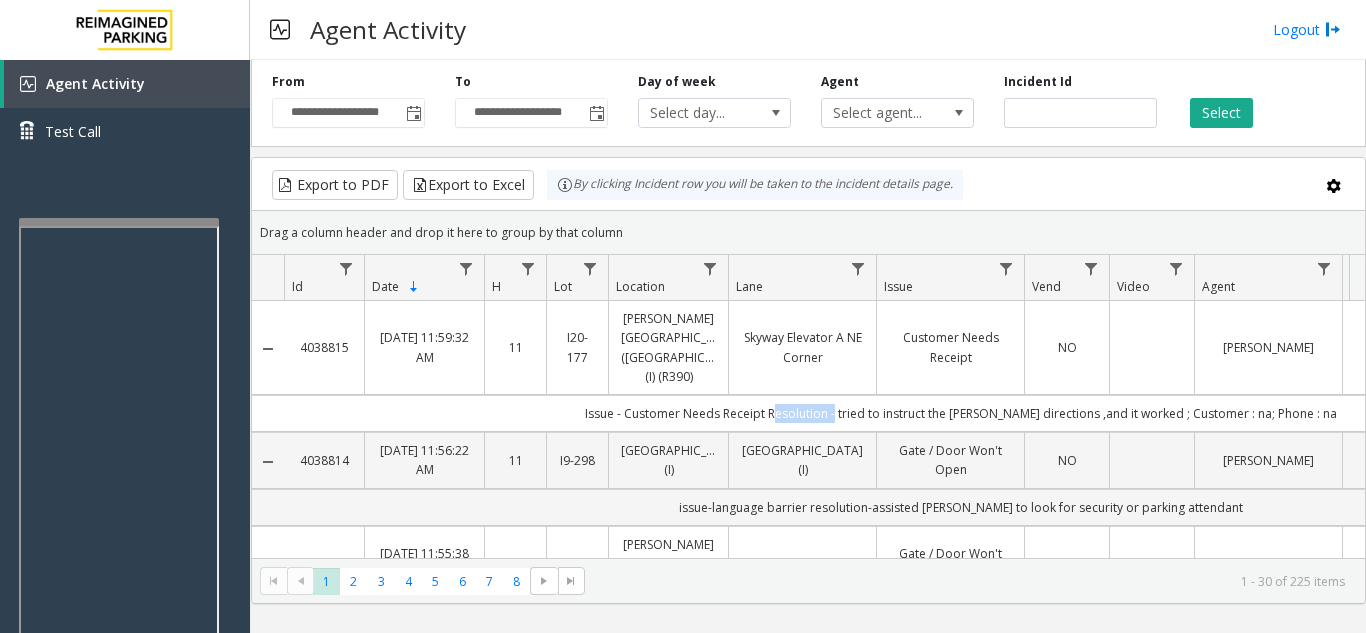 click on "Issue -  Customer Needs Receipt
Resolution -   tried to instruct the [PERSON_NAME] directions ,and it worked
; Customer : na; Phone : na" 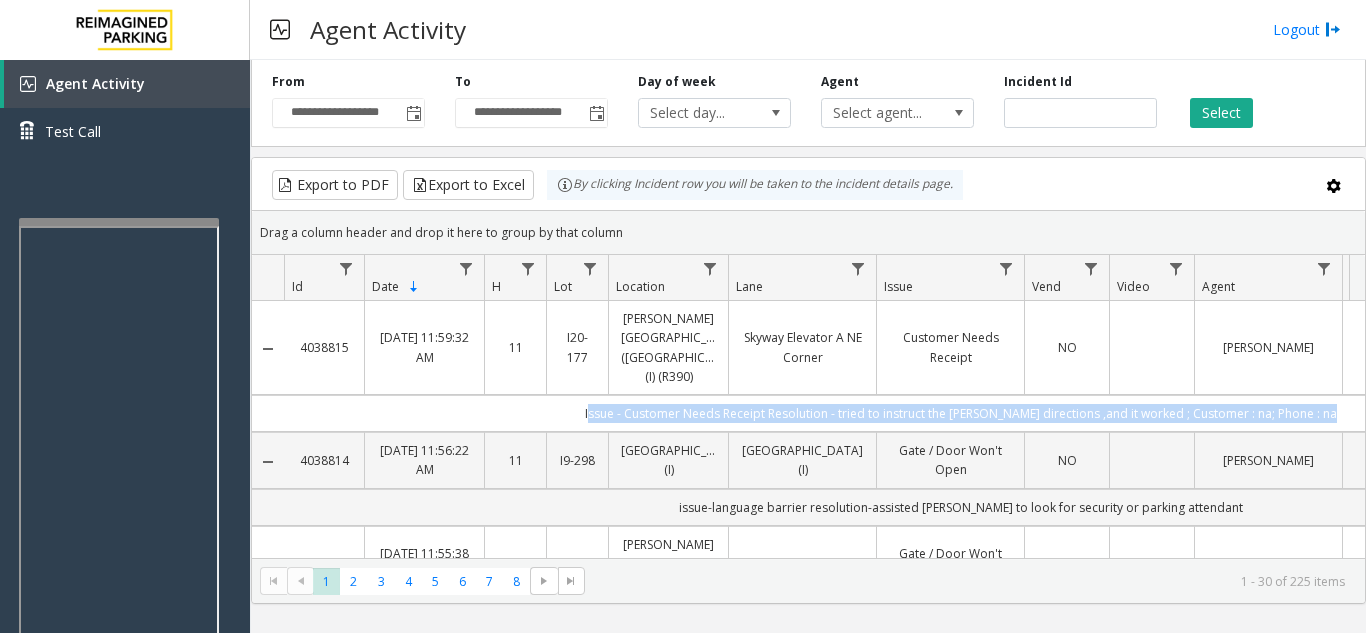 click on "Issue -  Customer Needs Receipt
Resolution -   tried to instruct the [PERSON_NAME] directions ,and it worked
; Customer : na; Phone : na" 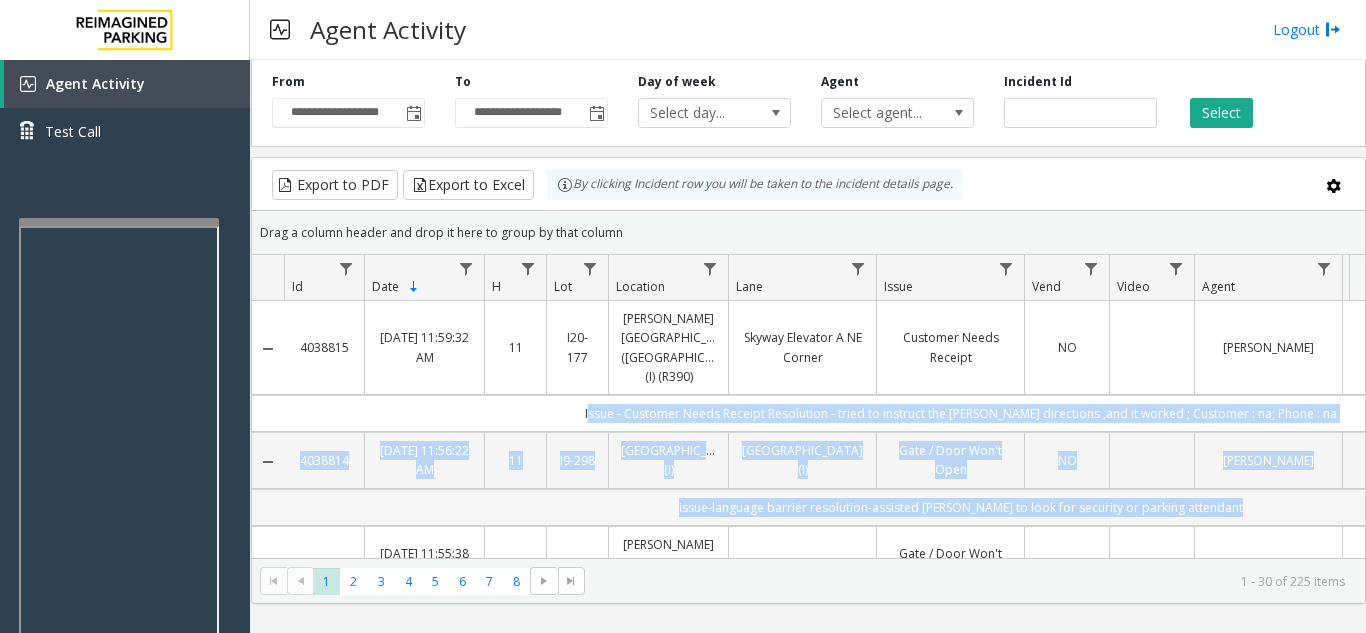 drag, startPoint x: 818, startPoint y: 394, endPoint x: 863, endPoint y: 481, distance: 97.94897 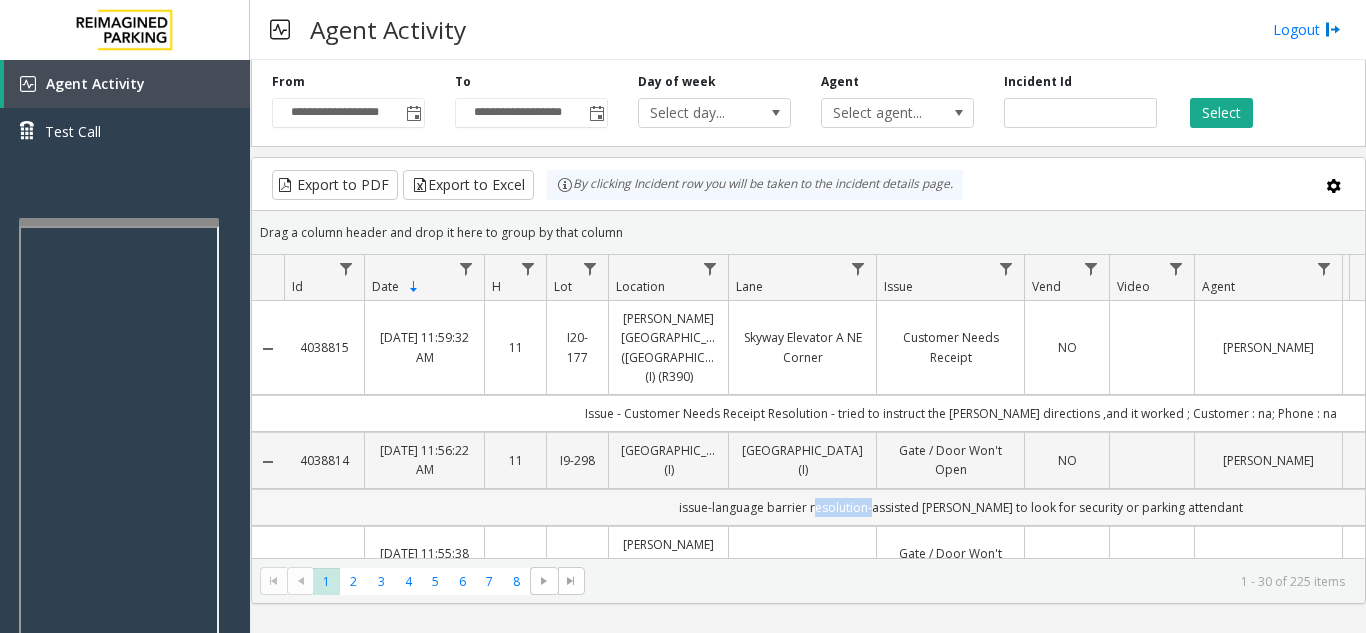 click on "issue-language barrier
resolution-assisted [PERSON_NAME] to look for security or parking attendant" 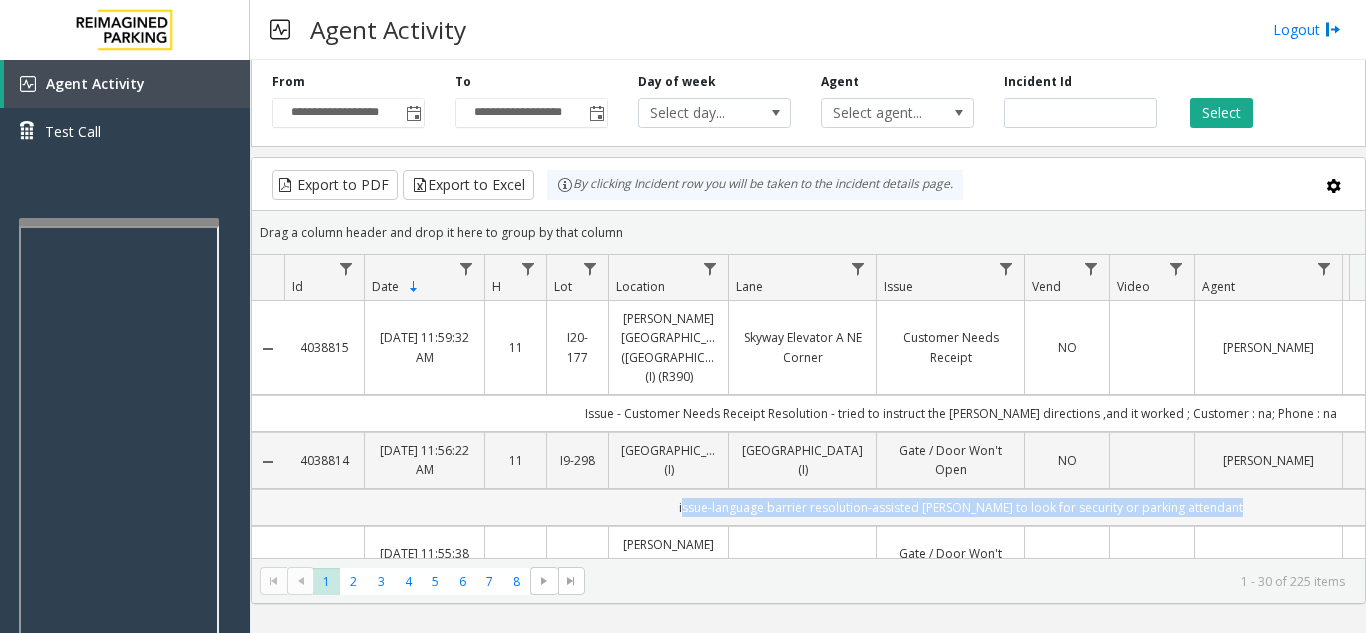 drag, startPoint x: 863, startPoint y: 481, endPoint x: 785, endPoint y: 488, distance: 78.31347 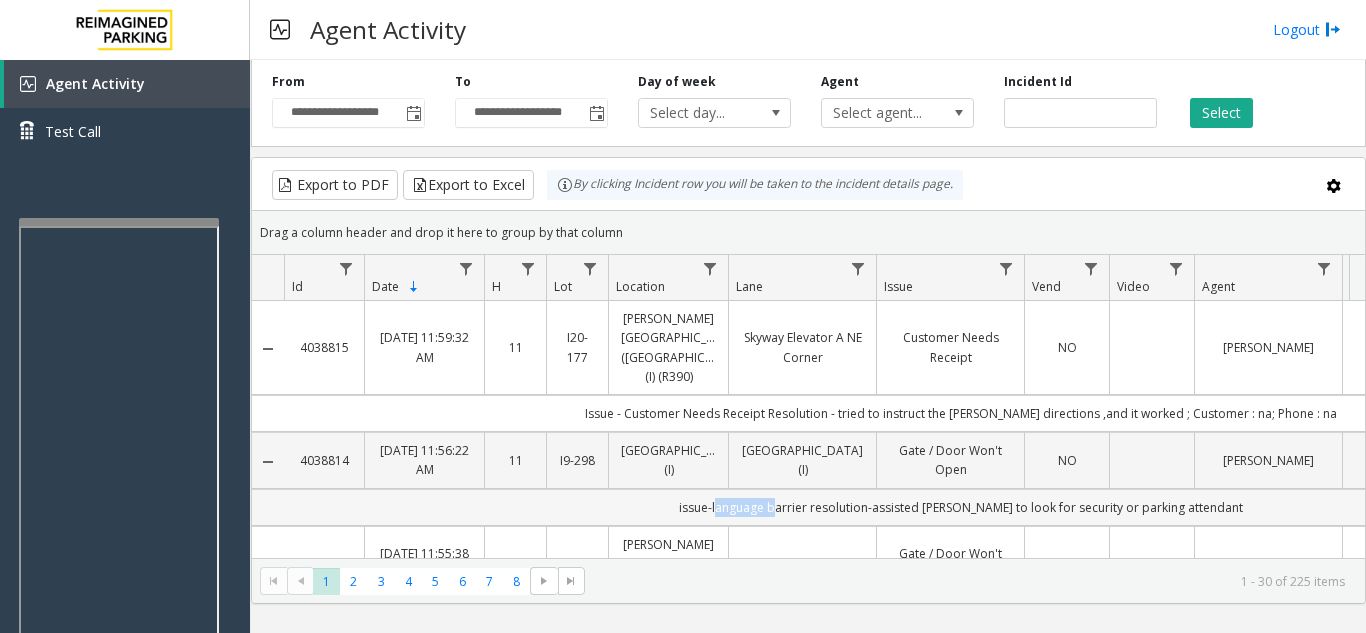 click on "issue-language barrier
resolution-assisted [PERSON_NAME] to look for security or parking attendant" 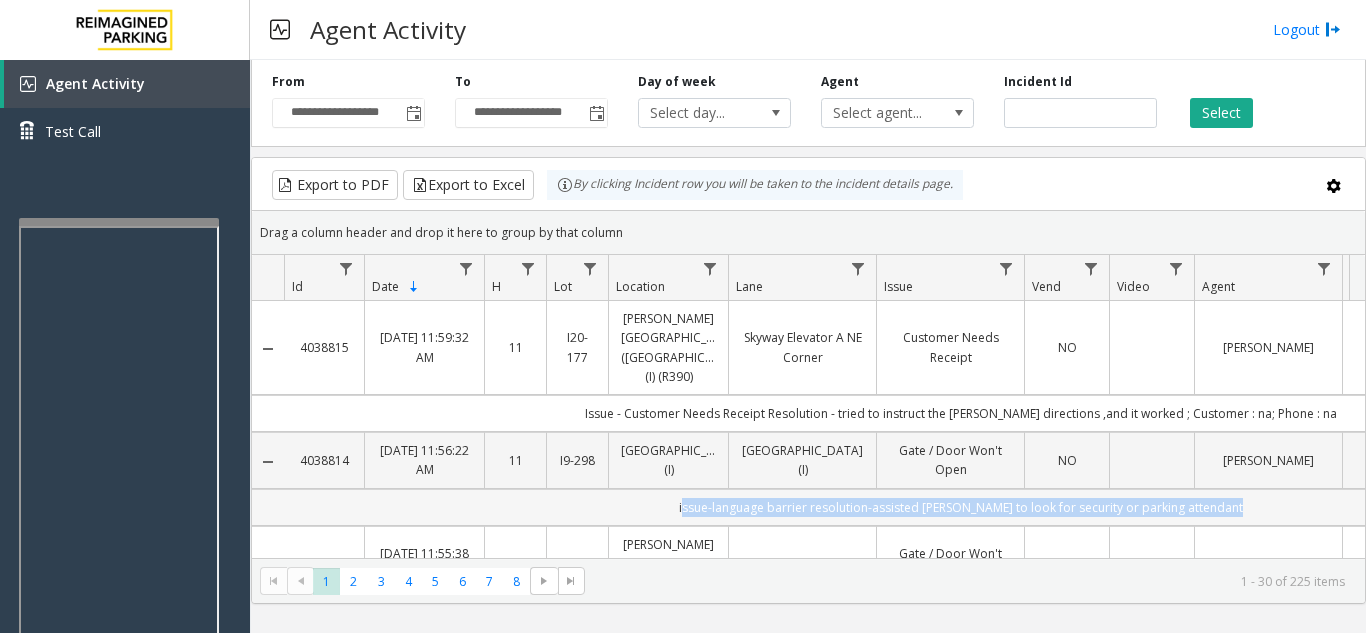 drag, startPoint x: 785, startPoint y: 488, endPoint x: 1081, endPoint y: 494, distance: 296.0608 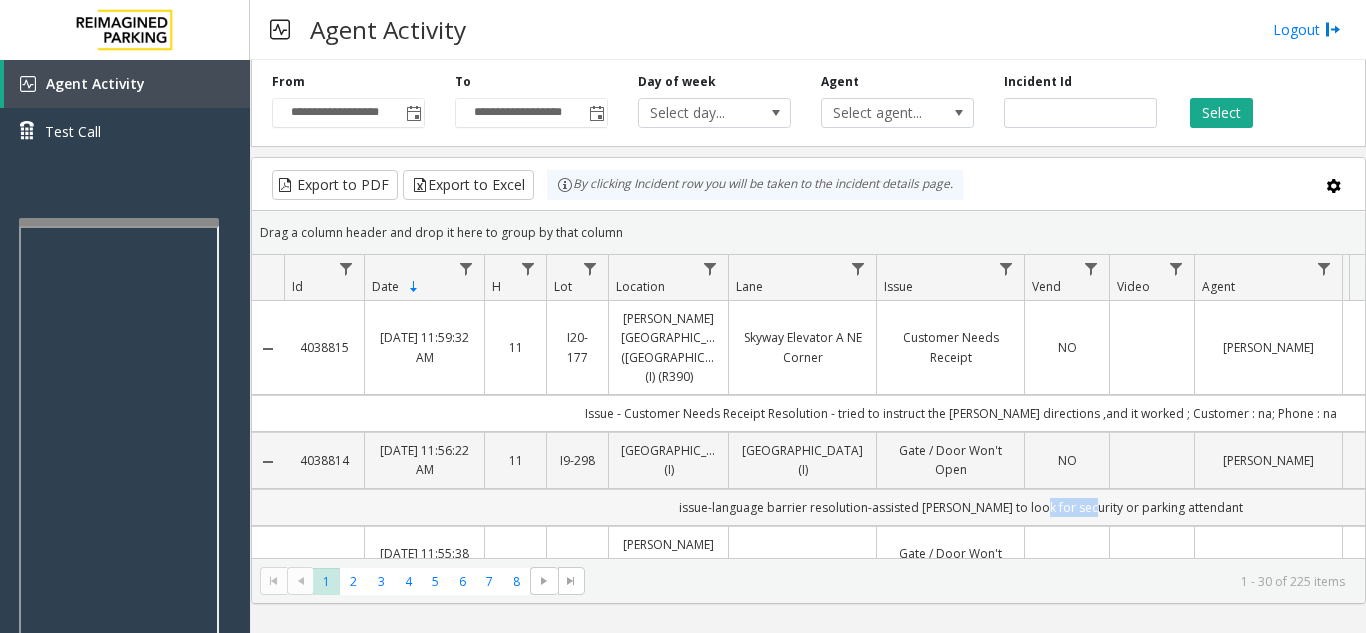 click on "issue-language barrier
resolution-assisted [PERSON_NAME] to look for security or parking attendant" 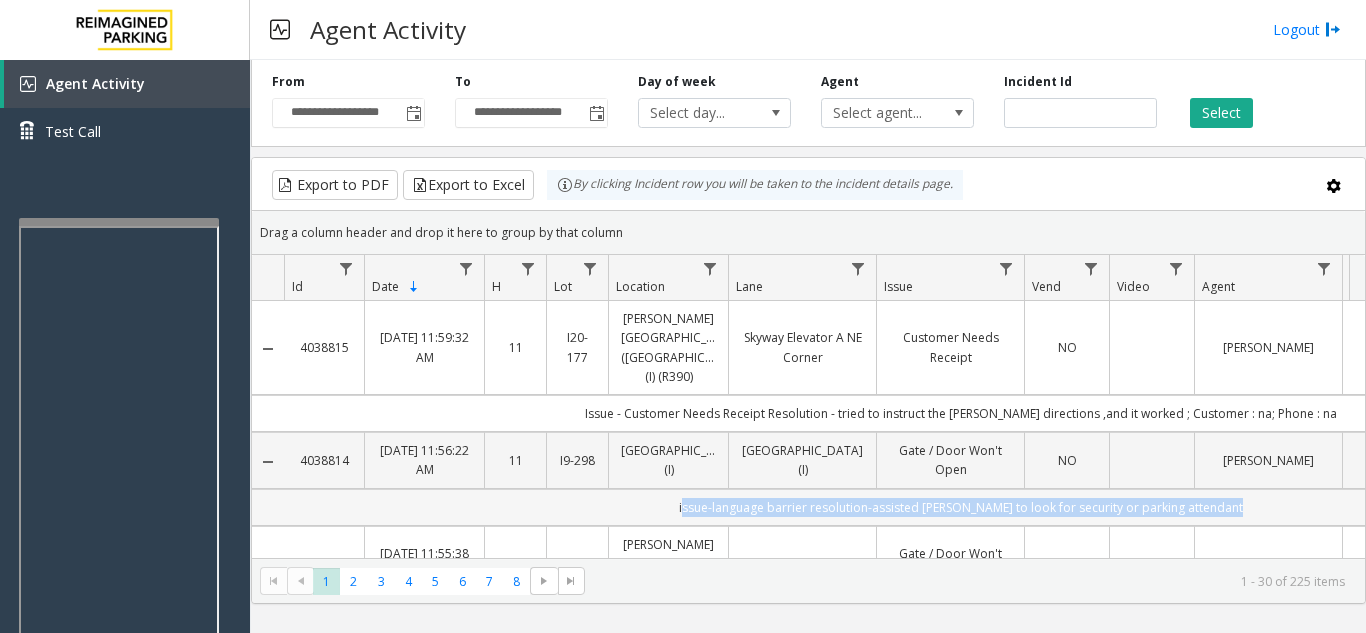 click on "issue-language barrier
resolution-assisted [PERSON_NAME] to look for security or parking attendant" 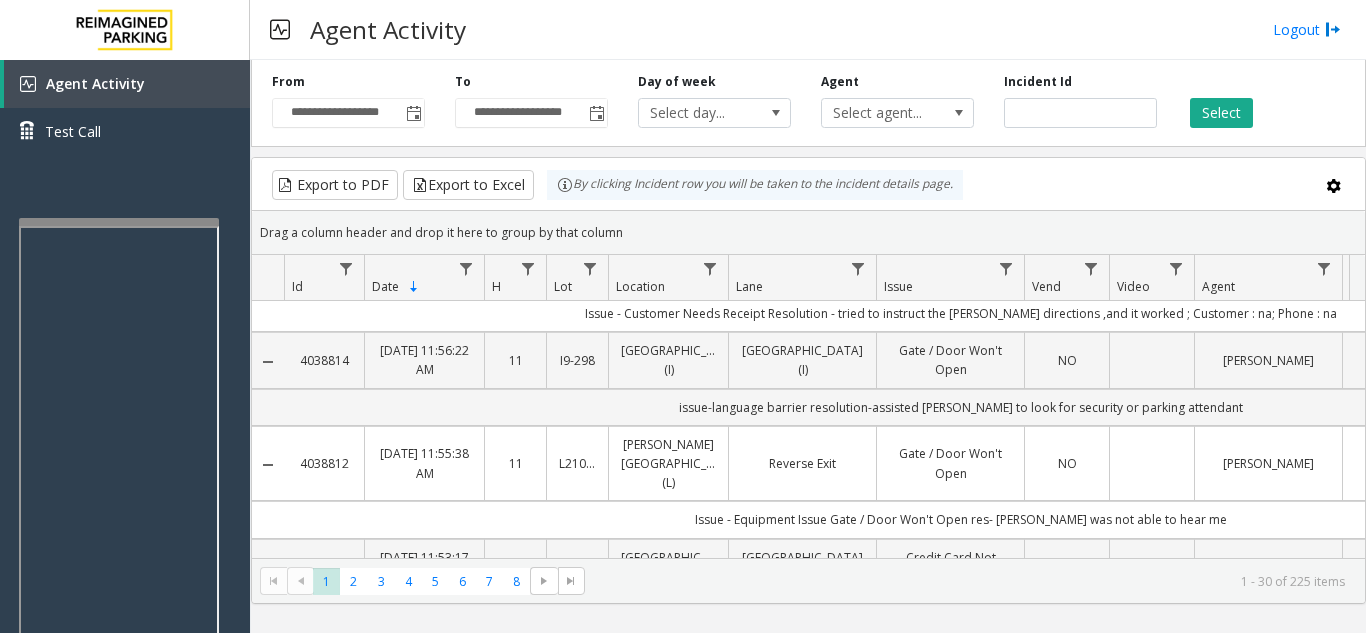 click on "Issue - Equipment Issue
Gate / Door Won't Open
res- [PERSON_NAME] was not able to hear me" 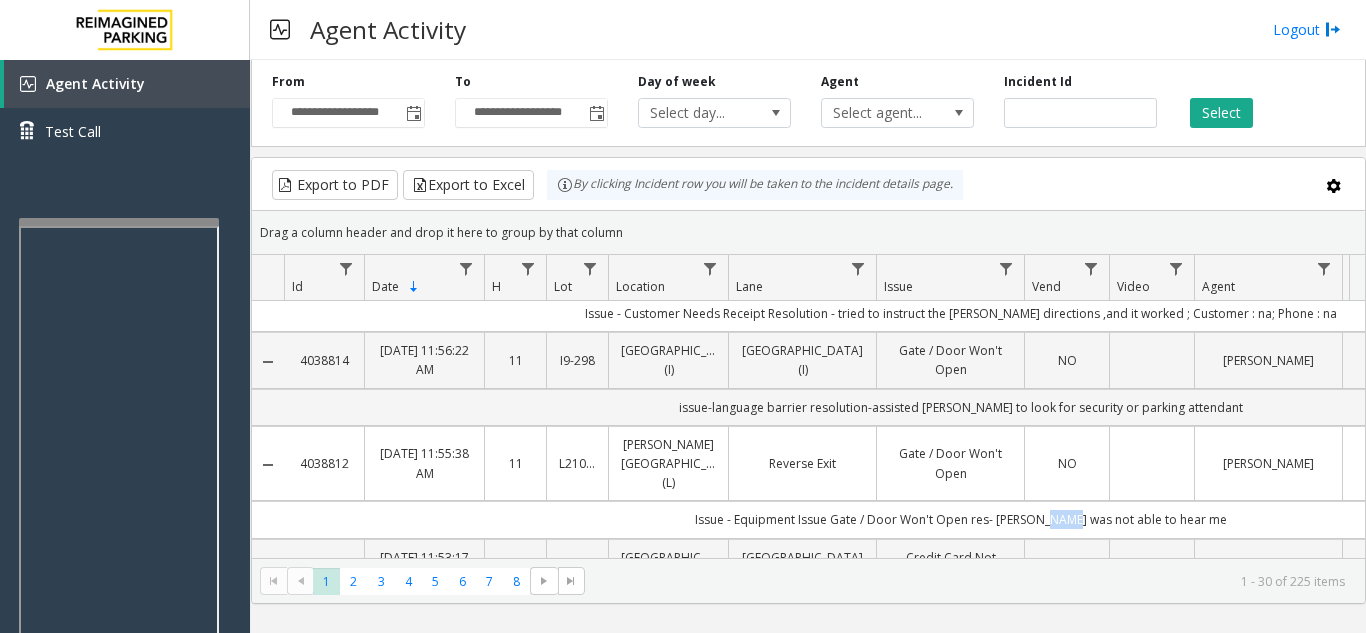 click on "Issue - Equipment Issue
Gate / Door Won't Open
res- [PERSON_NAME] was not able to hear me" 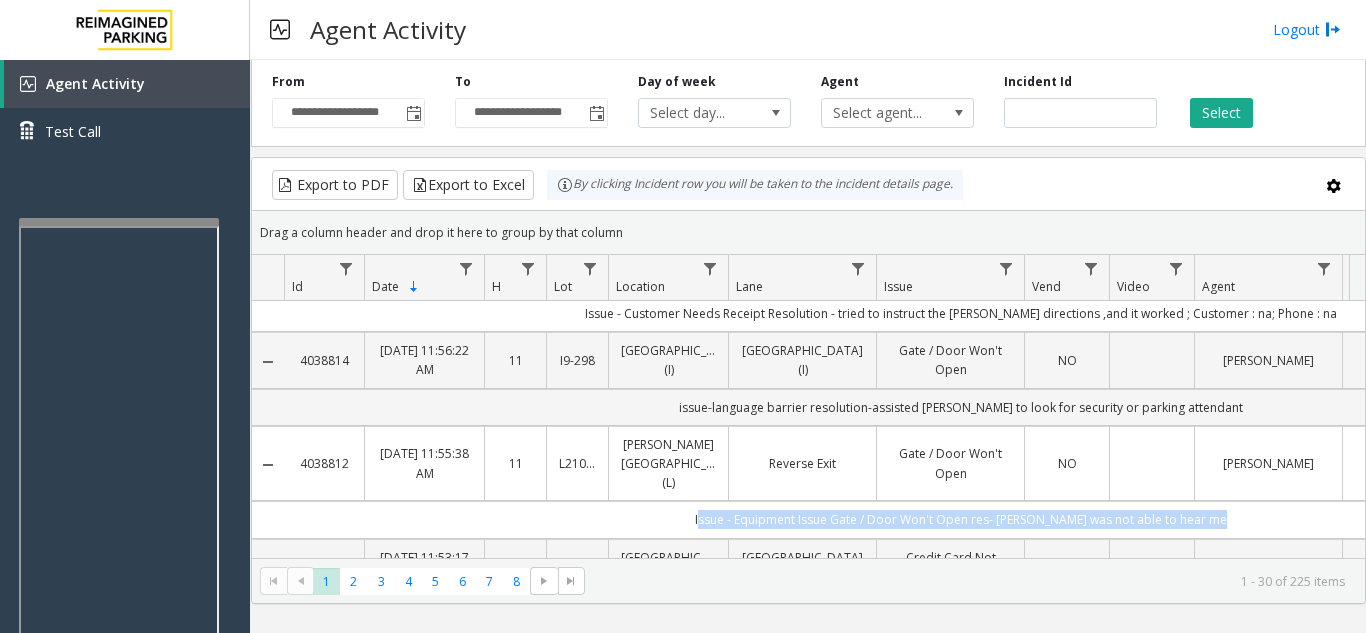 click on "Issue - Equipment Issue
Gate / Door Won't Open
res- [PERSON_NAME] was not able to hear me" 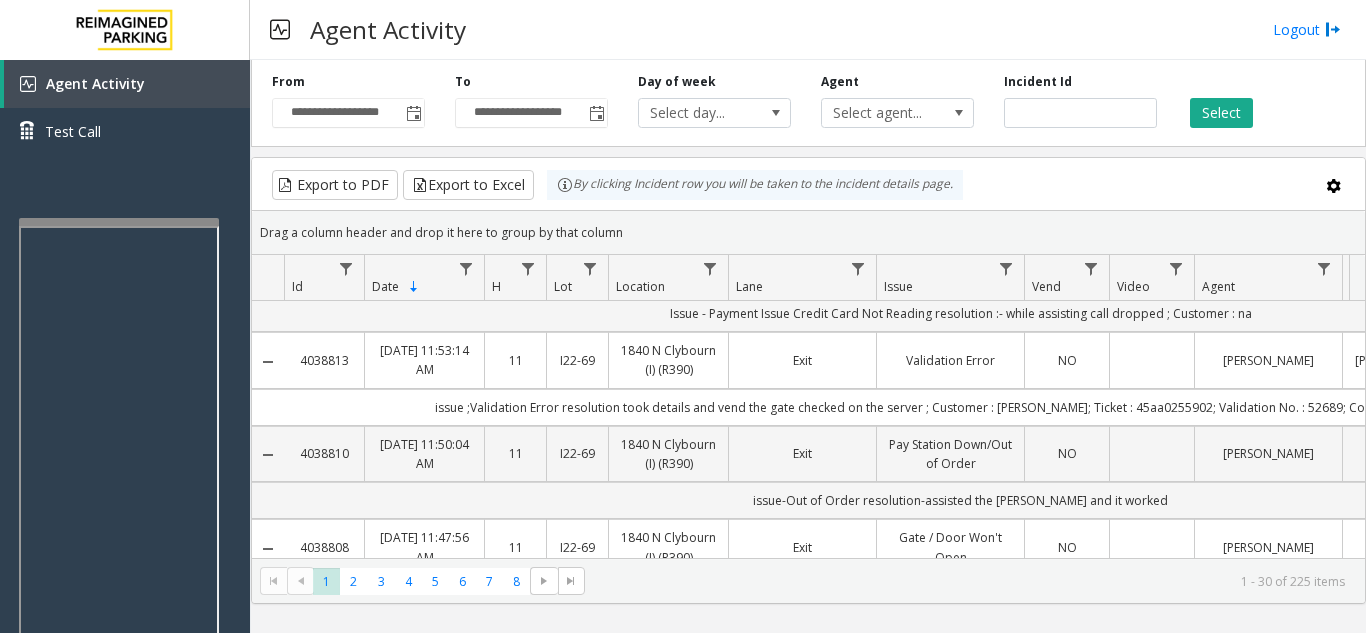 scroll, scrollTop: 400, scrollLeft: 20, axis: both 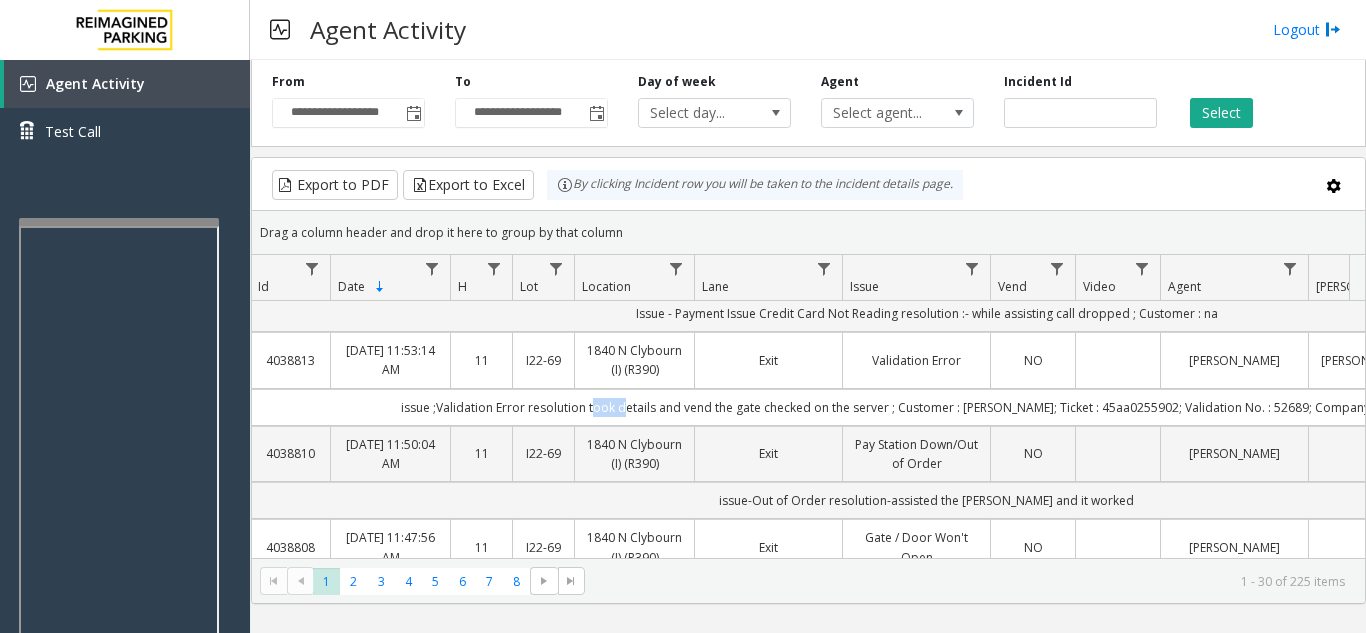 click on "issue ;Validation Error
resolution took details and vend the gate checked on the server ; Customer : [PERSON_NAME]; Ticket : 45aa0255902; Validation No. : 52689; Company  : home goods" 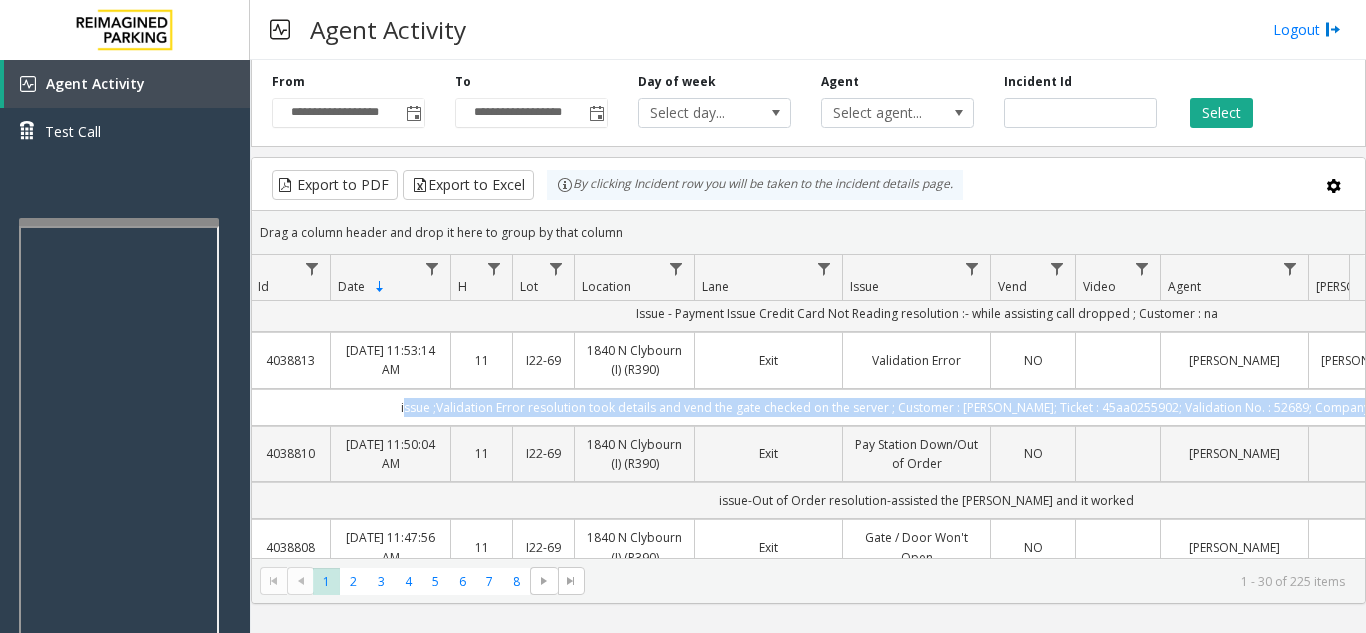 click on "issue ;Validation Error
resolution took details and vend the gate checked on the server ; Customer : [PERSON_NAME]; Ticket : 45aa0255902; Validation No. : 52689; Company  : home goods" 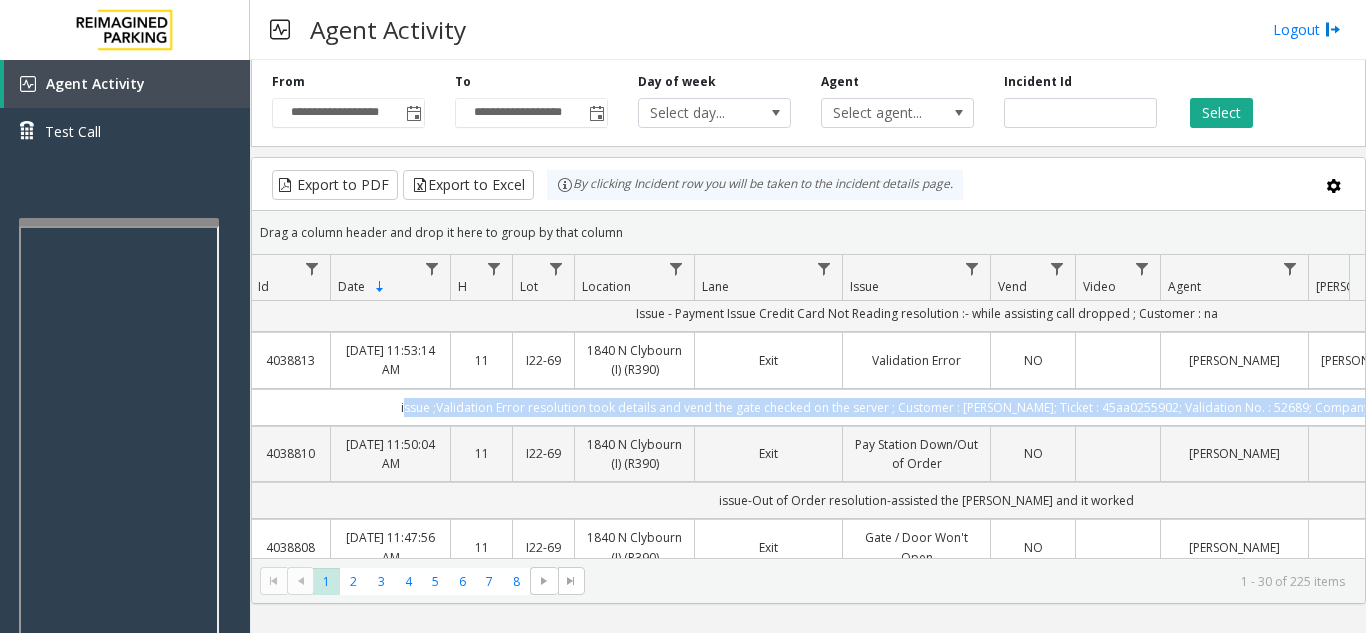 scroll, scrollTop: 400, scrollLeft: 55, axis: both 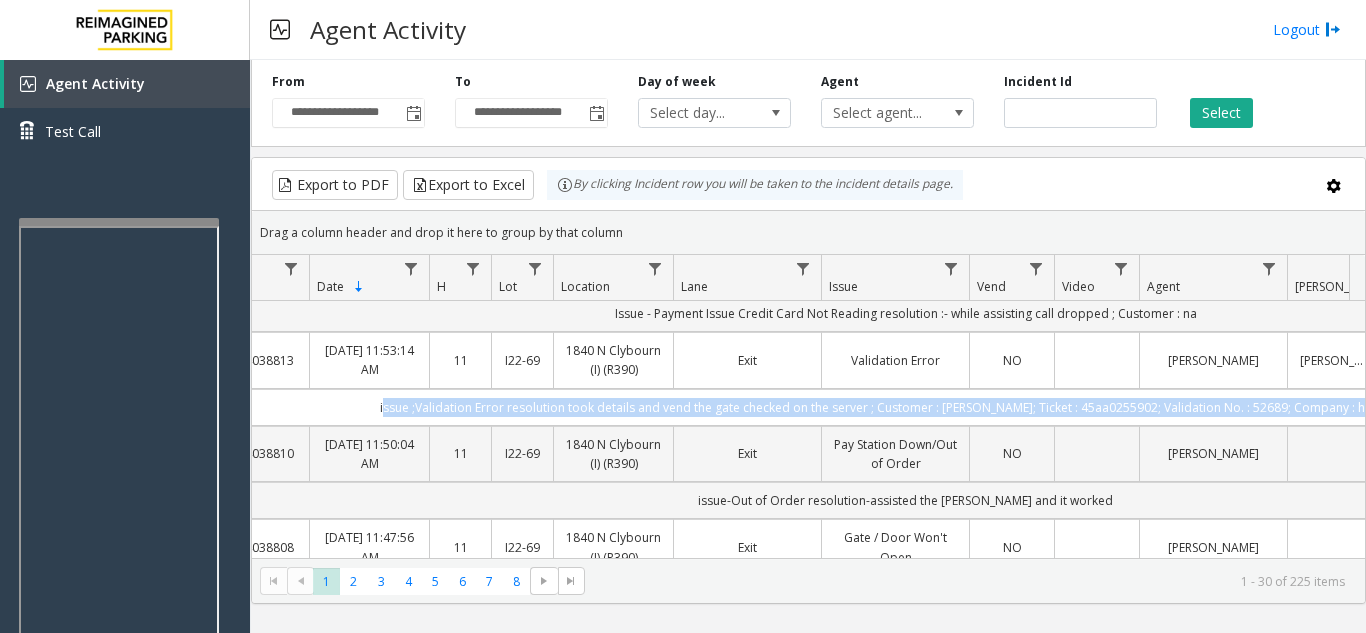 drag, startPoint x: 624, startPoint y: 371, endPoint x: 1332, endPoint y: 364, distance: 708.0346 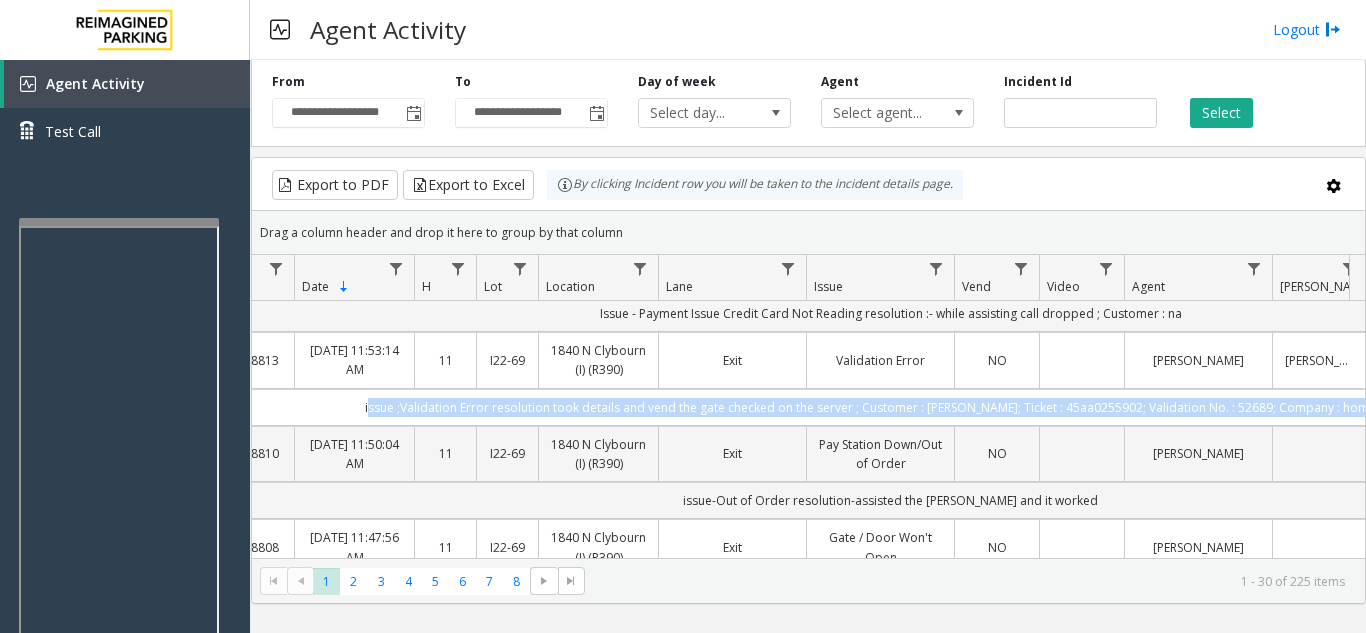 click on "issue ;Validation Error
resolution took details and vend the gate checked on the server ; Customer : [PERSON_NAME]; Ticket : 45aa0255902; Validation No. : 52689; Company  : home goods" 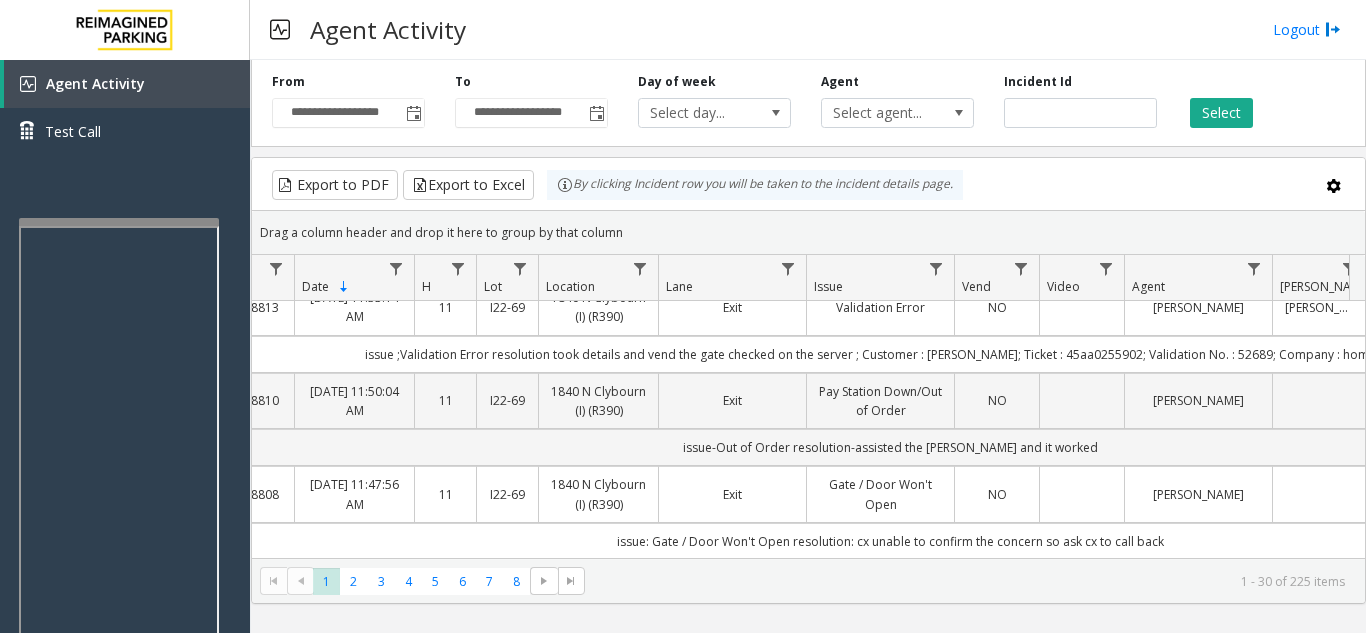 scroll, scrollTop: 500, scrollLeft: 70, axis: both 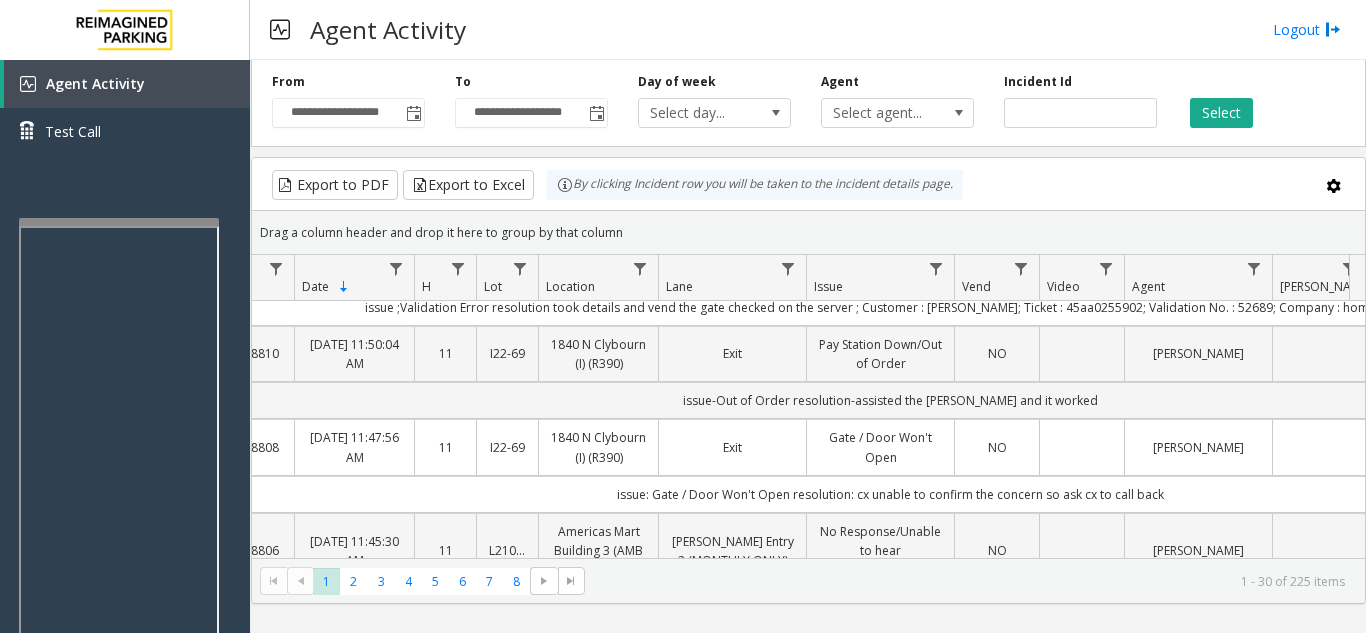 click on "issue: Gate / Door Won't Open
resolution: cx unable to confirm the concern so ask cx to call back" 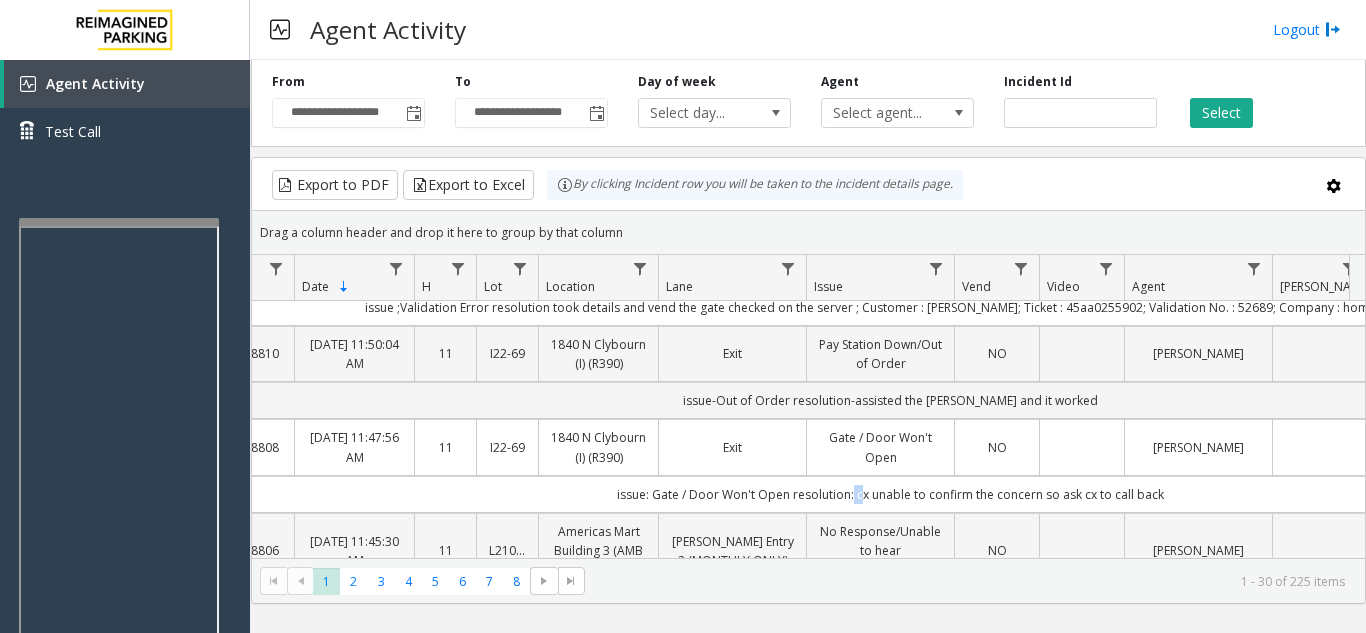 click on "issue: Gate / Door Won't Open
resolution: cx unable to confirm the concern so ask cx to call back" 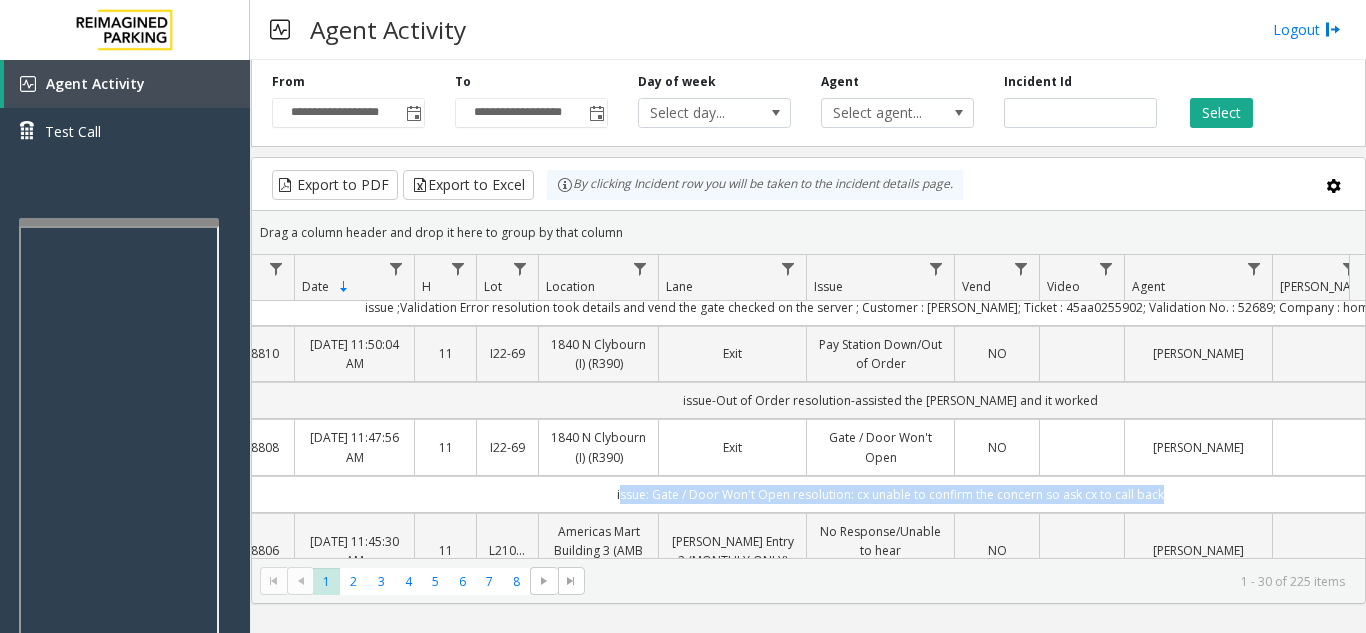 click on "issue: Gate / Door Won't Open
resolution: cx unable to confirm the concern so ask cx to call back" 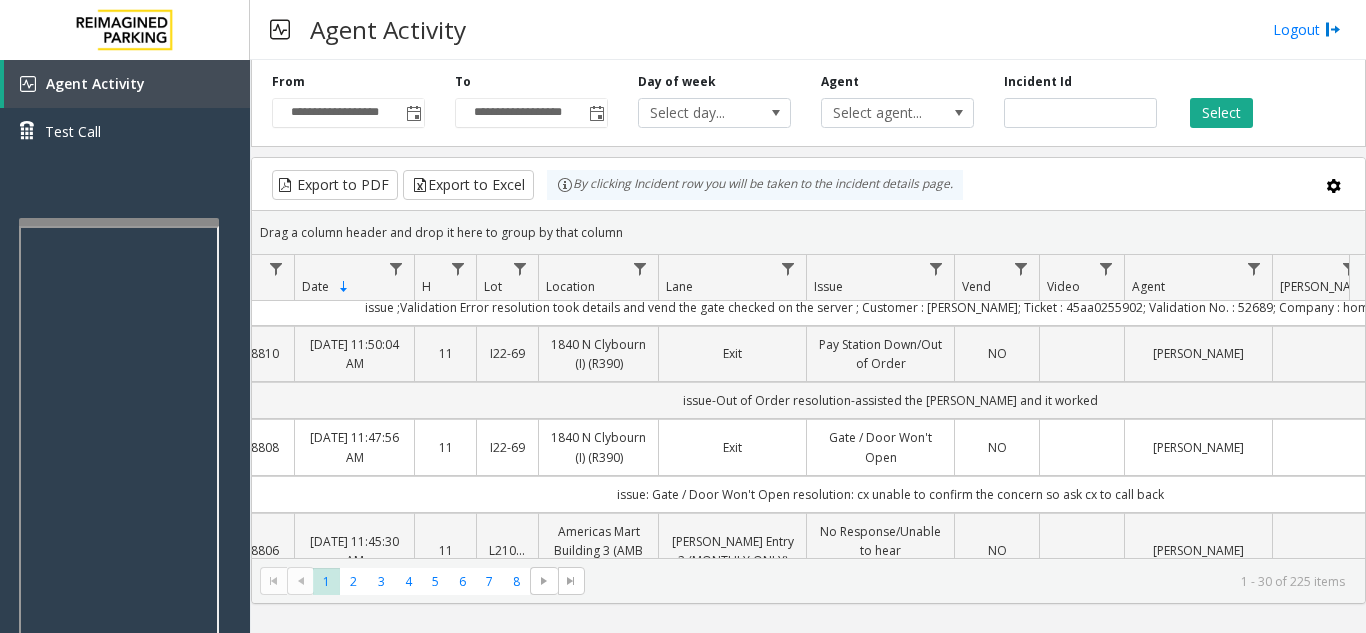 click on "issue: Gate / Door Won't Open
resolution: cx unable to confirm the concern so ask cx to call back" 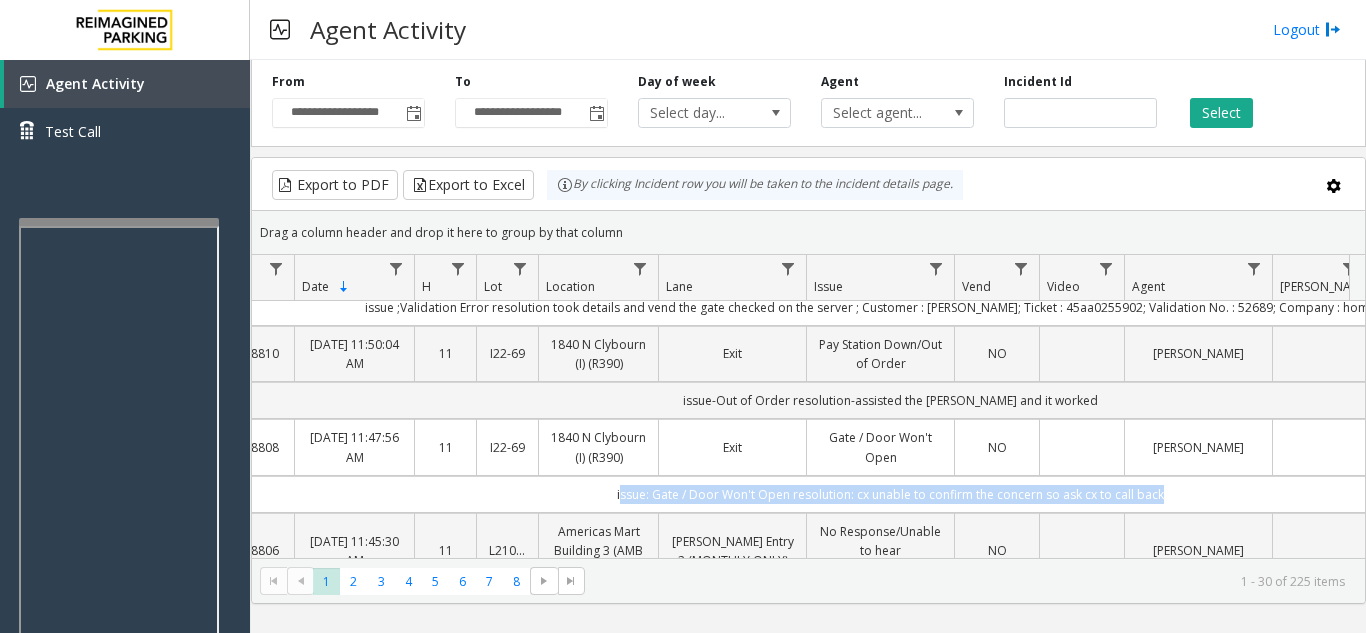 click on "issue: Gate / Door Won't Open
resolution: cx unable to confirm the concern so ask cx to call back" 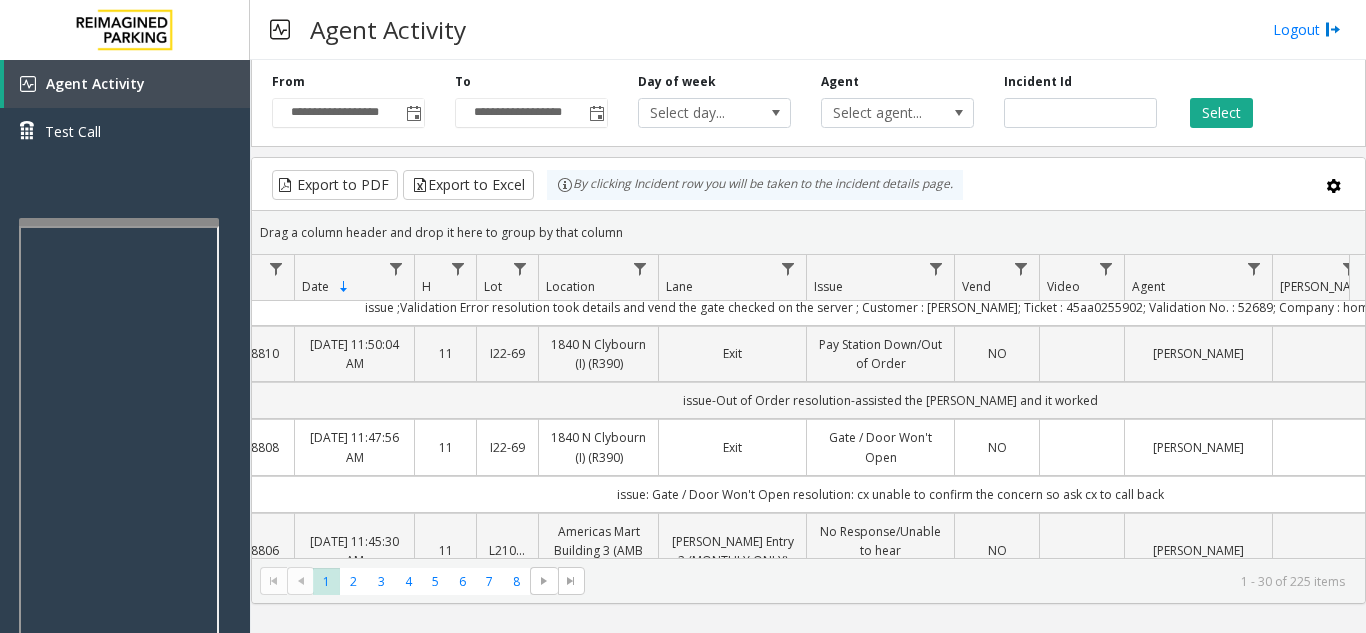 click on "issue: Gate / Door Won't Open
resolution: cx unable to confirm the concern so ask cx to call back" 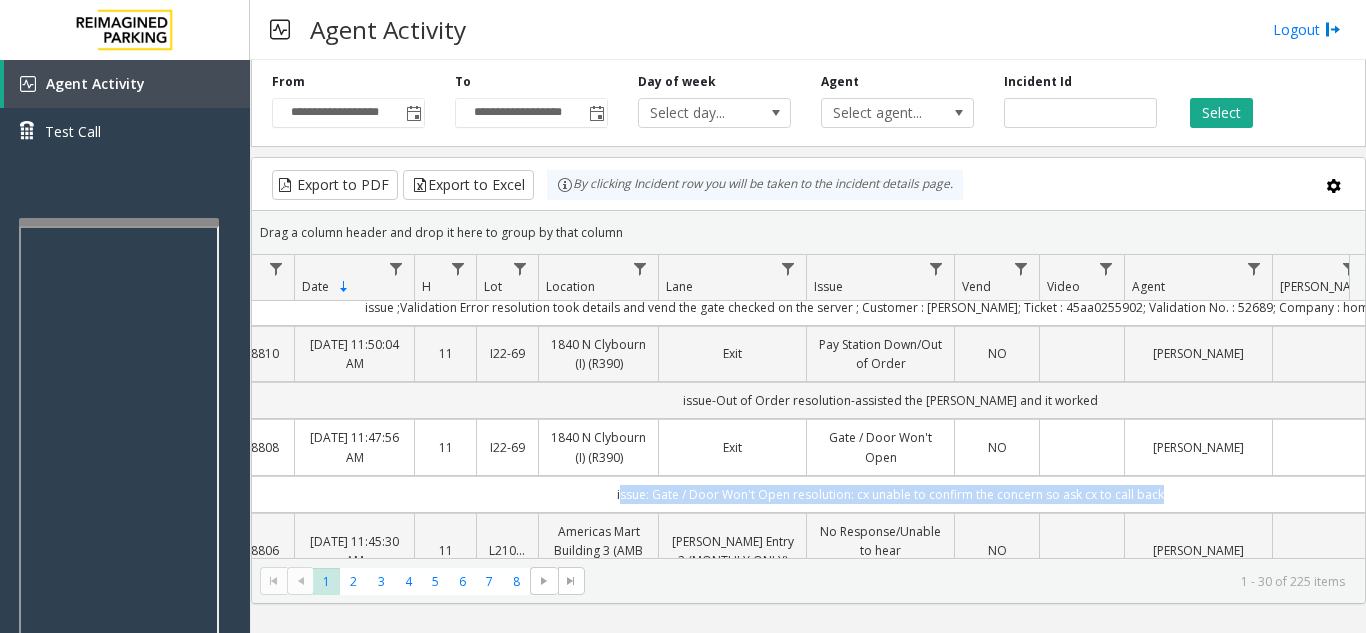click on "issue: Gate / Door Won't Open
resolution: cx unable to confirm the concern so ask cx to call back" 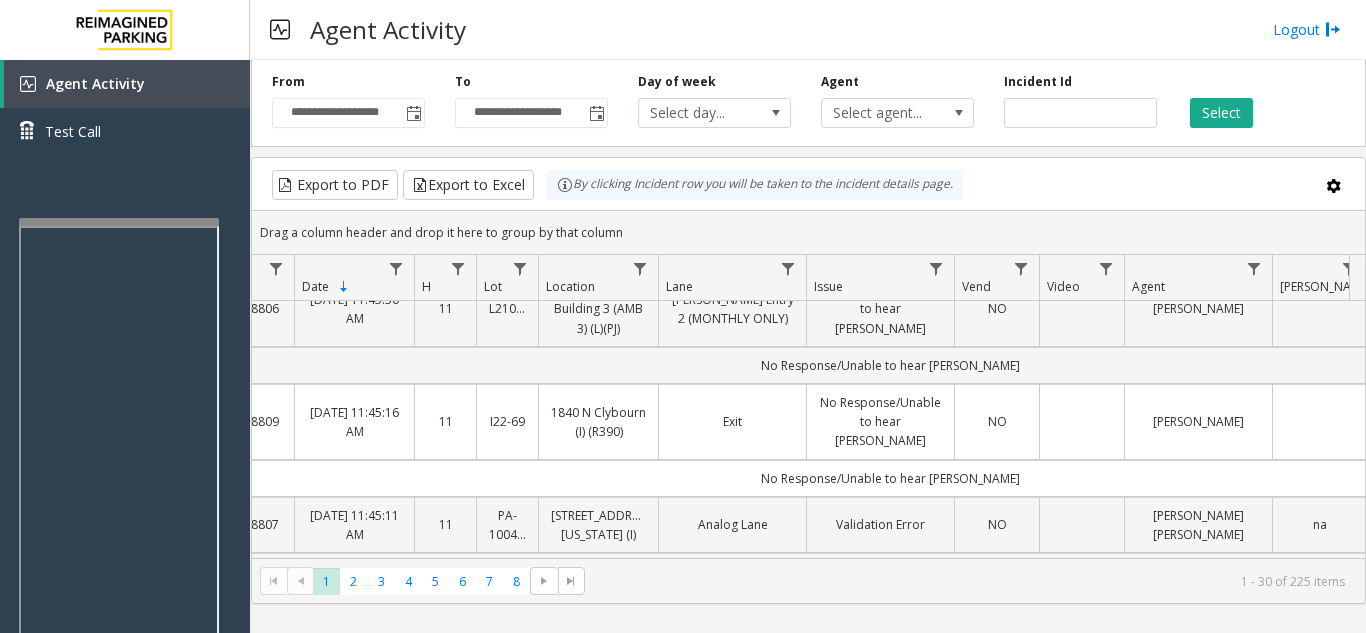 scroll, scrollTop: 600, scrollLeft: 70, axis: both 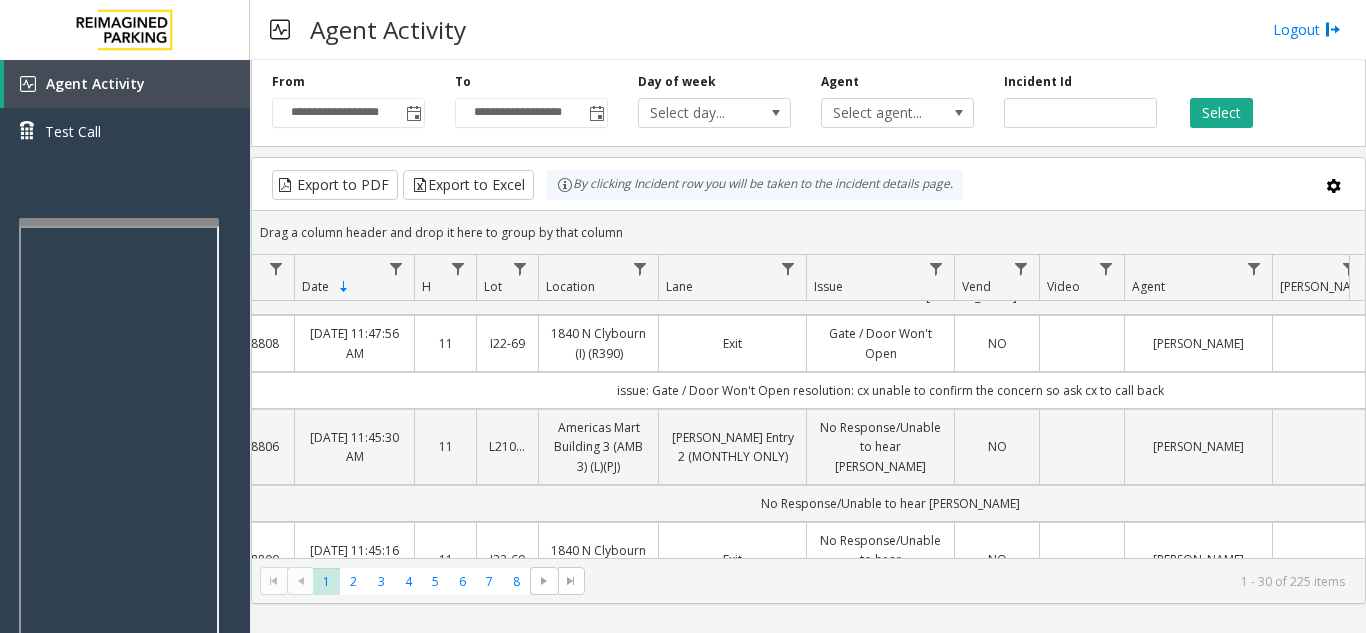 click on "4038815   [DATE] 11:59:32 AM
11   I20-[GEOGRAPHIC_DATA][PERSON_NAME] ([GEOGRAPHIC_DATA]) (I) (R390)   Skyway Elevator A NE Corner   Customer Needs Receipt   NO   [PERSON_NAME]    na   genesys   NO   Issue -  Customer Needs Receipt
Resolution -   tried to instruct the [PERSON_NAME] directions ,and it worked
; Customer : na; Phone : na   [PHONE_NUMBER]   [DATE] 11:56:22 AM
11   I9-298   [GEOGRAPHIC_DATA] (I)   [GEOGRAPHIC_DATA] (I)   Gate / Door Won't Open   NO   [PERSON_NAME]      genesys   NO   issue-language barrier
resolution-assisted [PERSON_NAME] to look for security or parking attendant    4038812   [DATE] 11:55:38 AM
11   L21093100   [PERSON_NAME][GEOGRAPHIC_DATA] (L)   Reverse Exit   Gate / Door Won't Open   NO   Sagar Kumar      genesys   NO   Issue - Equipment Issue
Gate / Door Won't Open
res- [PERSON_NAME] was not able to hear me   4038811   [DATE] 11:53:17 AM
11   I9-298   [GEOGRAPHIC_DATA] (I)   [GEOGRAPHIC_DATA] (I)   Credit Card Not Reading   NO   [PERSON_NAME]   na    genesys   NO   4038813" 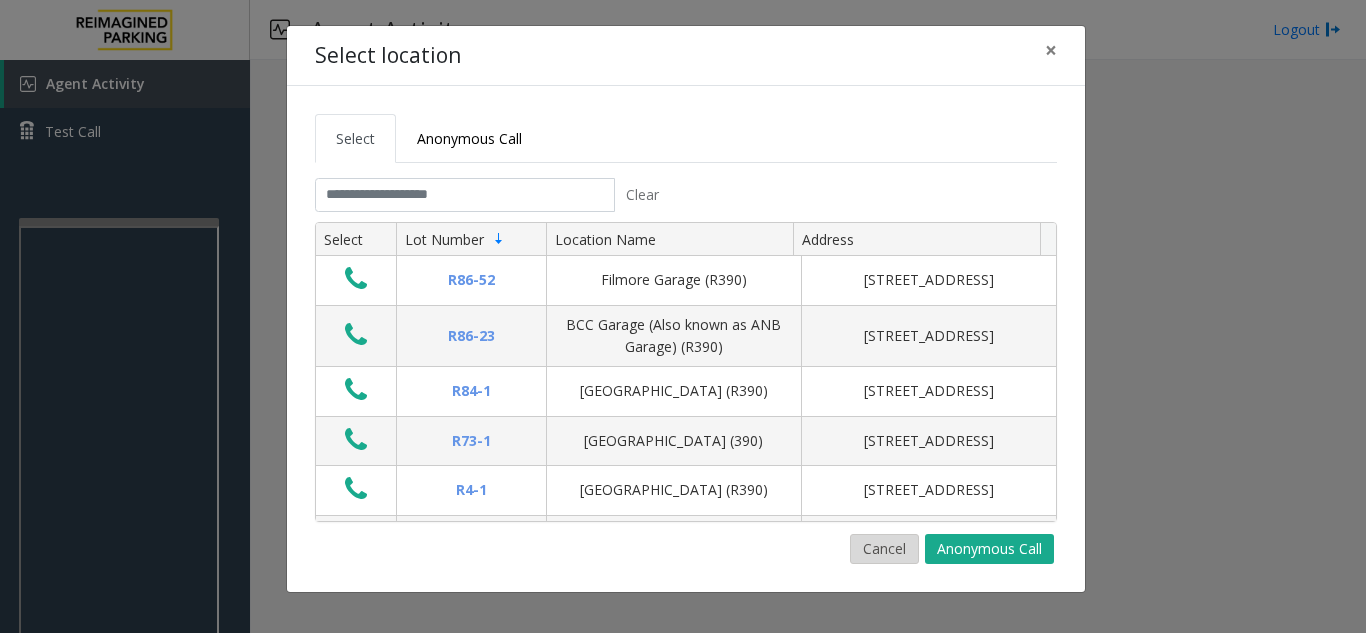click on "Cancel" 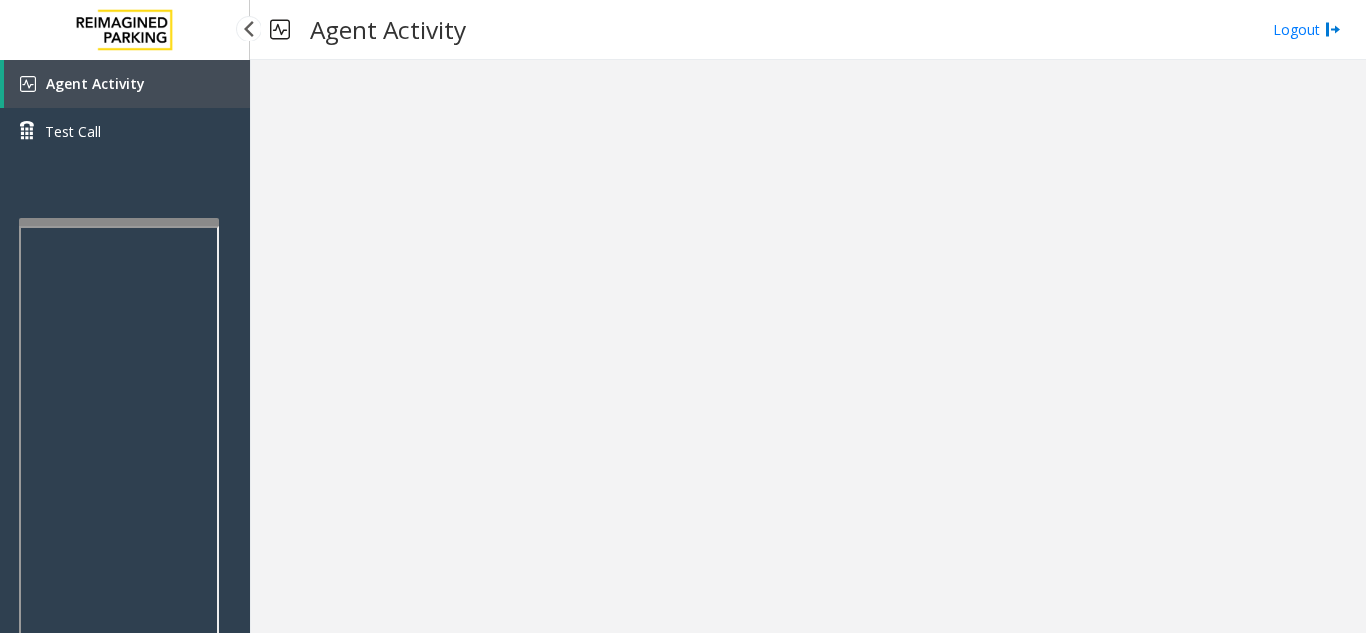 click on "Agent Activity" at bounding box center (127, 84) 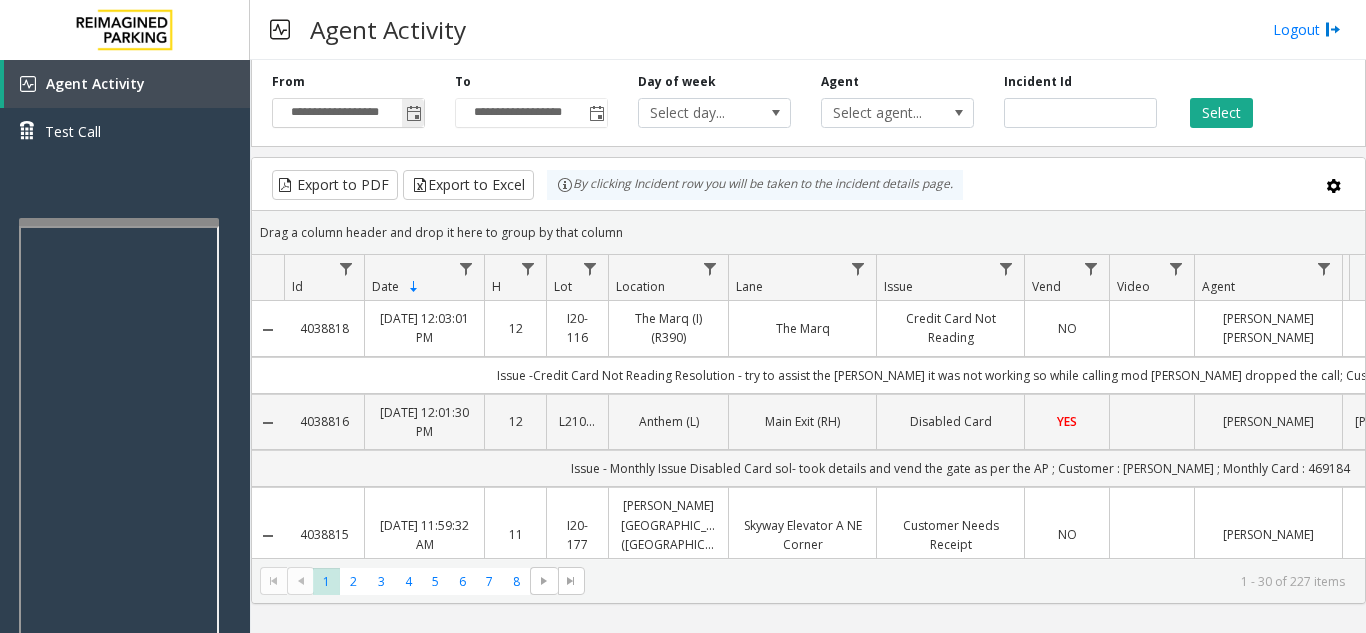 click 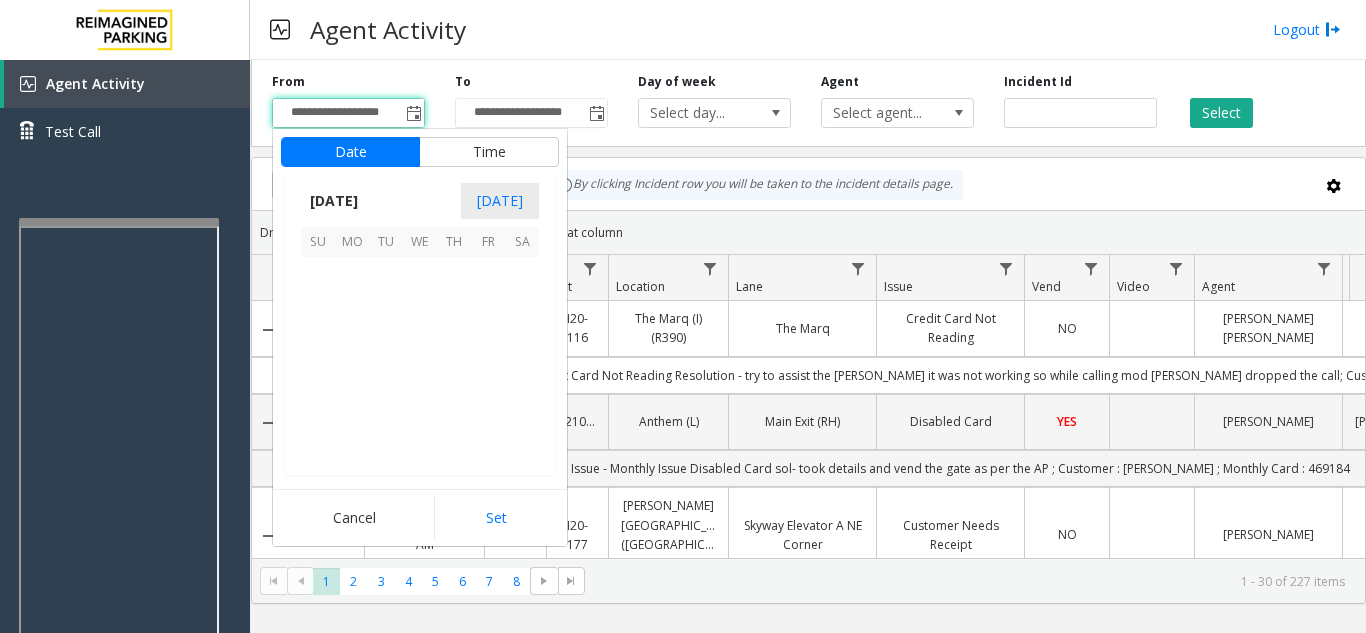 scroll, scrollTop: 358428, scrollLeft: 0, axis: vertical 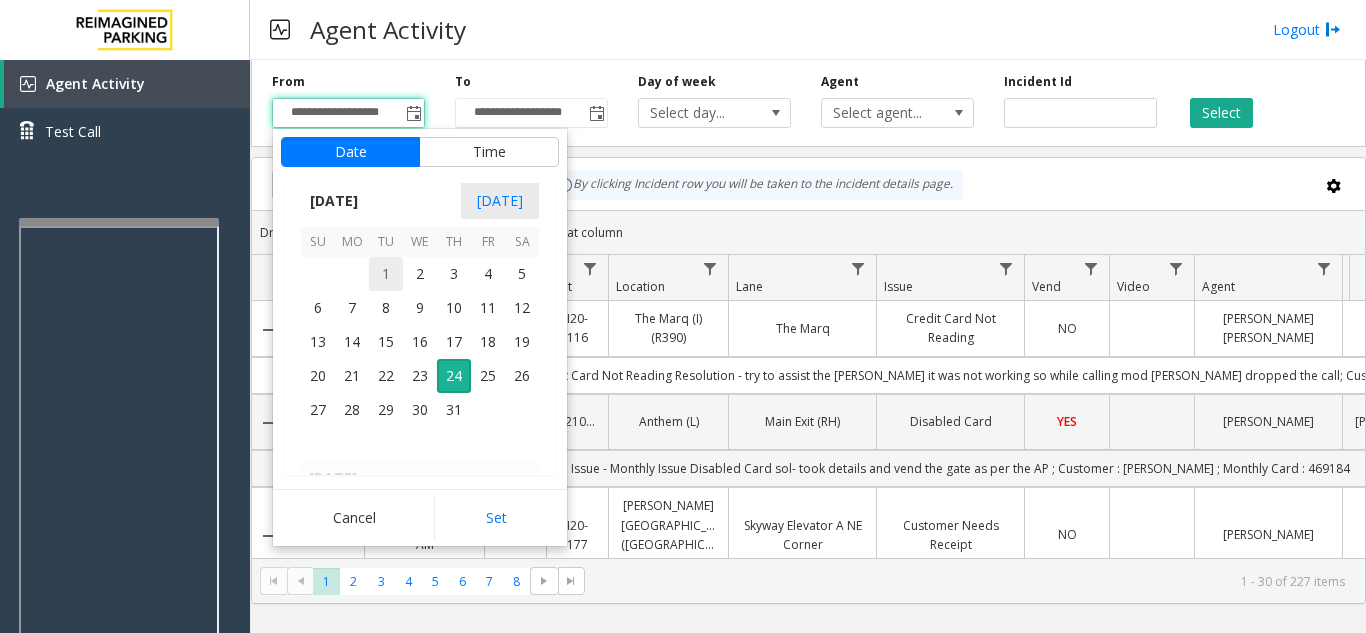 click on "1" at bounding box center (386, 274) 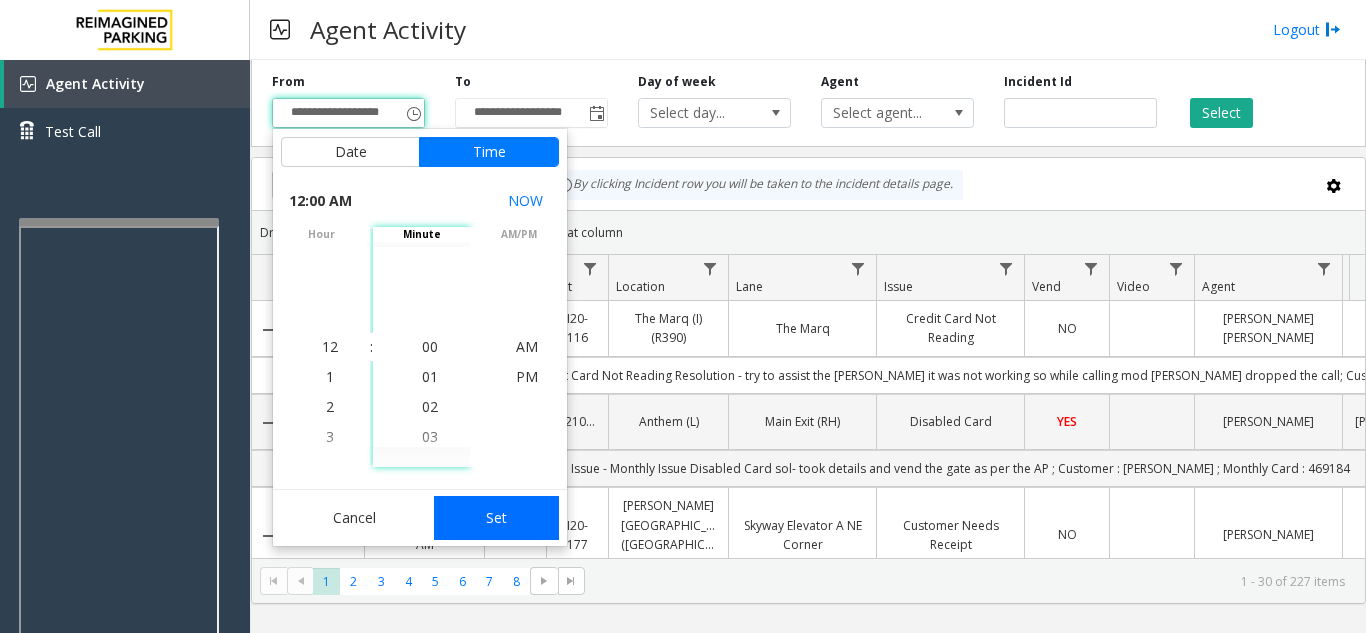 click on "Set" 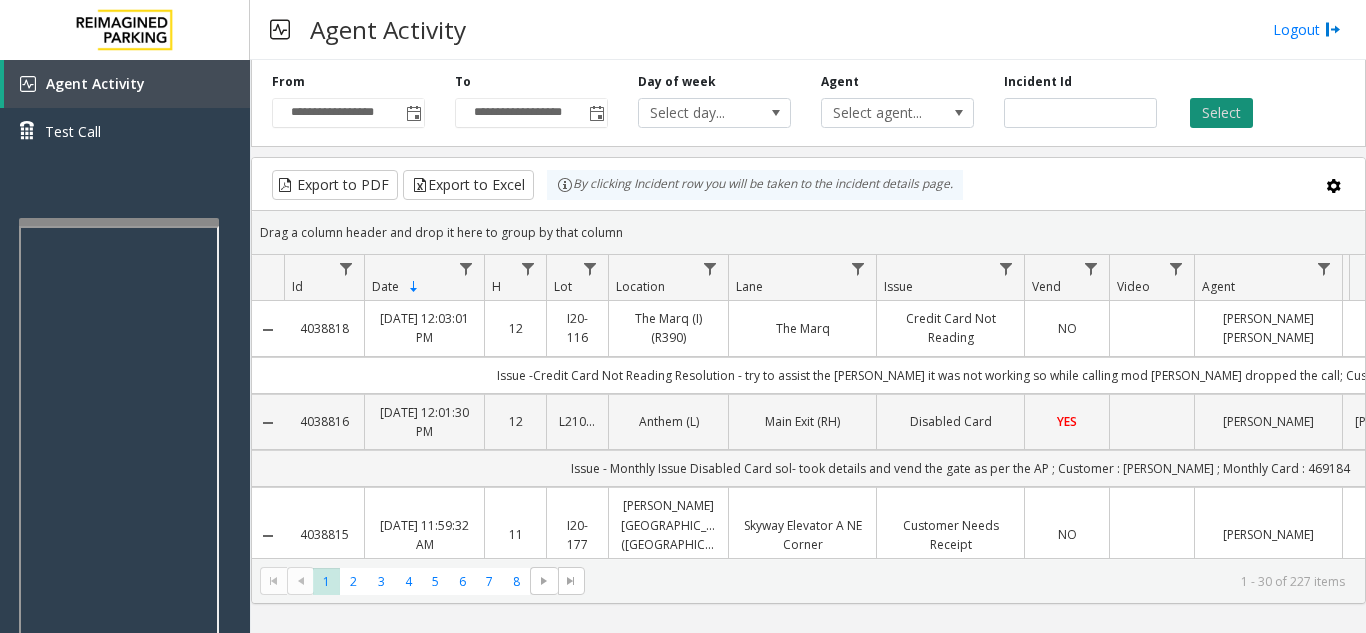 click on "Select" 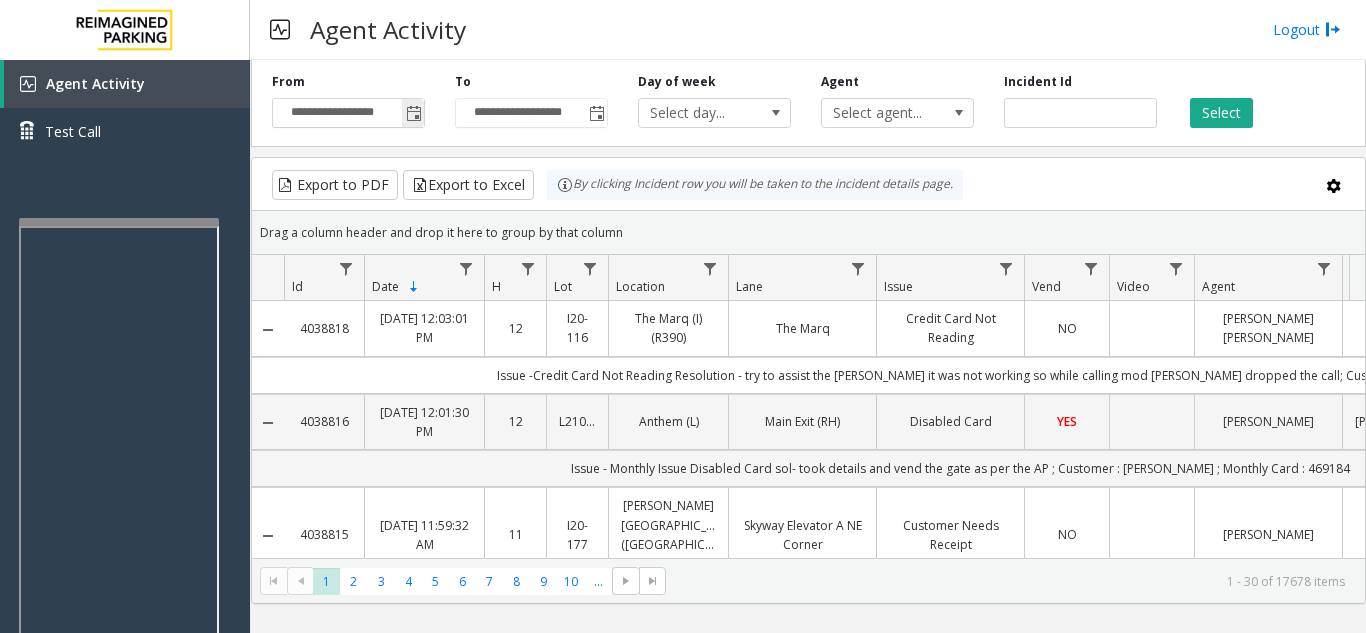 click on "**********" at bounding box center [348, 113] 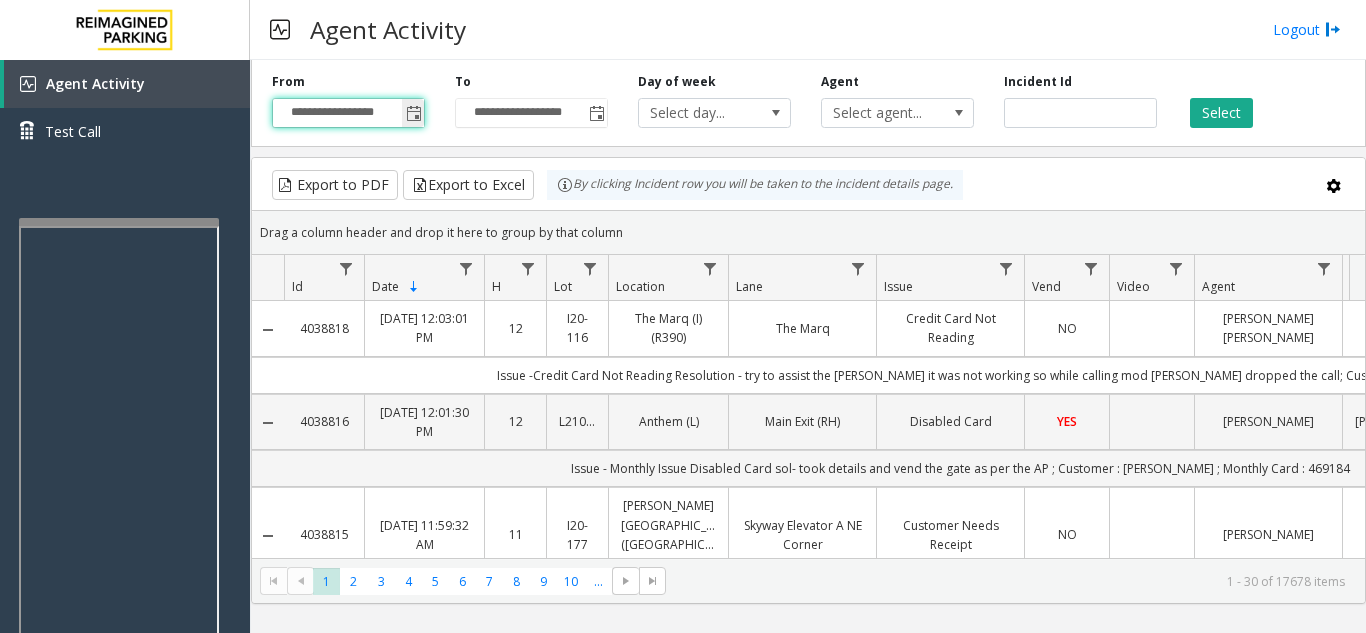 click 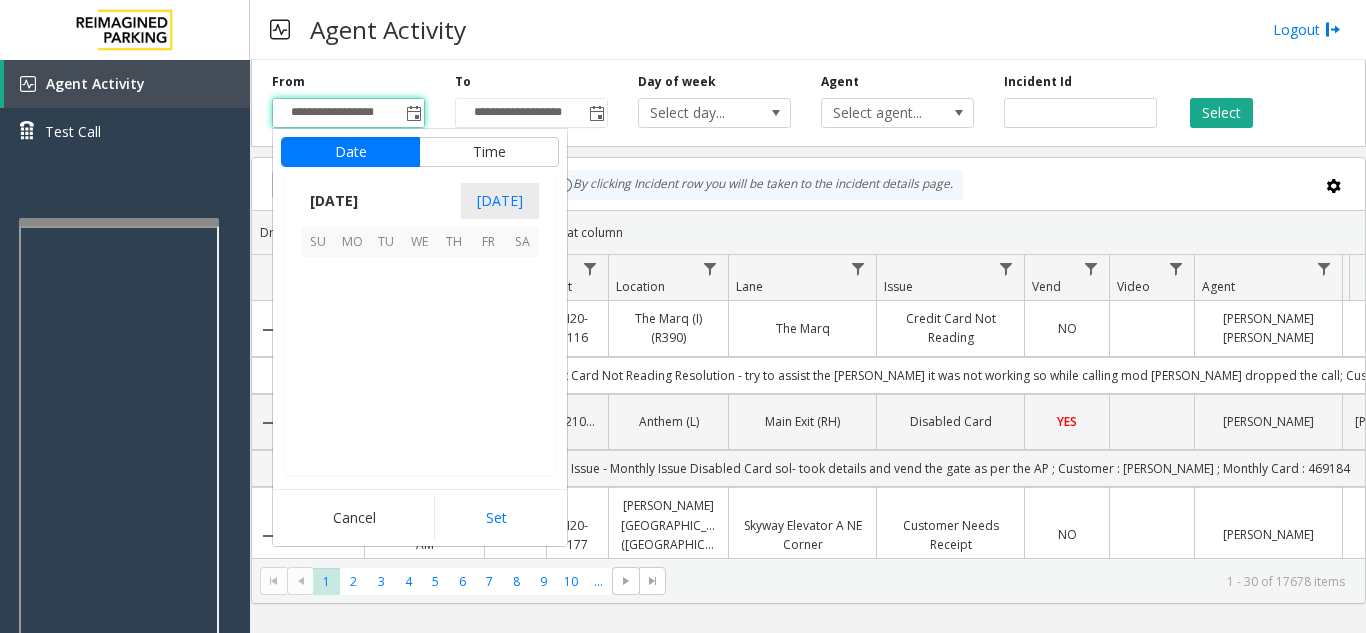 scroll, scrollTop: 358428, scrollLeft: 0, axis: vertical 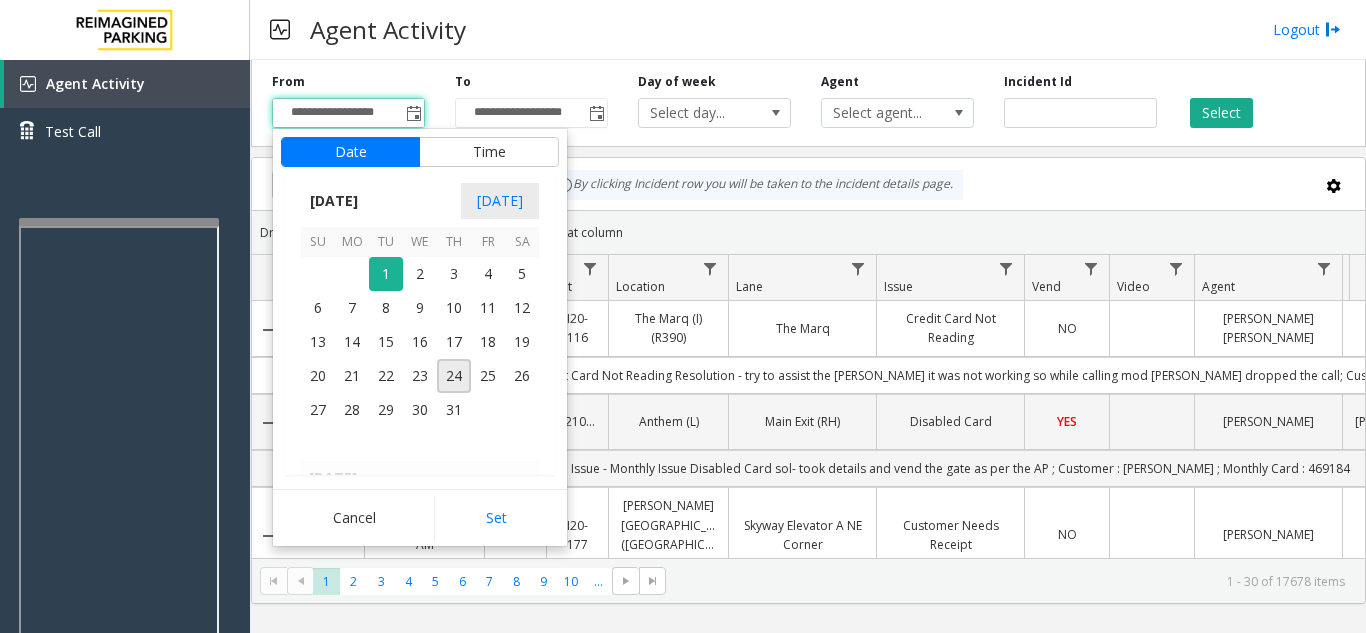 drag, startPoint x: 540, startPoint y: 463, endPoint x: 520, endPoint y: 521, distance: 61.351448 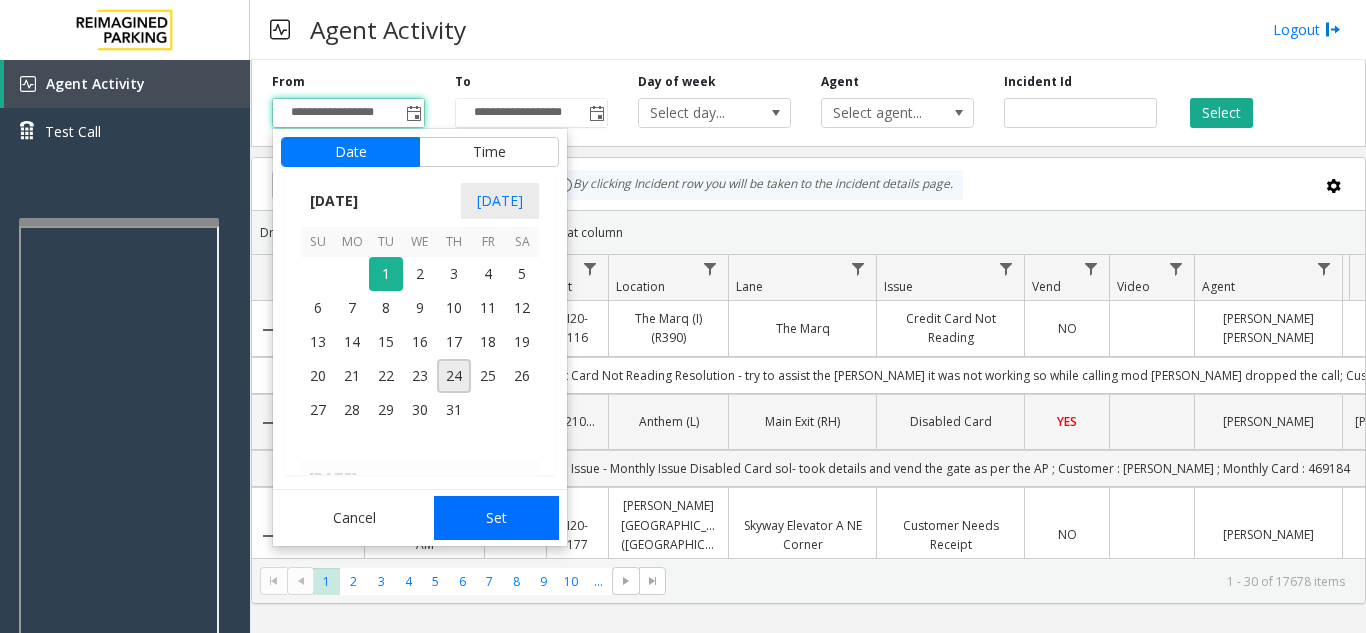 click on "Set" 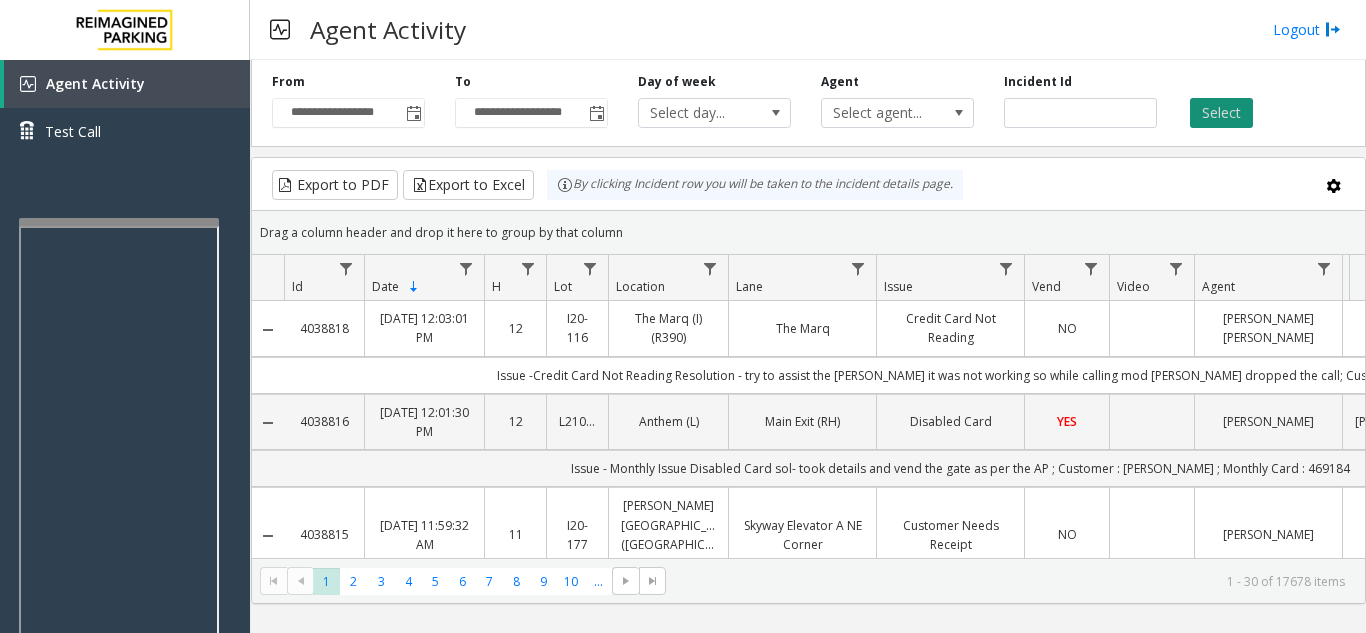 click on "Select" 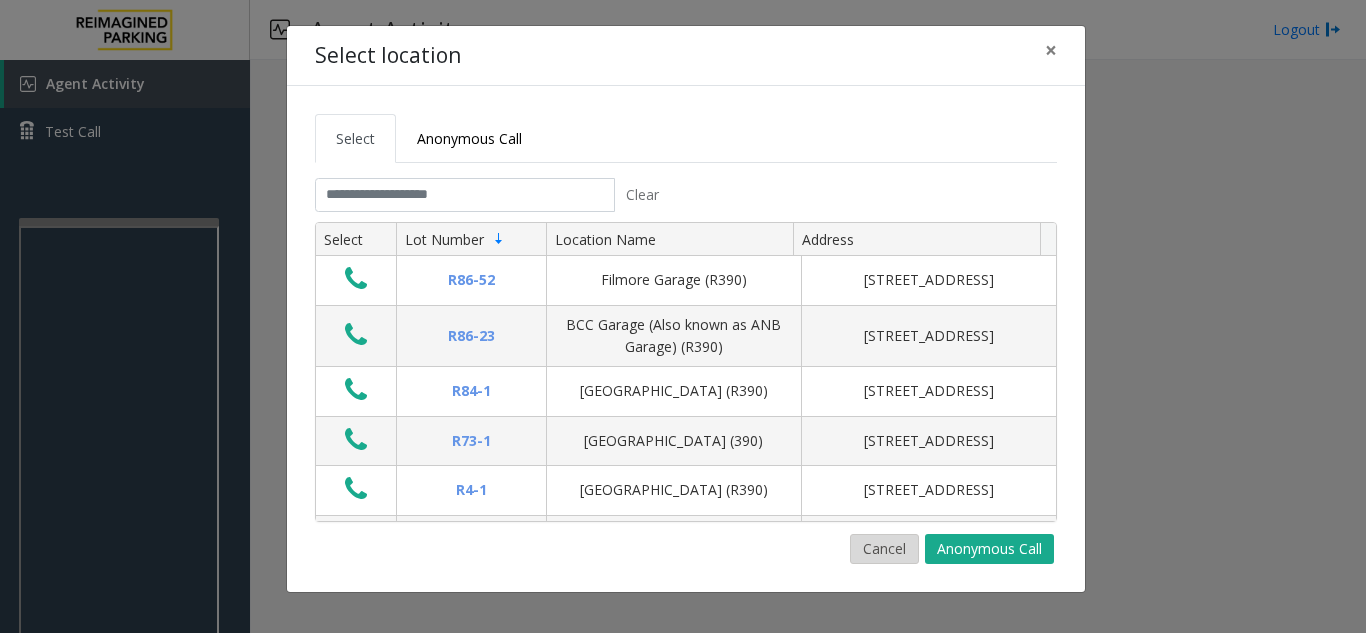 click on "Cancel" 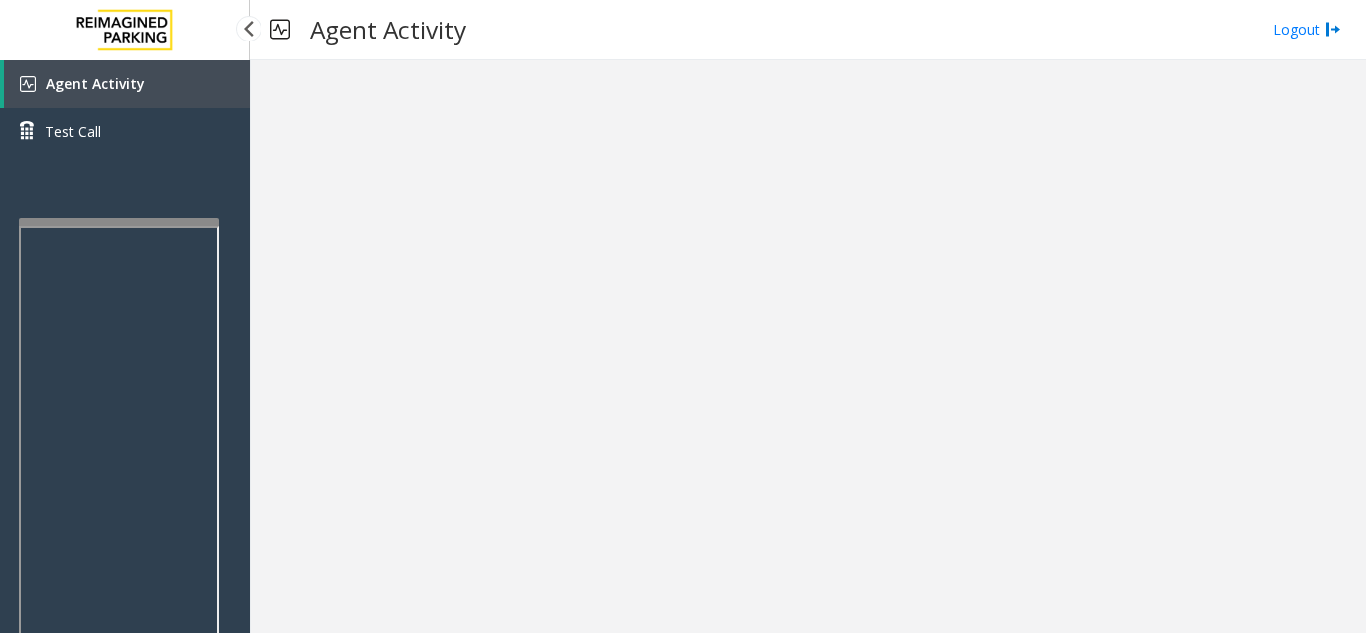 drag, startPoint x: 214, startPoint y: 97, endPoint x: 214, endPoint y: 85, distance: 12 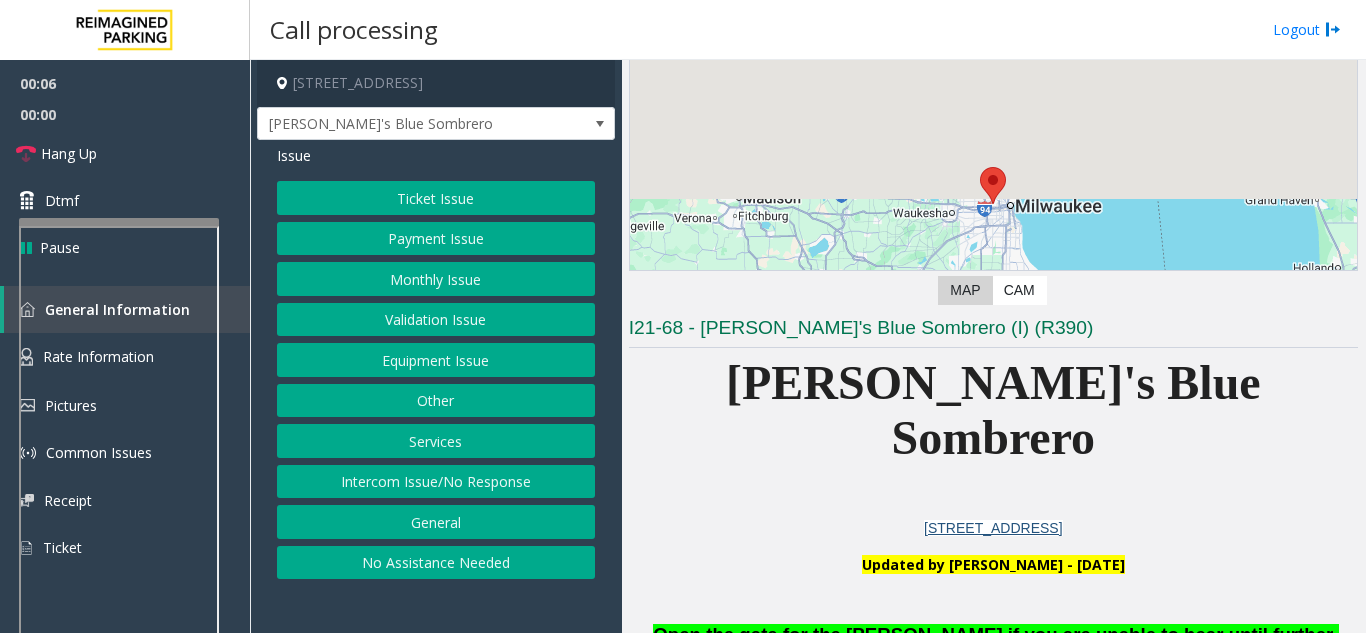 scroll, scrollTop: 400, scrollLeft: 0, axis: vertical 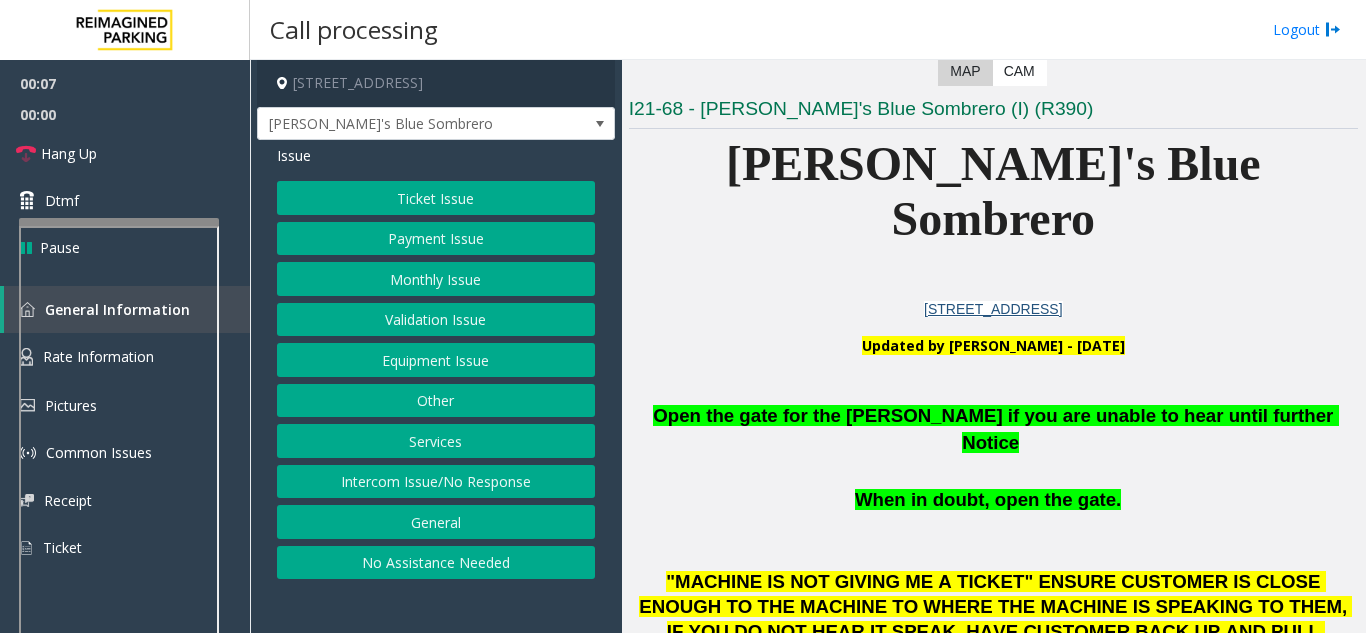 click on "[PERSON_NAME]'s Blue Sombrero" 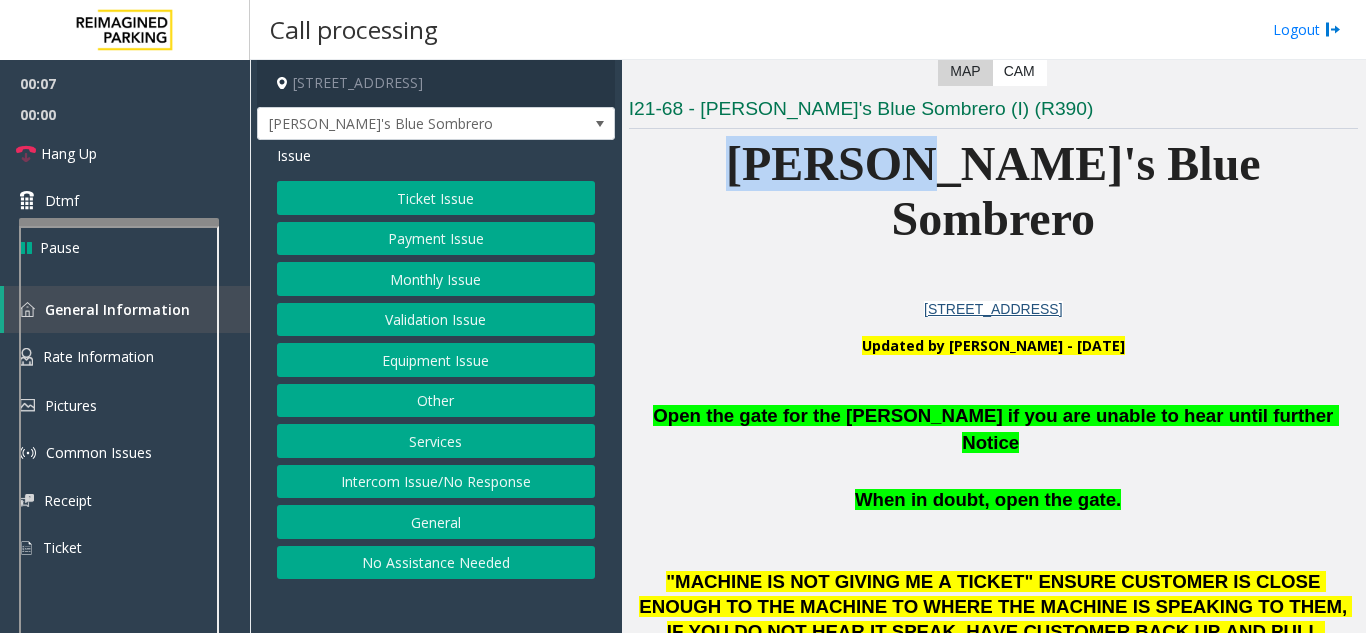 click on "[PERSON_NAME]'s Blue Sombrero" 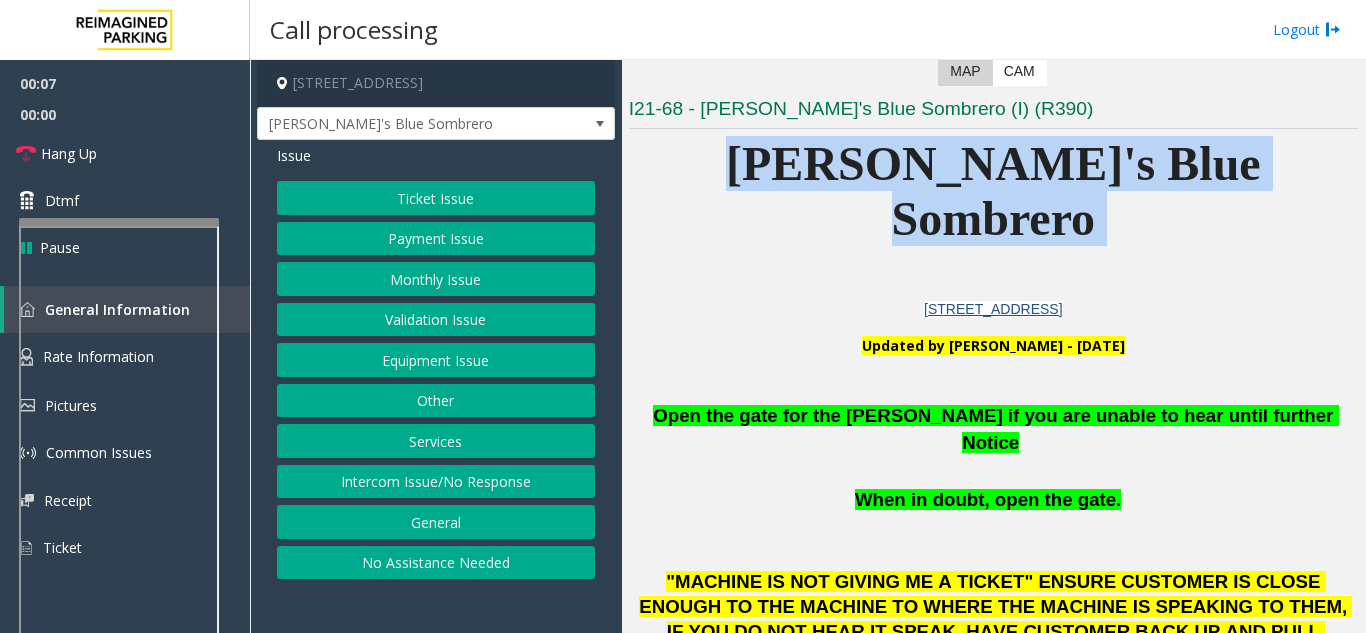 click on "[PERSON_NAME]'s Blue Sombrero" 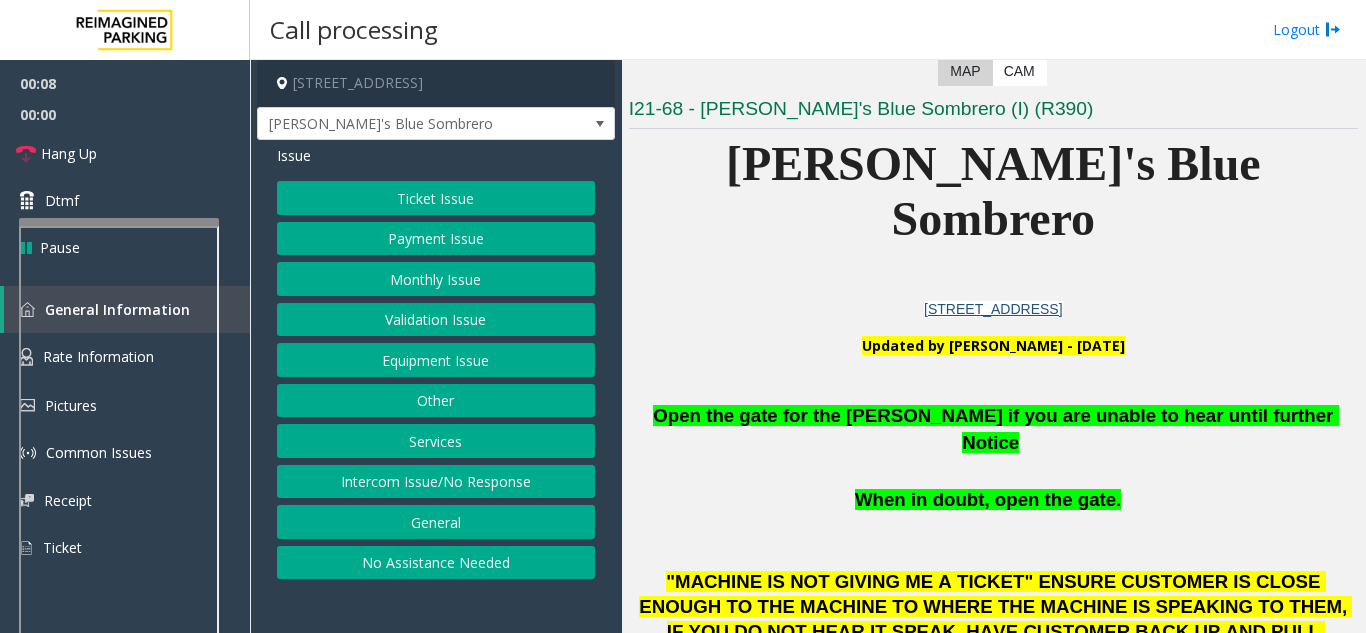click on "Open the gate for the [PERSON_NAME] if you are unable to hear until further Notice" 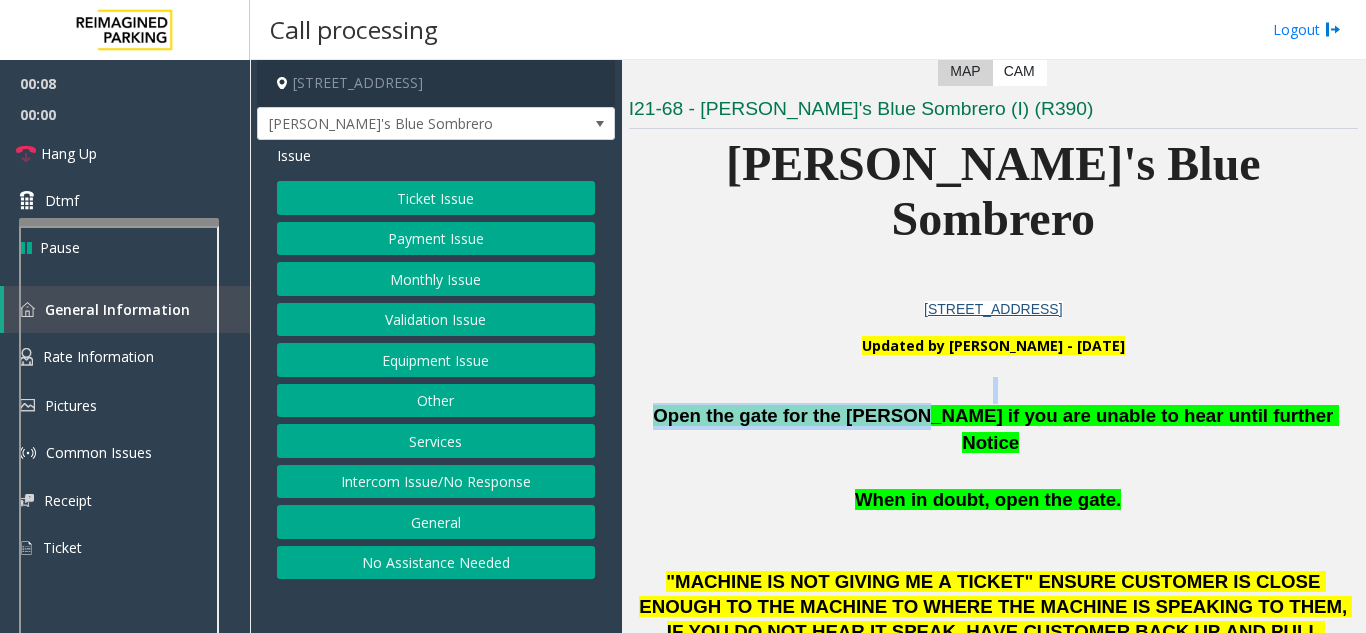 click on "Open the gate for the [PERSON_NAME] if you are unable to hear until further Notice" 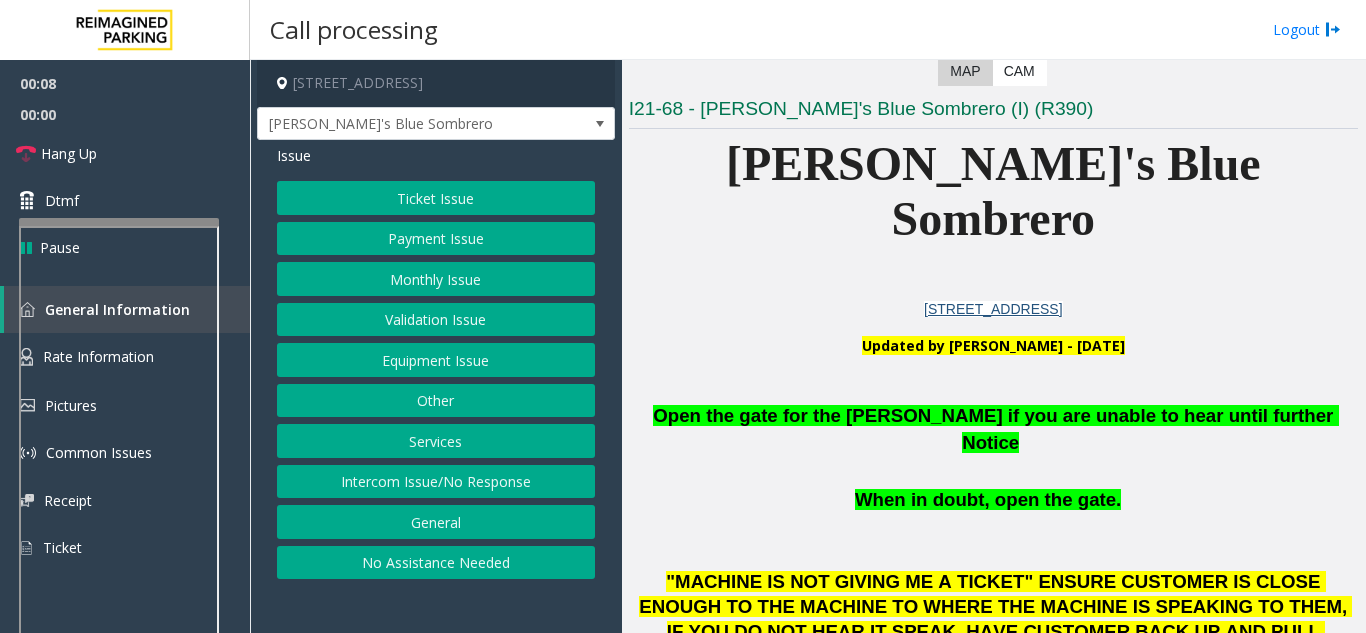 click 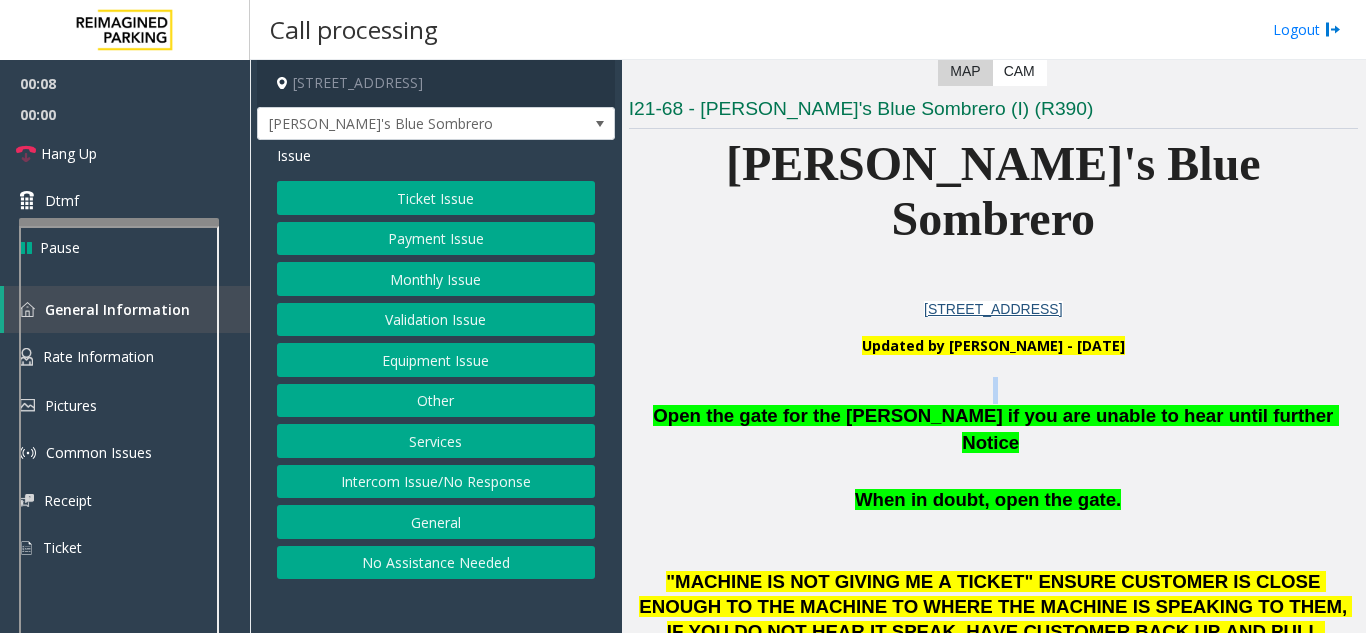 click 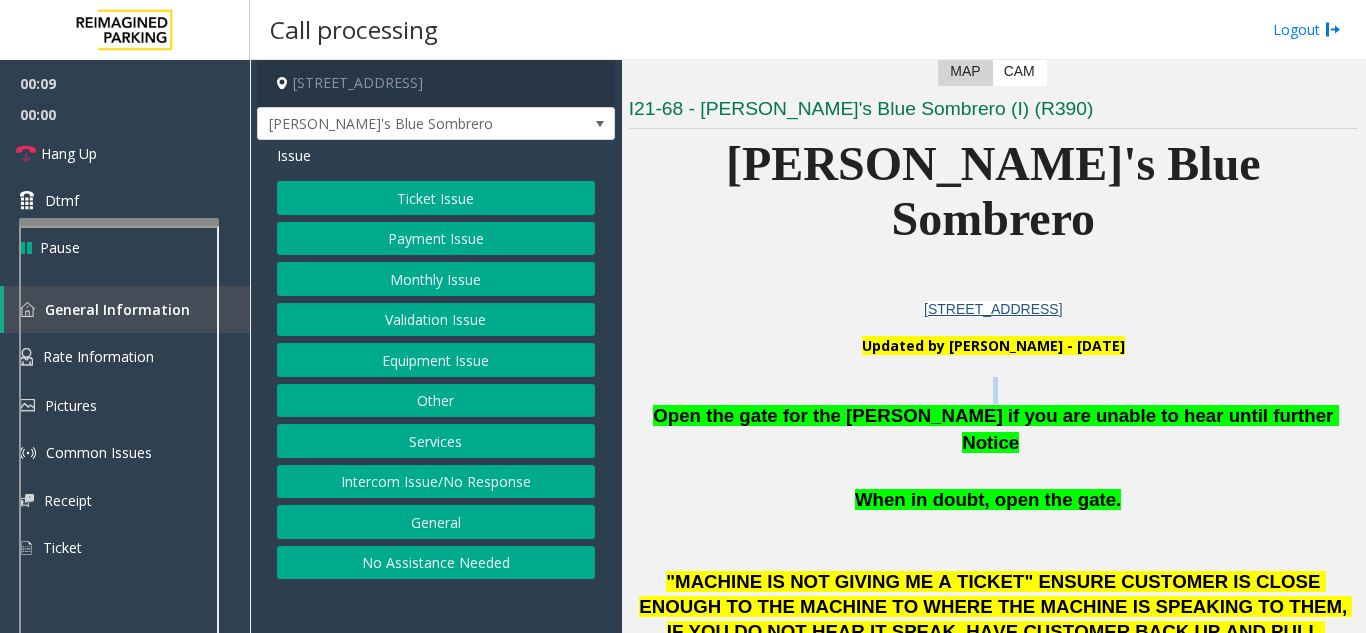 click 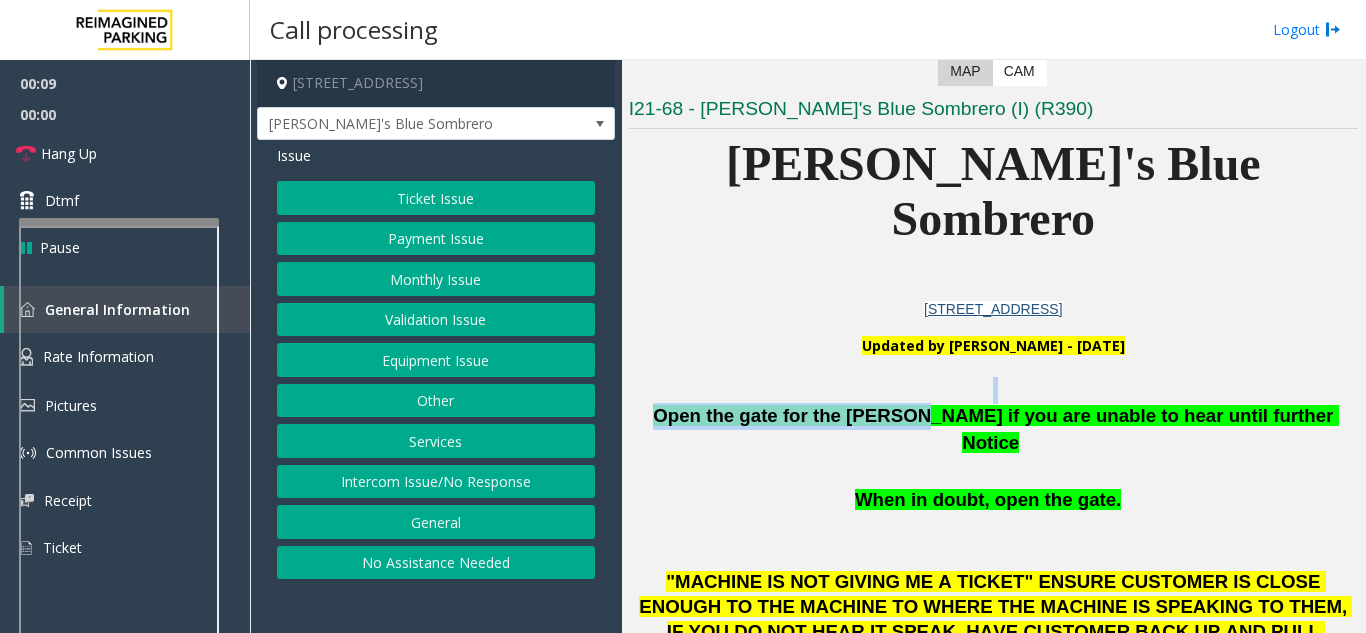 drag, startPoint x: 908, startPoint y: 346, endPoint x: 917, endPoint y: 357, distance: 14.21267 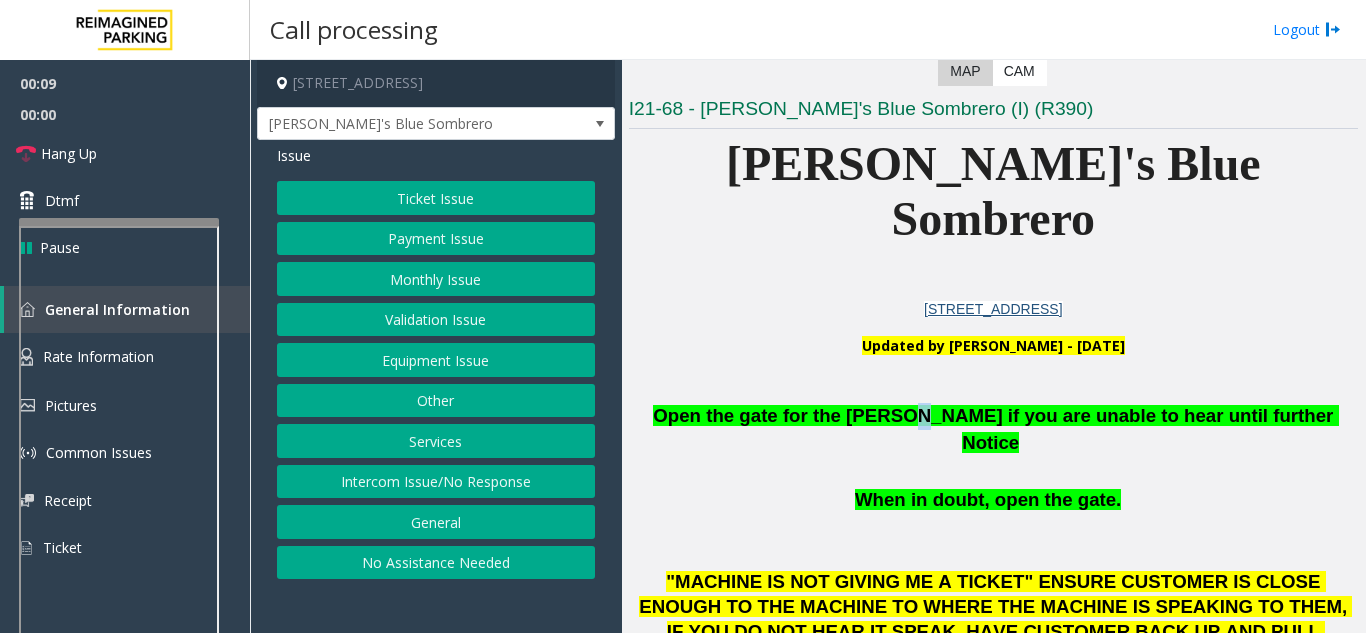 click on "Open the gate for the [PERSON_NAME] if you are unable to hear until further Notice" 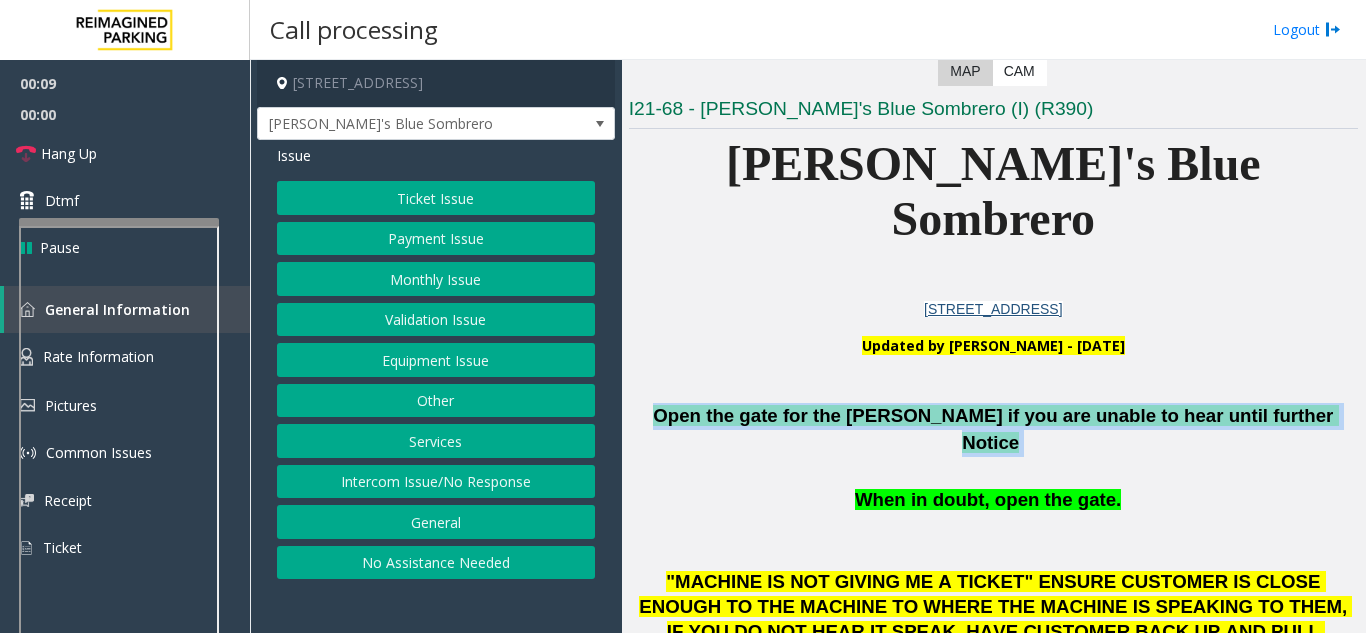 click on "Open the gate for the [PERSON_NAME] if you are unable to hear until further Notice" 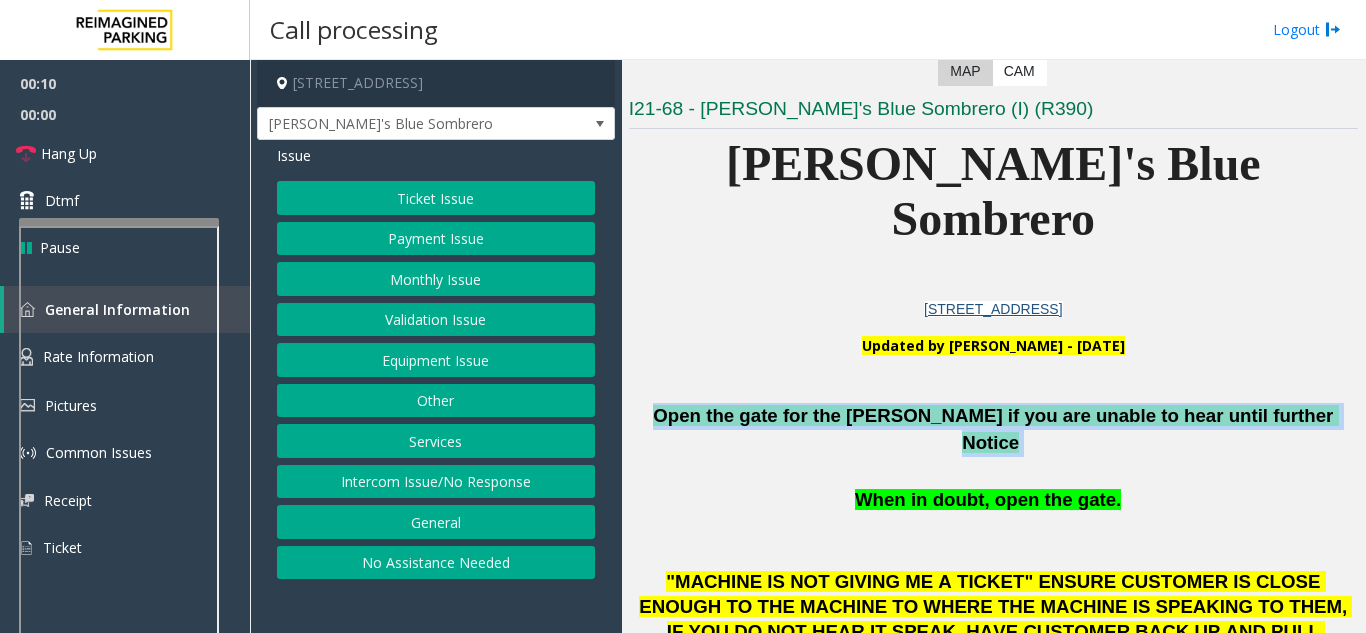 click on "Equipment Issue" 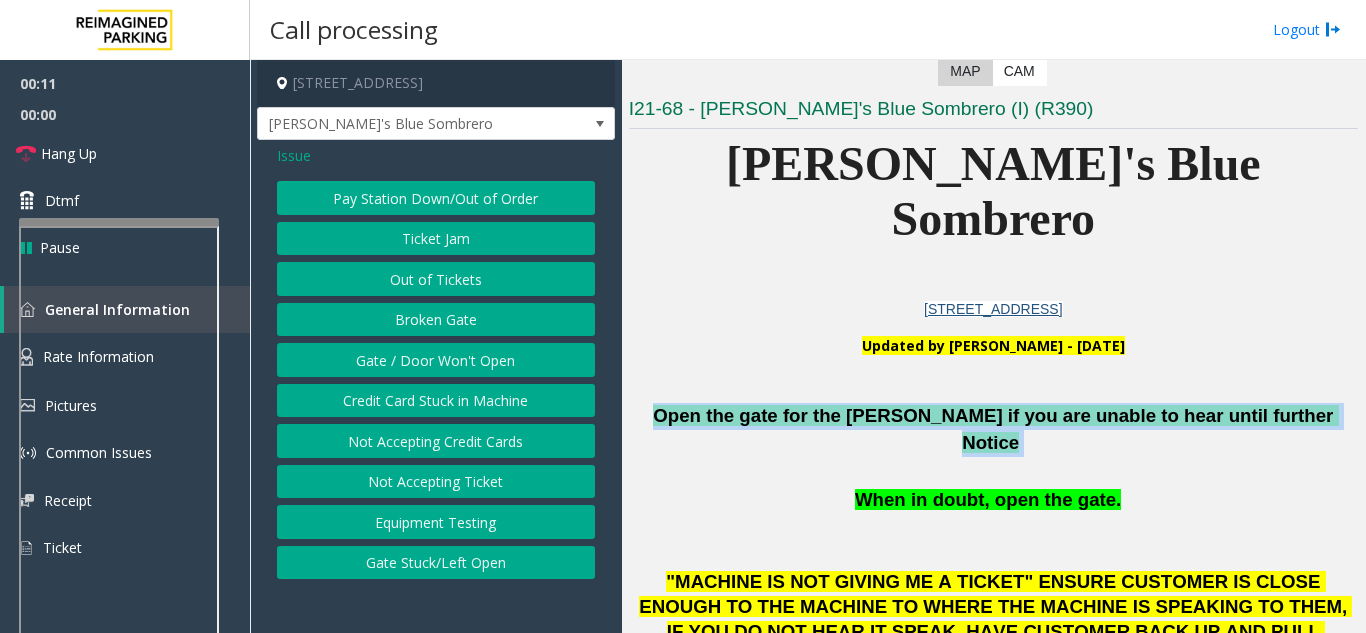 click on "Gate / Door Won't Open" 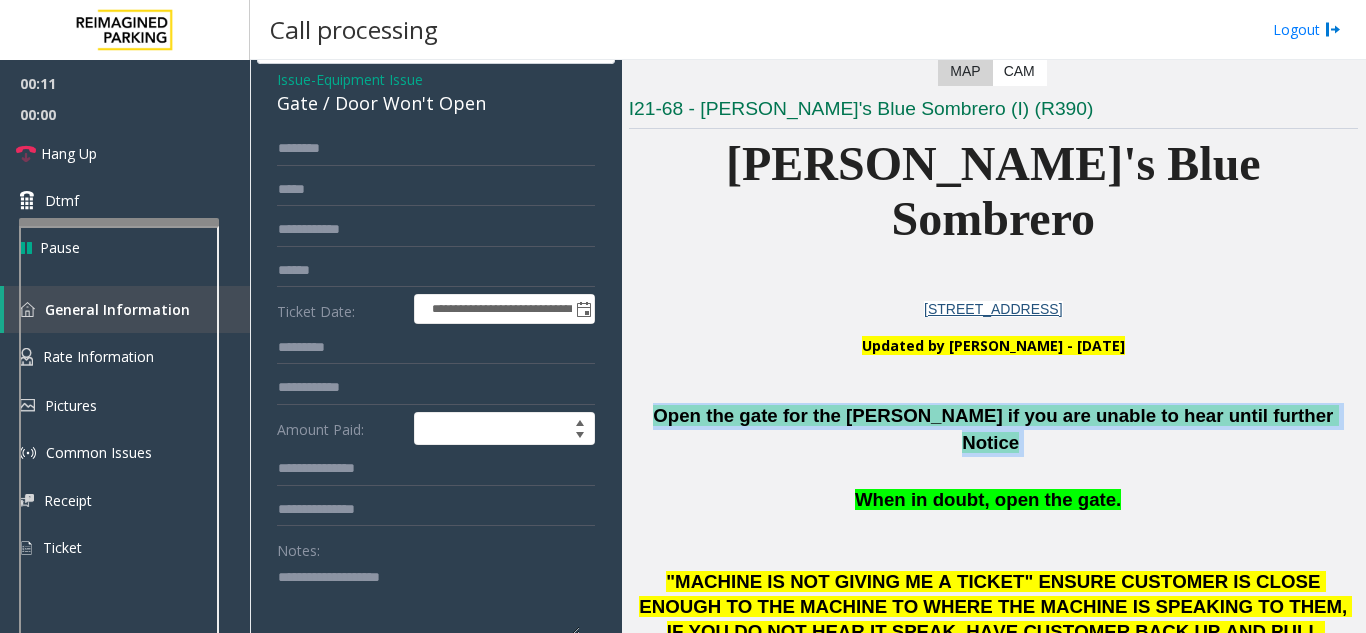 scroll, scrollTop: 200, scrollLeft: 0, axis: vertical 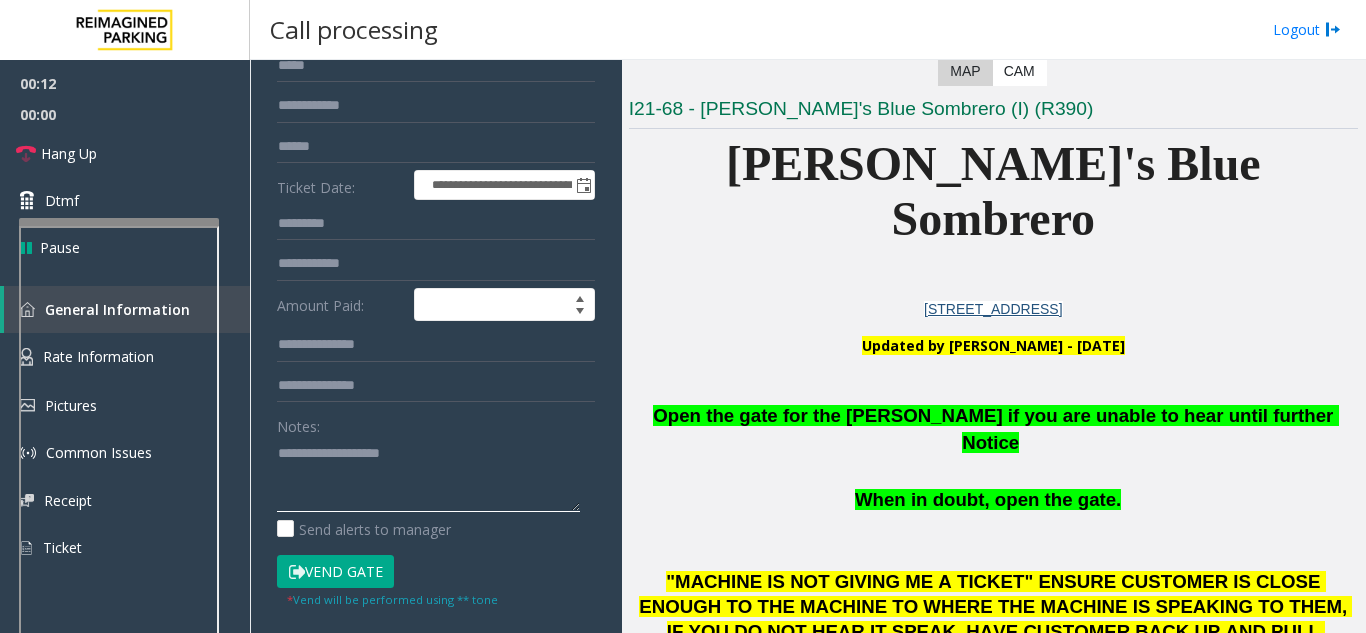 click 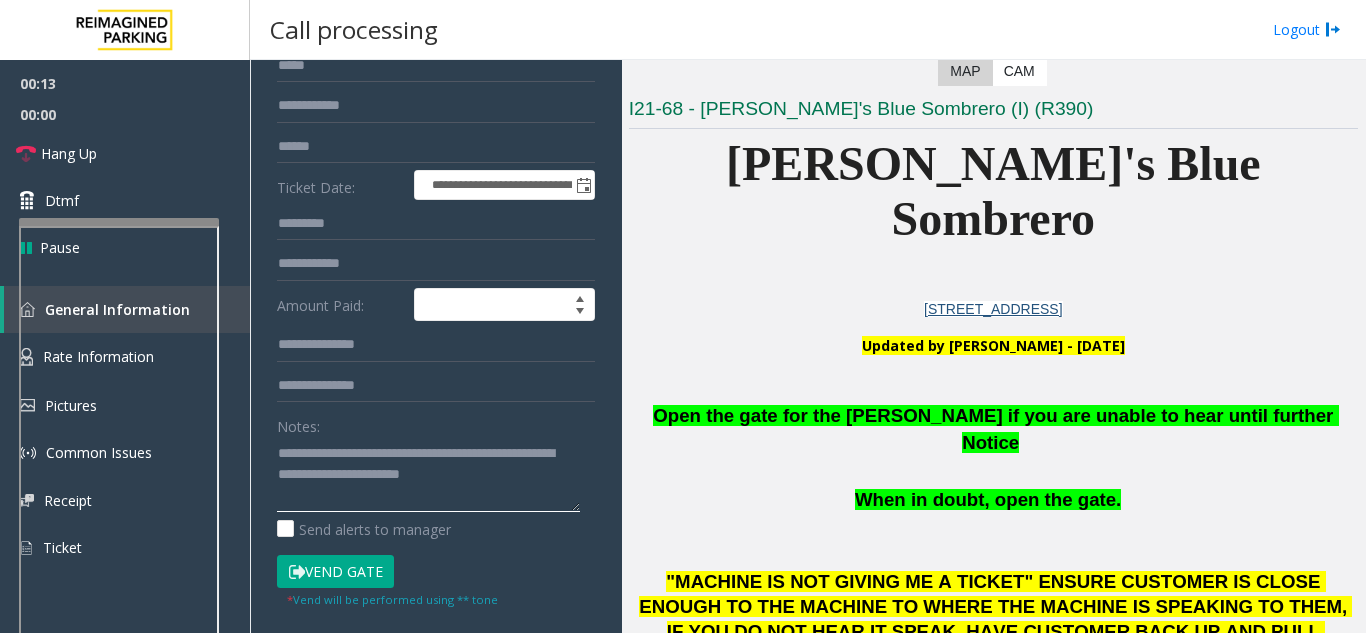 scroll, scrollTop: 0, scrollLeft: 0, axis: both 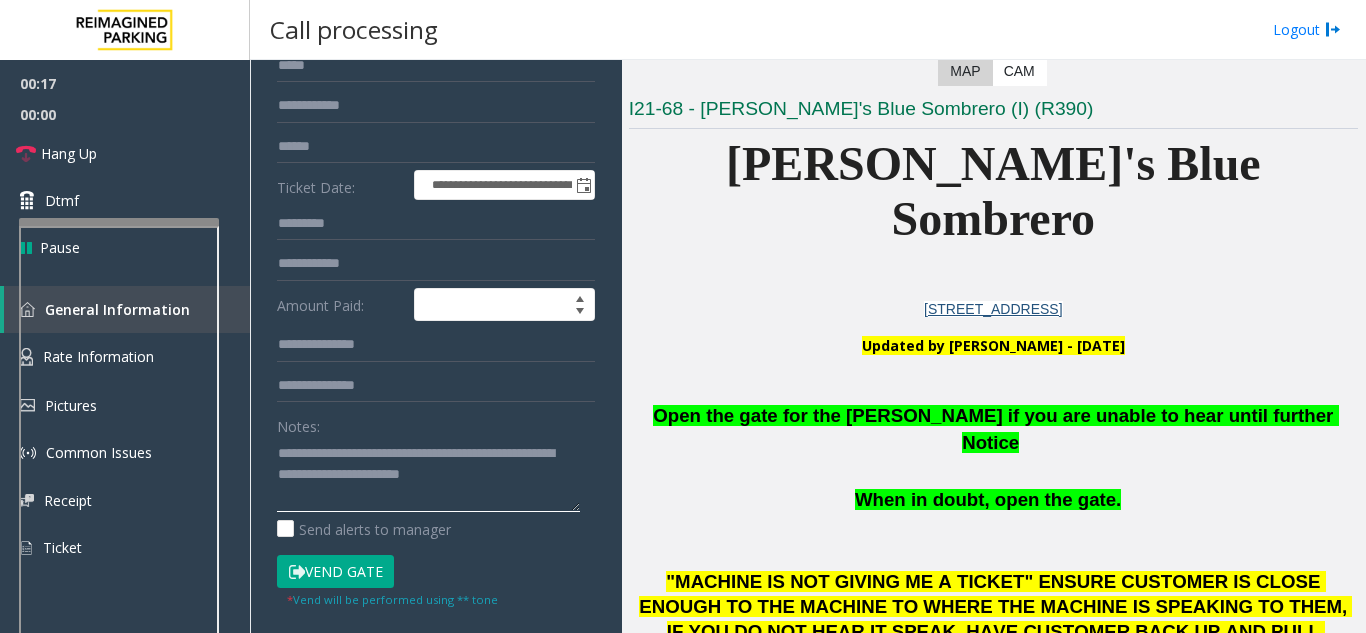 type on "**********" 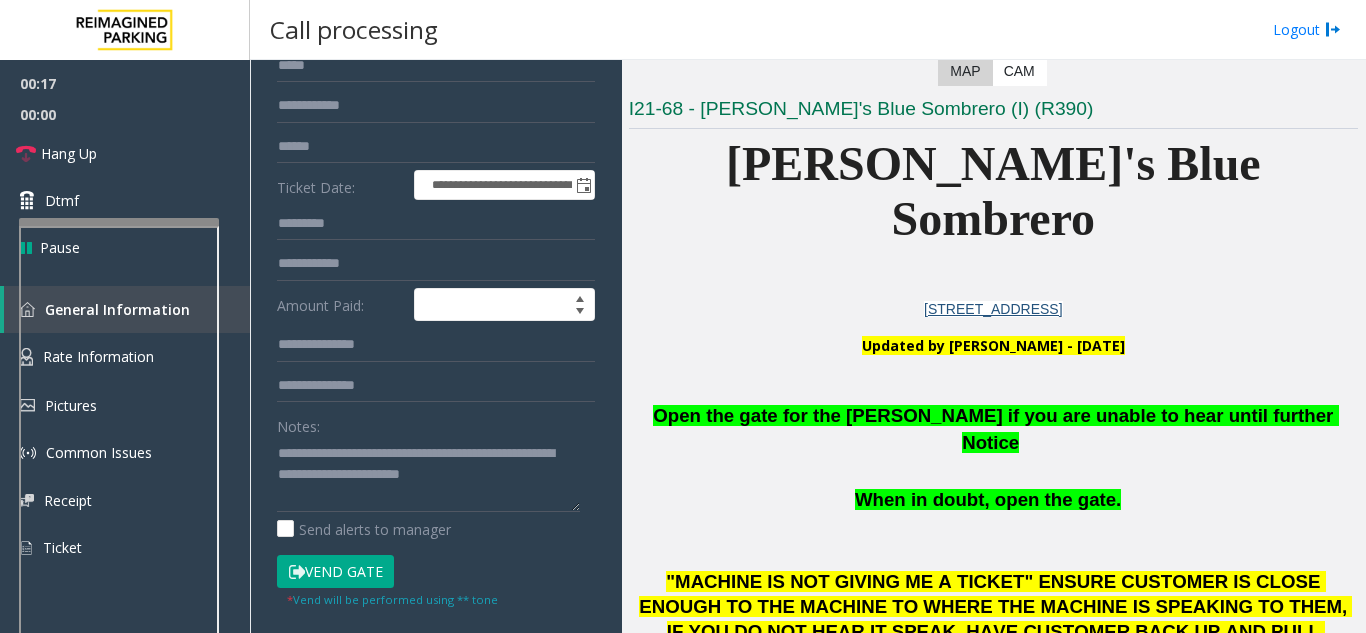 click on "Vend Gate" 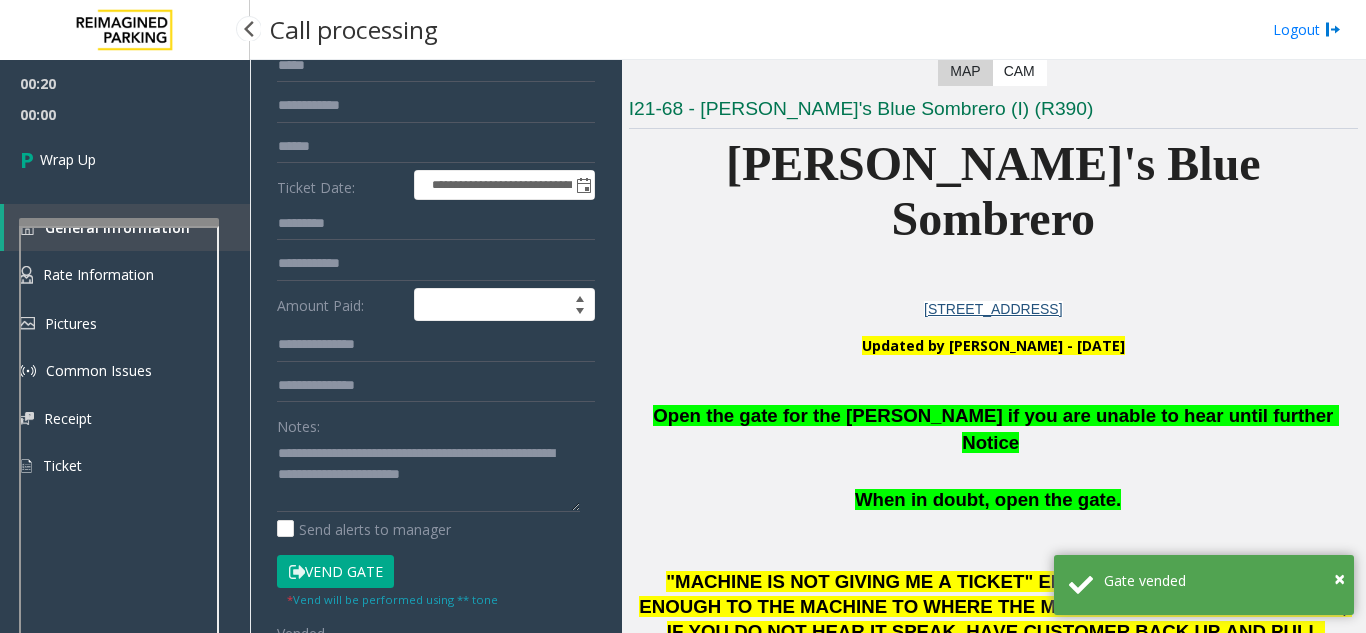 click on "Wrap Up" at bounding box center [125, 159] 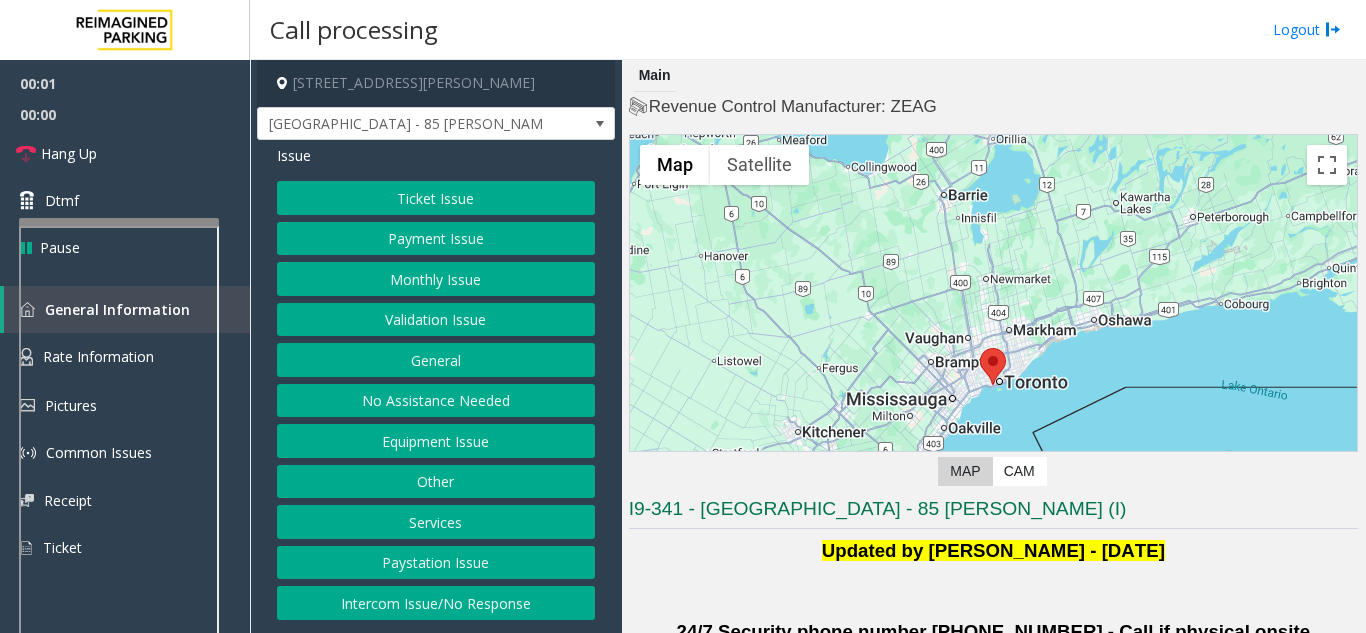 click on "Validation Issue" 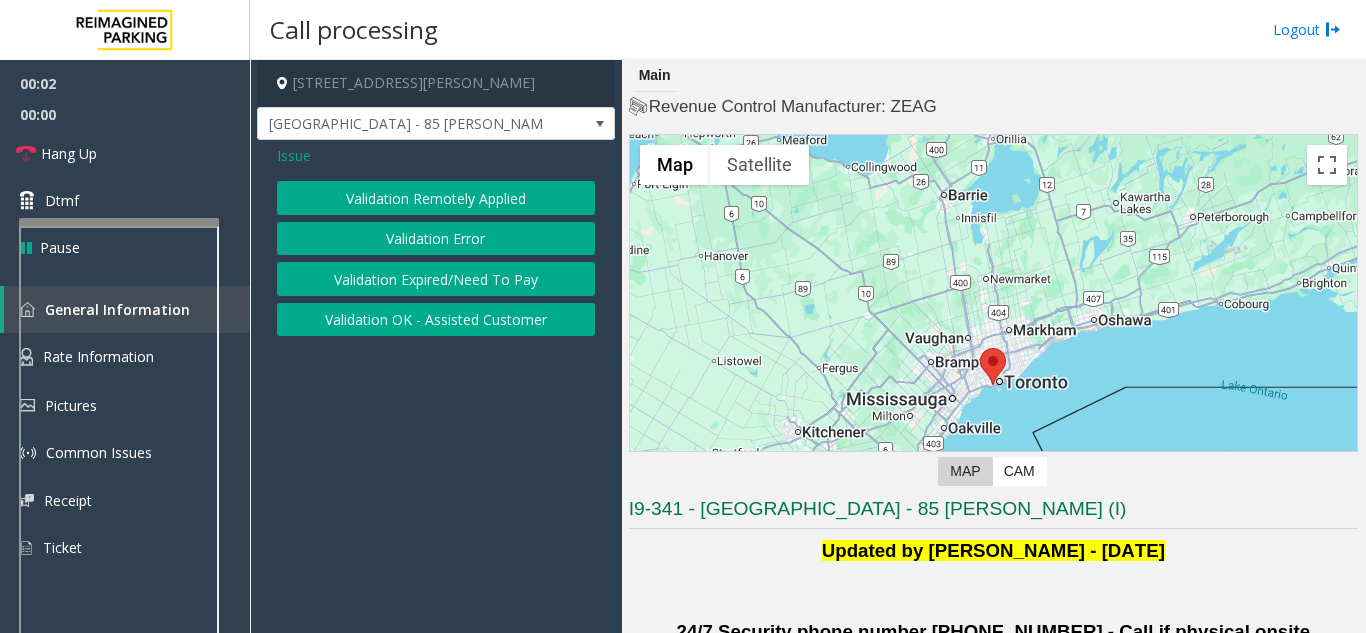 drag, startPoint x: 397, startPoint y: 215, endPoint x: 411, endPoint y: 232, distance: 22.022715 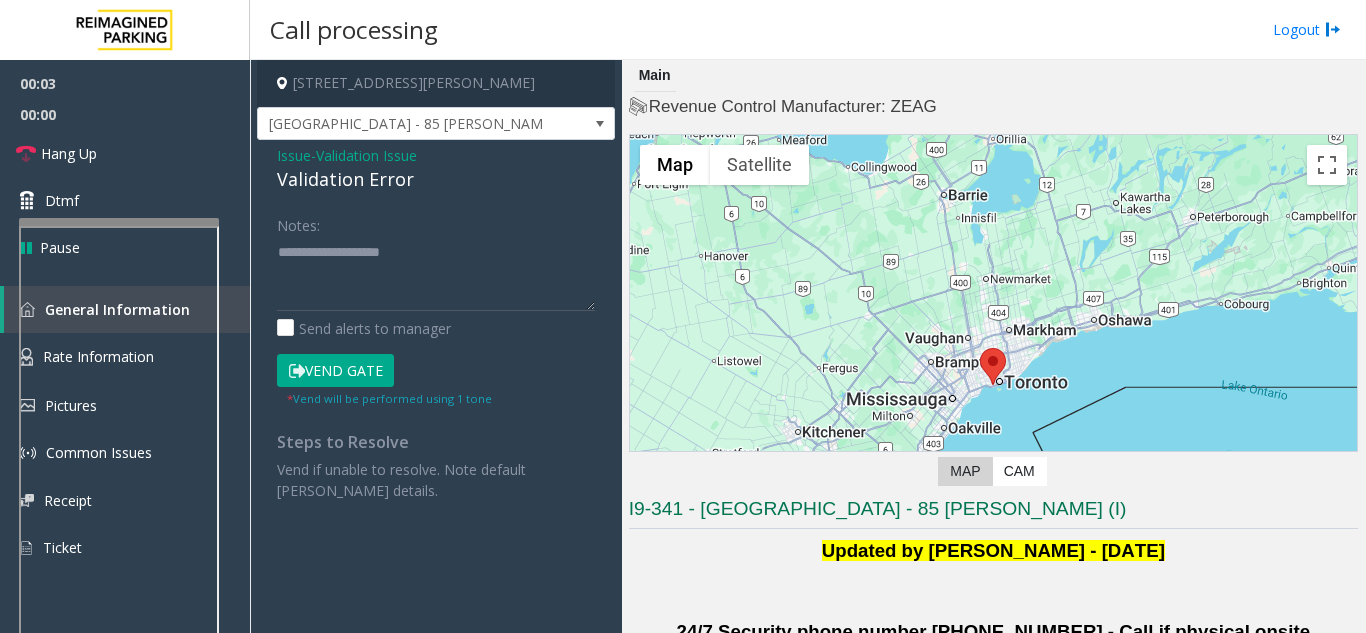 click on "Validation Error" 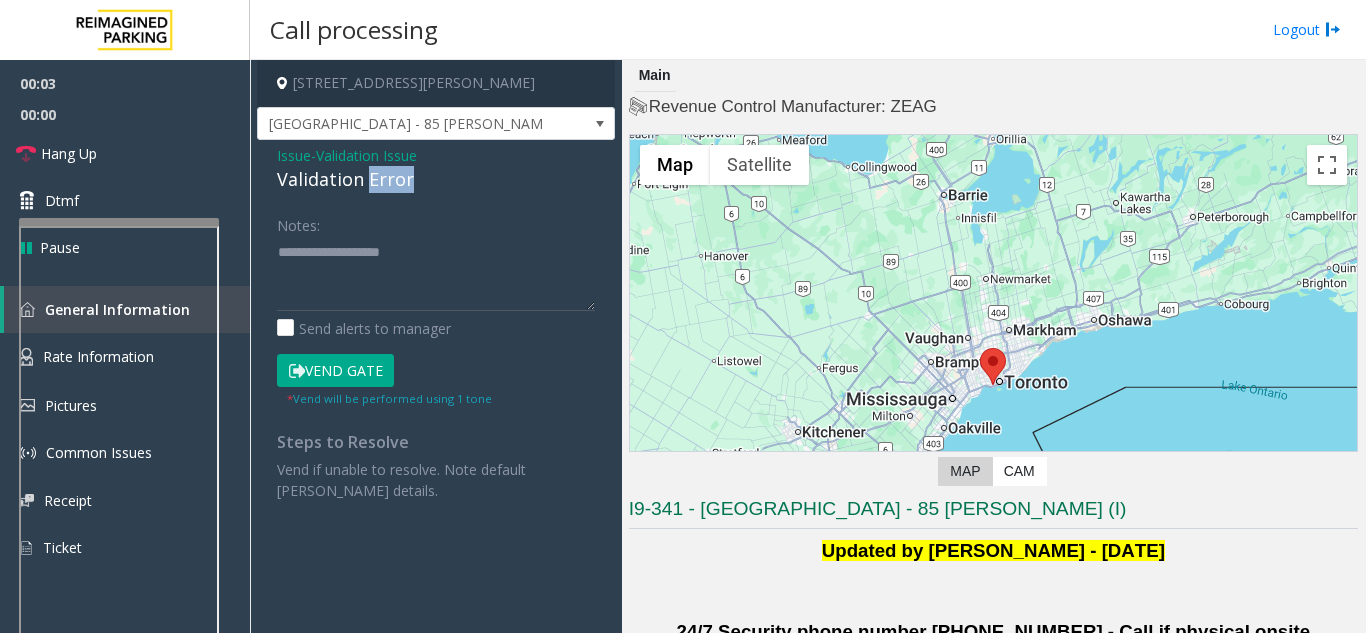 click on "Validation Error" 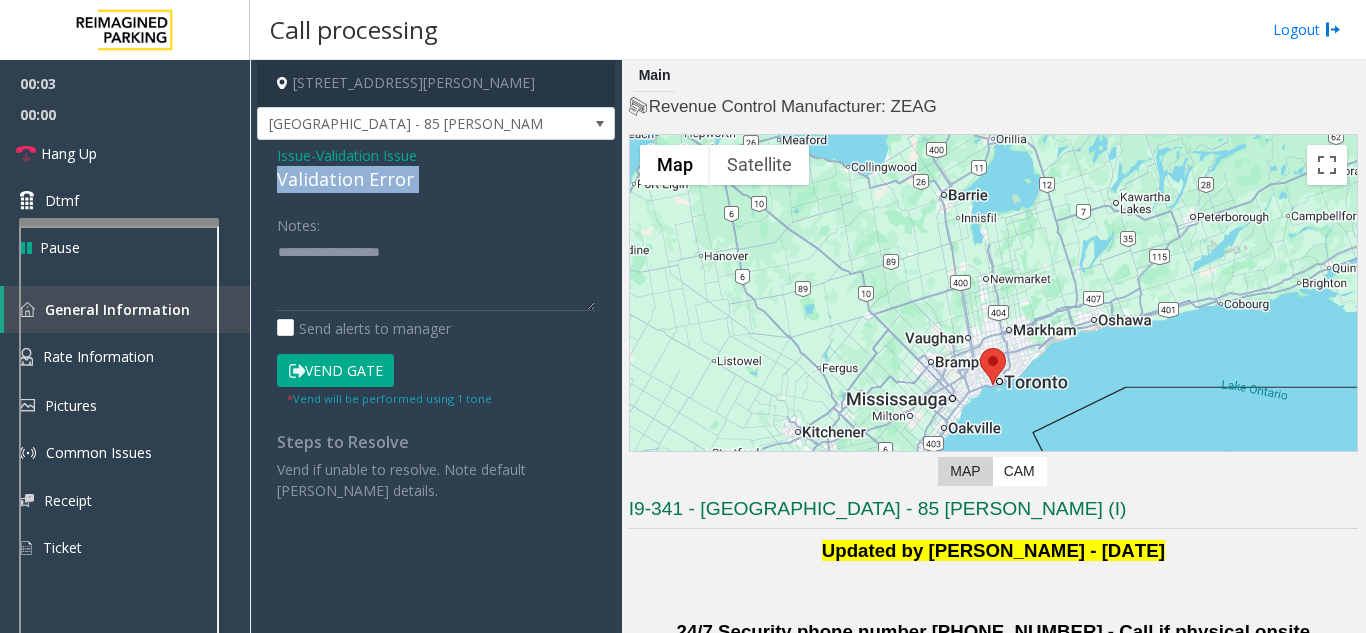 click on "Validation Error" 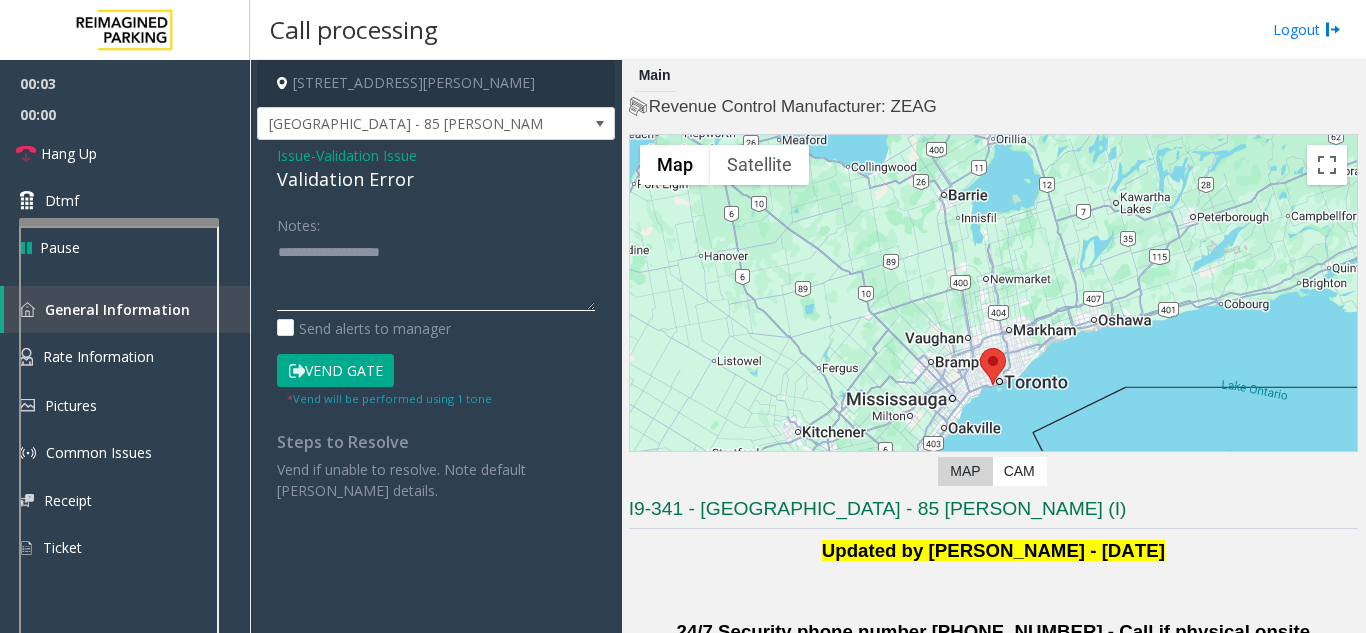 click 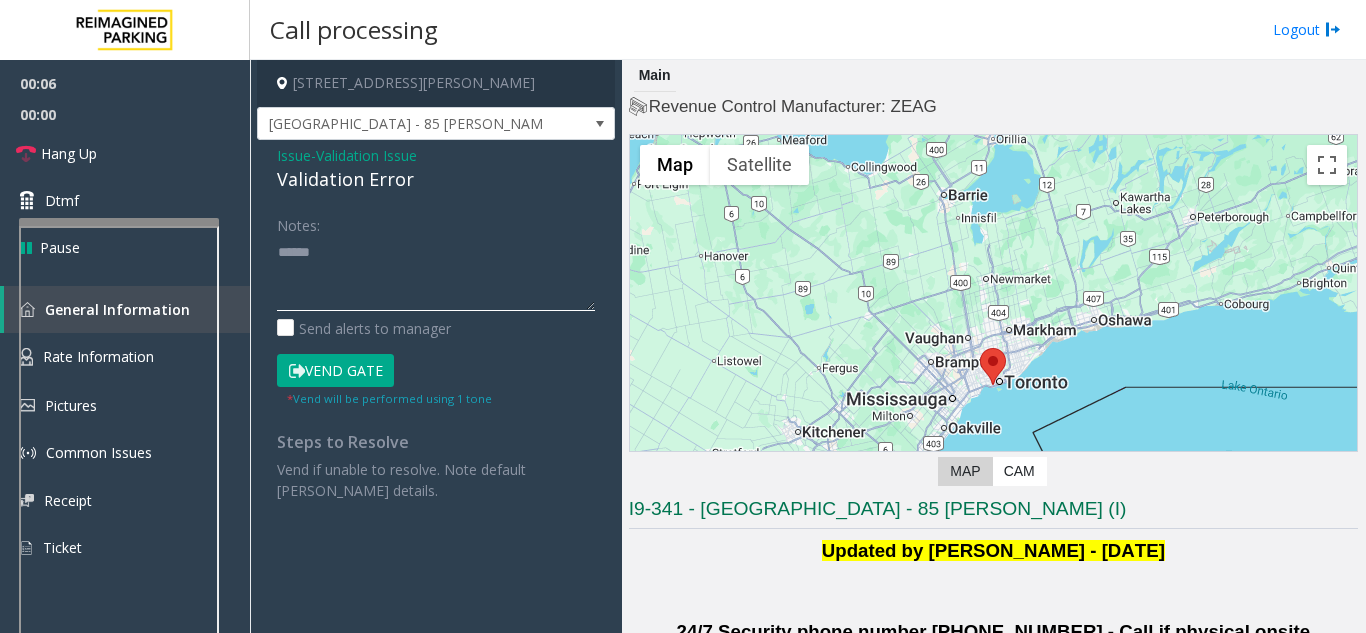 paste on "**********" 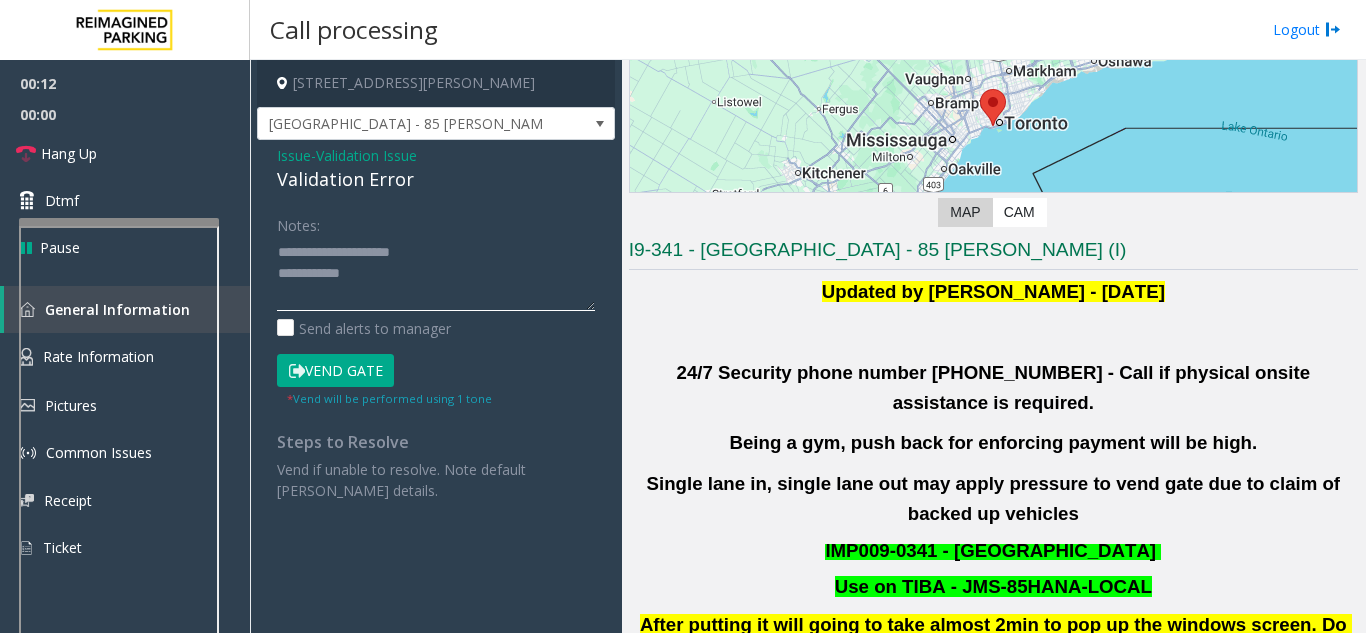 scroll, scrollTop: 300, scrollLeft: 0, axis: vertical 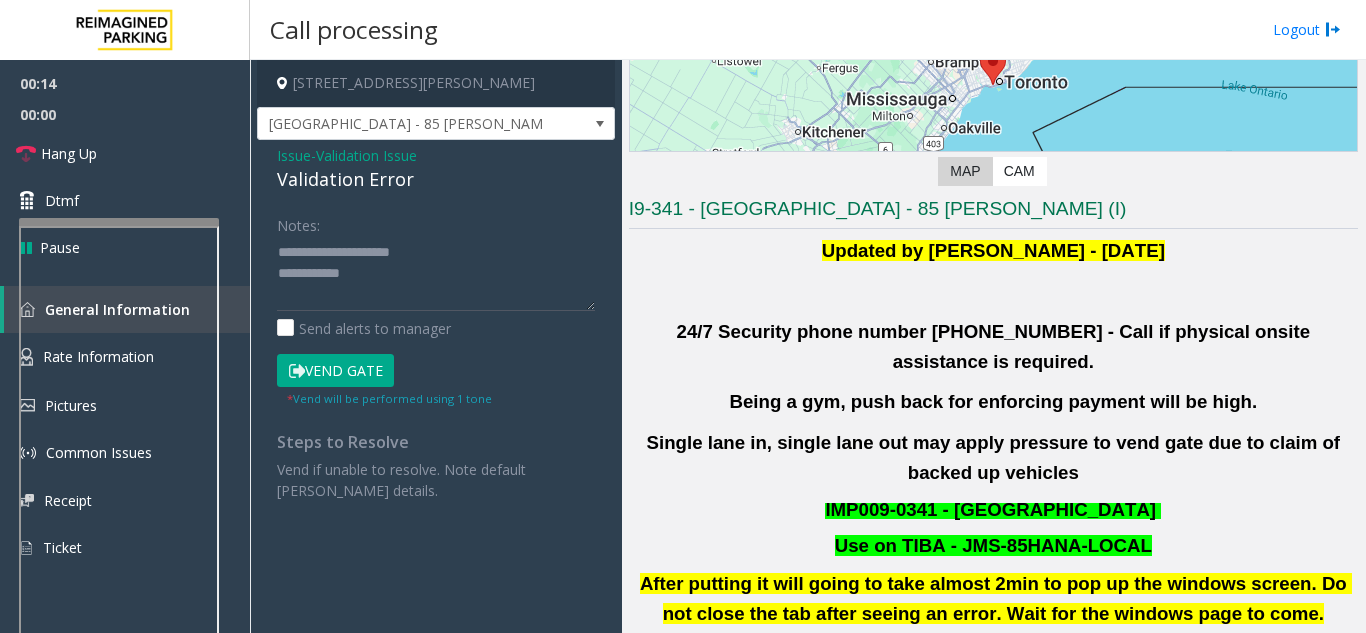 click on "IMP009-0341 - [GEOGRAPHIC_DATA]" 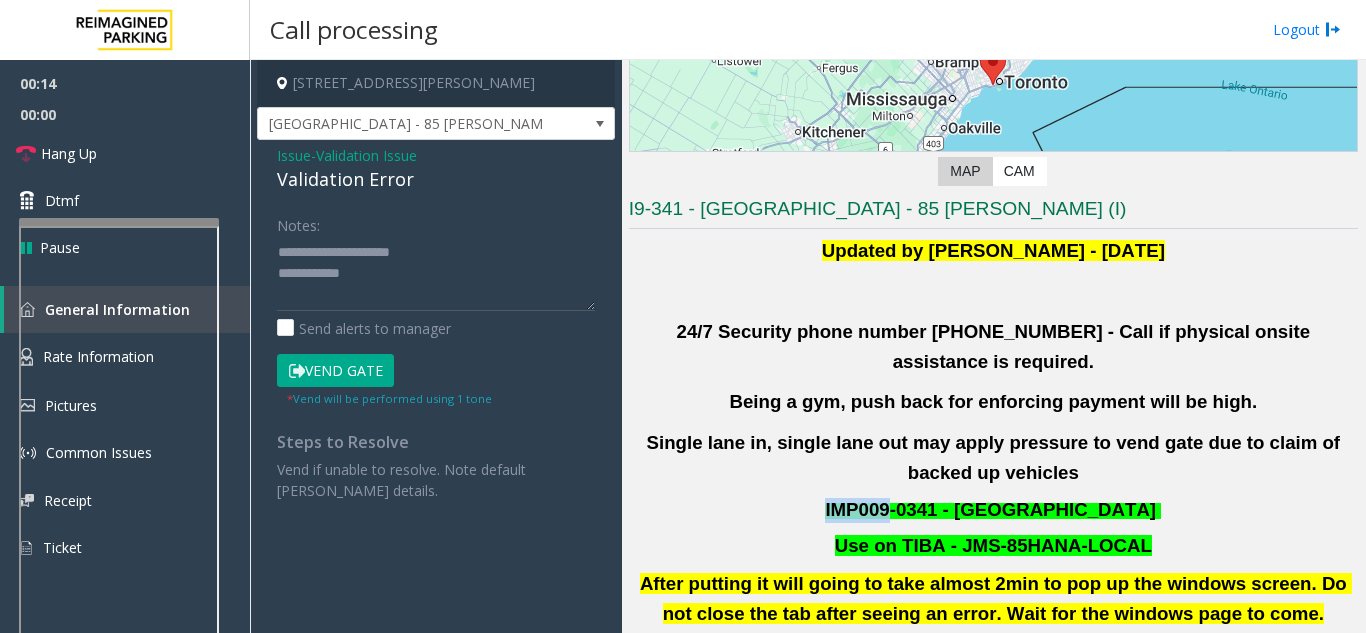 click on "IMP009-0341 - [GEOGRAPHIC_DATA]" 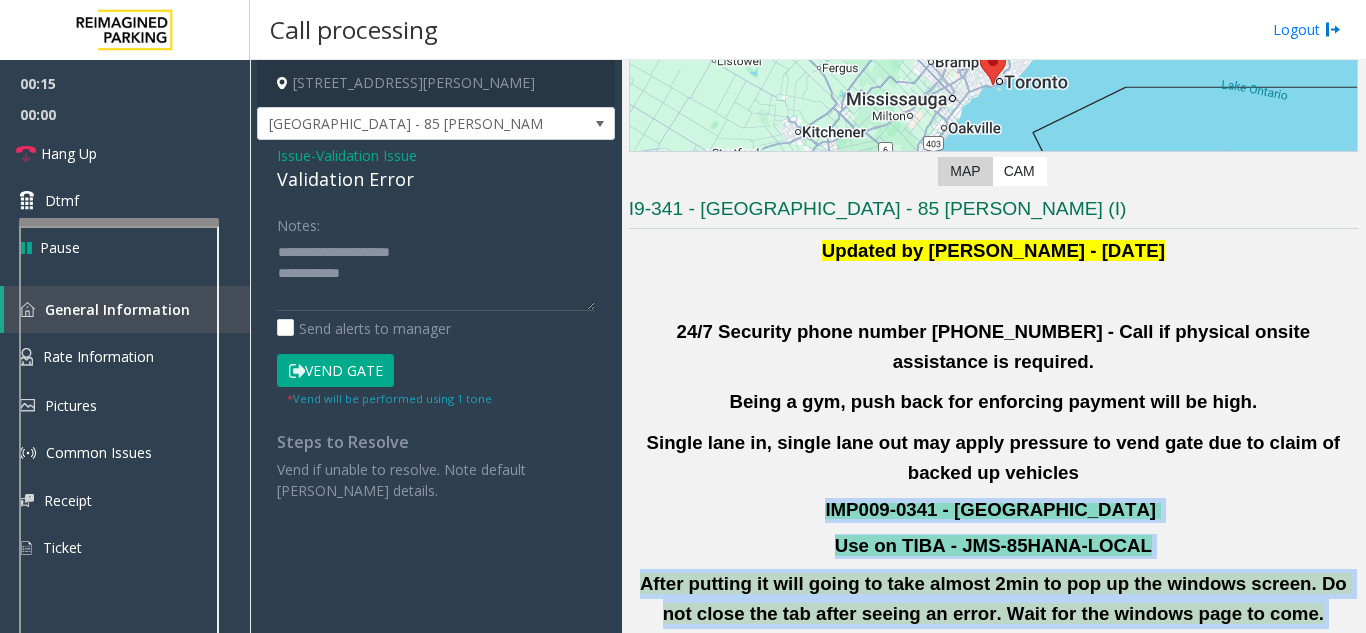 drag, startPoint x: 845, startPoint y: 474, endPoint x: 997, endPoint y: 609, distance: 203.29535 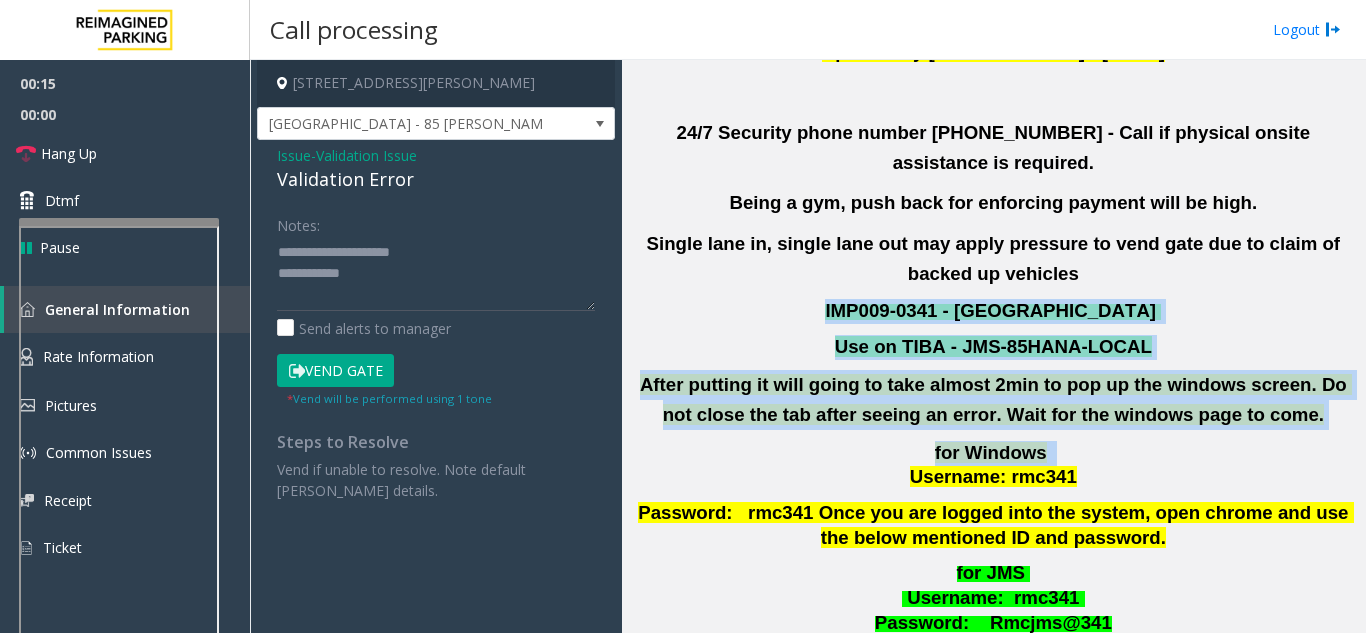 scroll, scrollTop: 500, scrollLeft: 0, axis: vertical 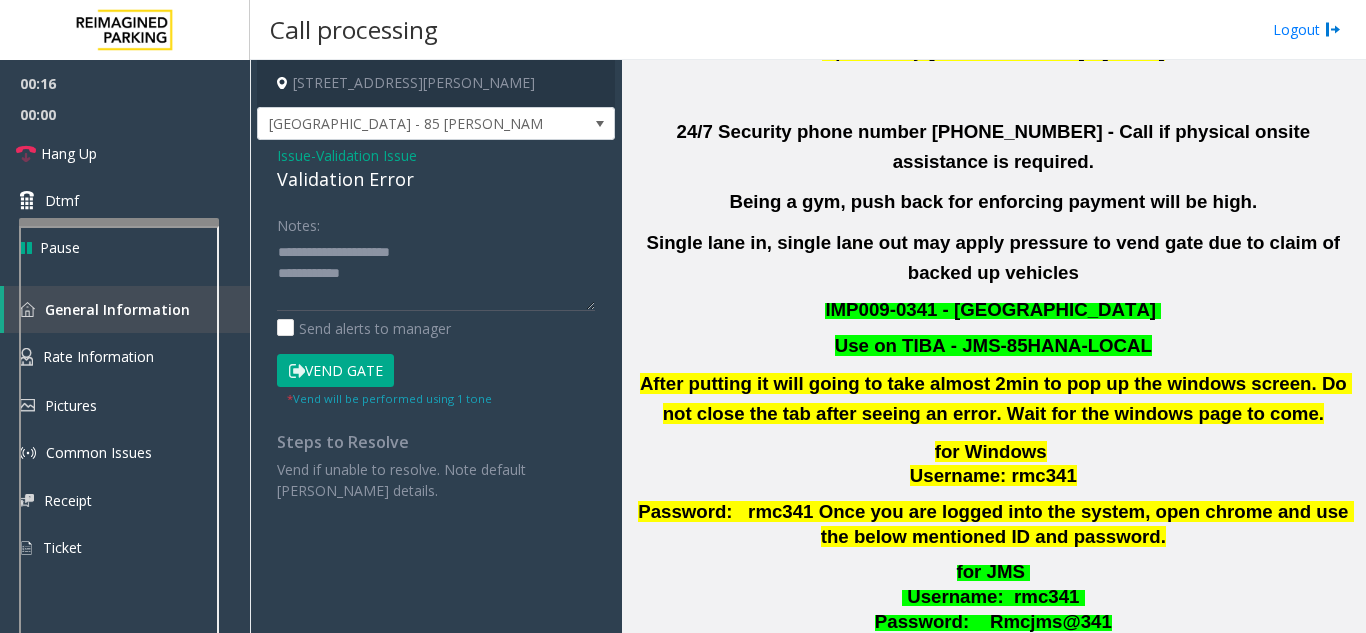 click on "for Windows    Username: rmc341  Password:   rmc341 Once you are logged into the system, open chrome and use the below mentioned ID and password." 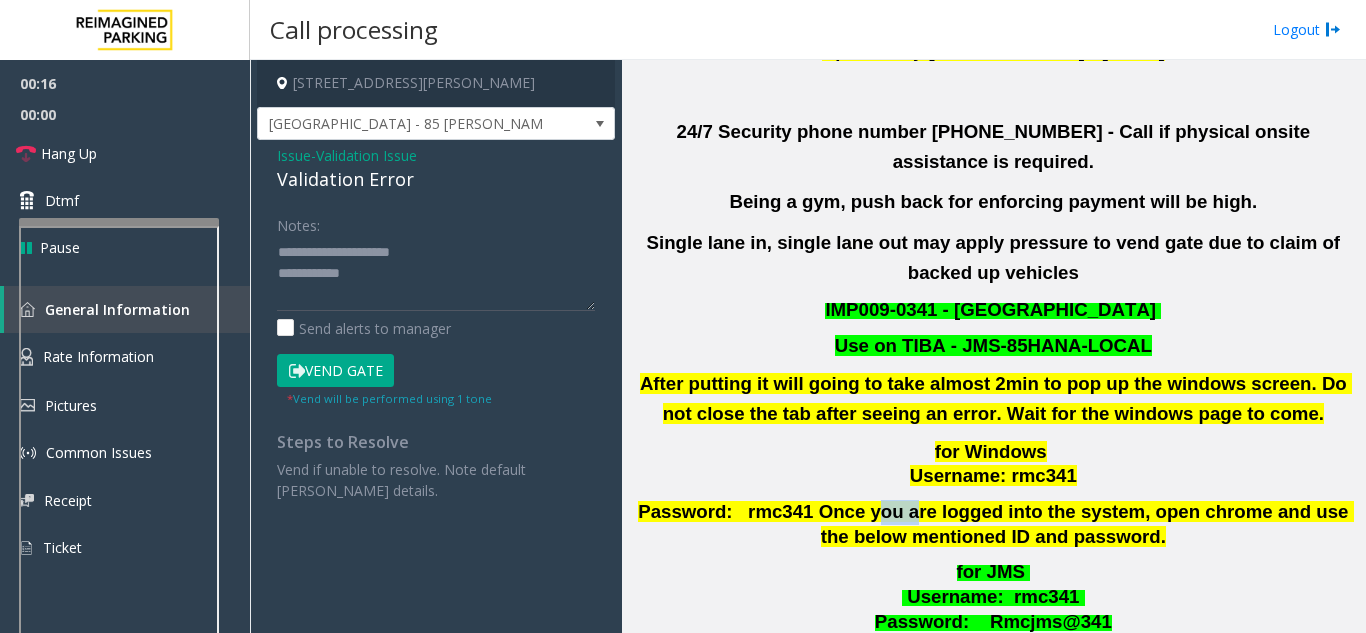 click on "for Windows    Username: rmc341  Password:   rmc341 Once you are logged into the system, open chrome and use the below mentioned ID and password." 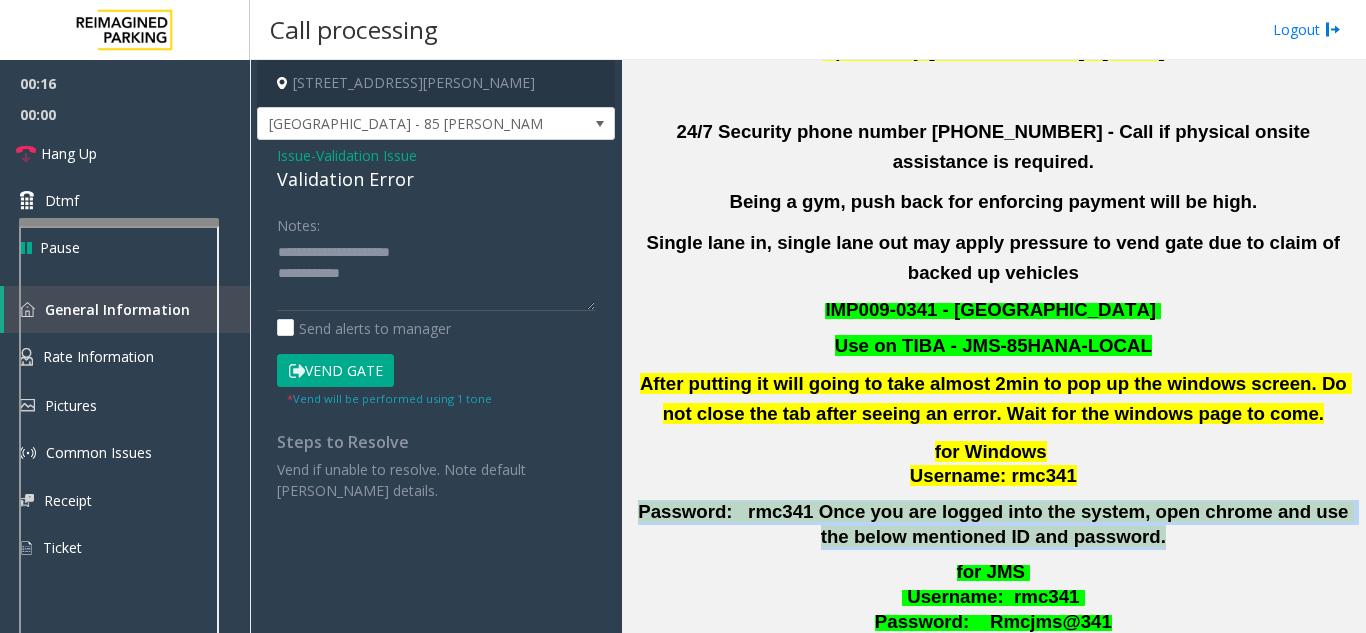click on "for Windows    Username: rmc341  Password:   rmc341 Once you are logged into the system, open chrome and use the below mentioned ID and password." 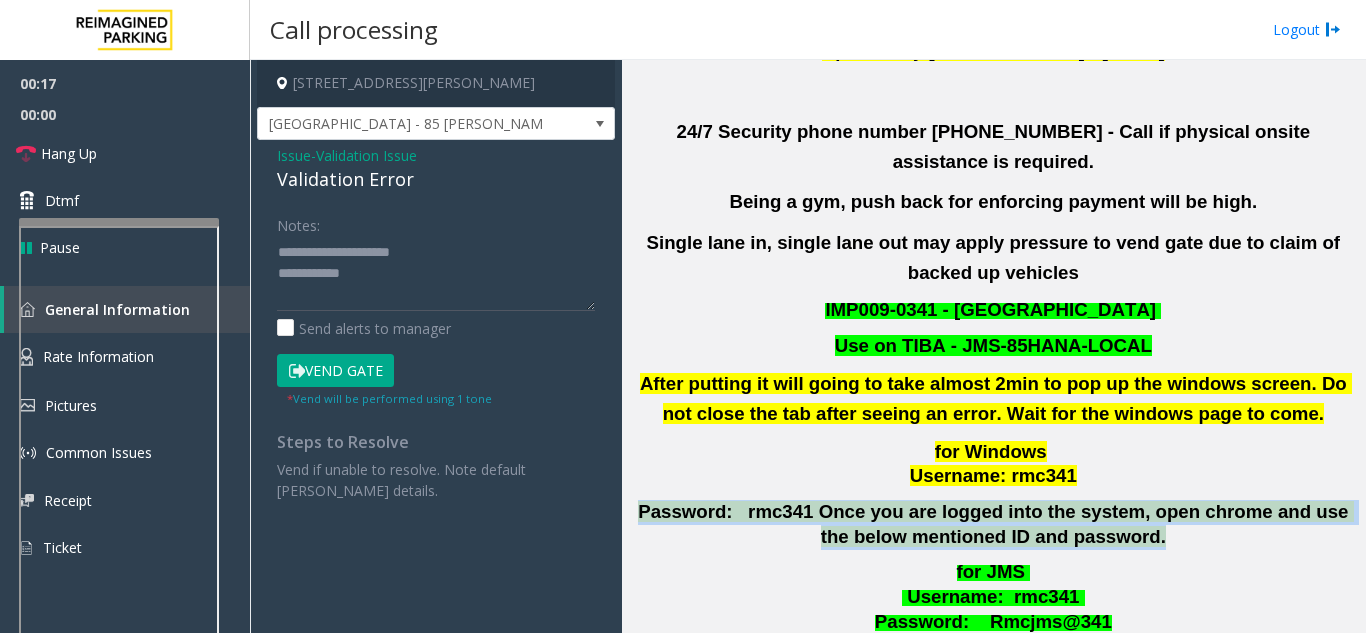 drag, startPoint x: 839, startPoint y: 465, endPoint x: 1089, endPoint y: 475, distance: 250.19992 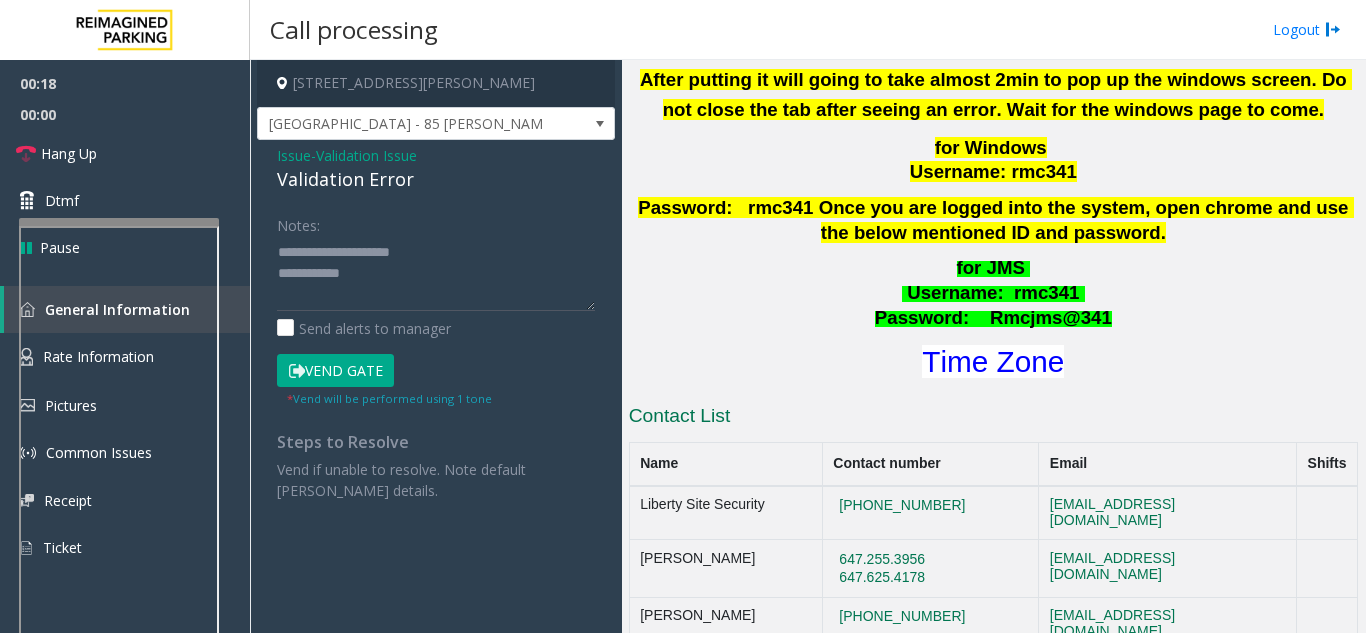 scroll, scrollTop: 700, scrollLeft: 0, axis: vertical 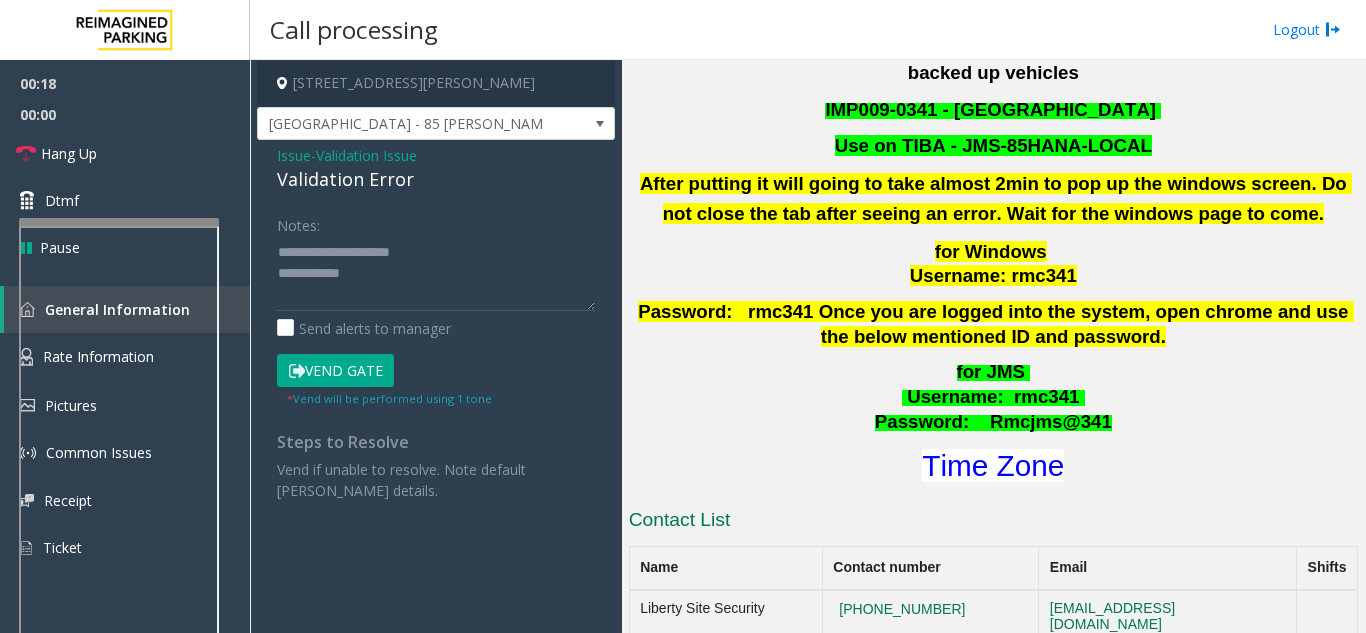 click on "After putting it will going to take almost 2min to pop up the windows screen. Do not close the tab after seeing an error. Wait for the windows page to come." 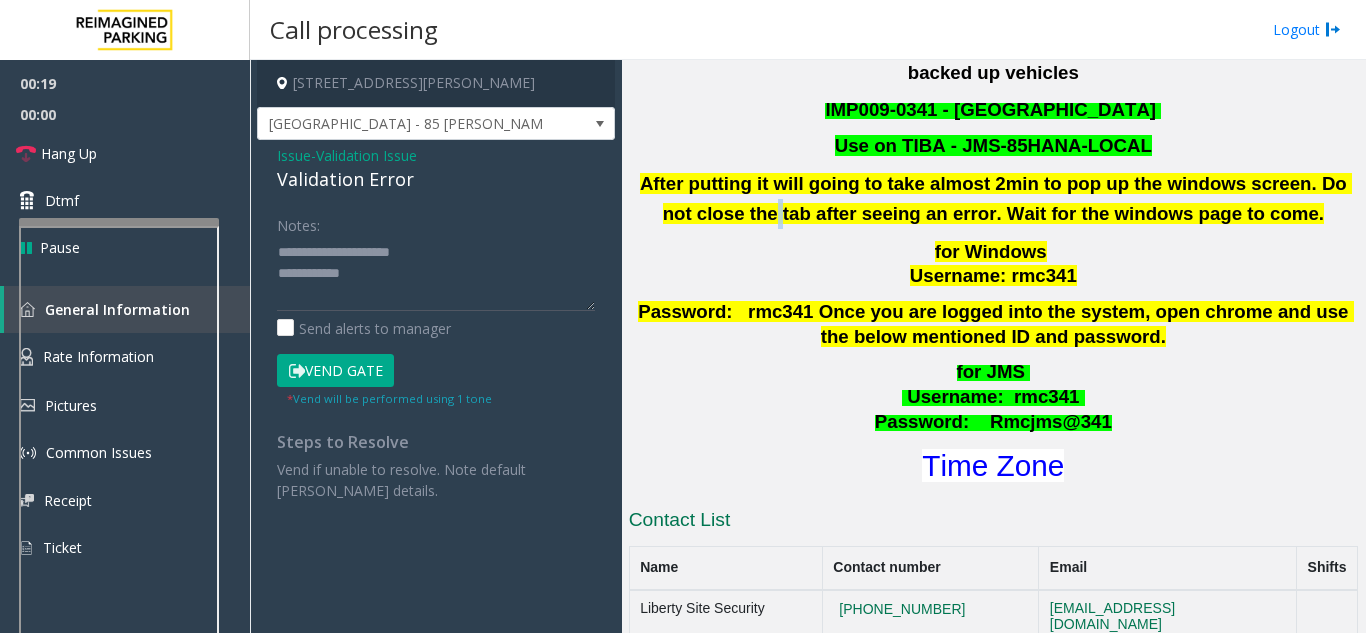click on "After putting it will going to take almost 2min to pop up the windows screen. Do not close the tab after seeing an error. Wait for the windows page to come." 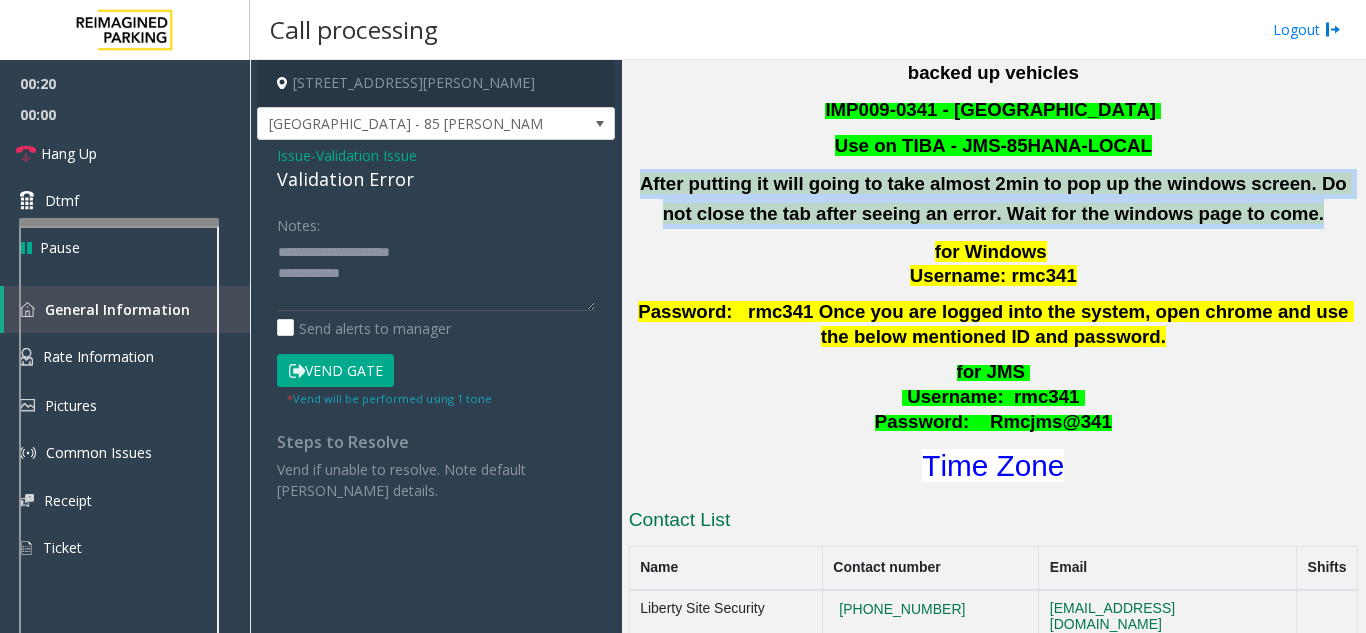 drag, startPoint x: 757, startPoint y: 195, endPoint x: 1237, endPoint y: 170, distance: 480.6506 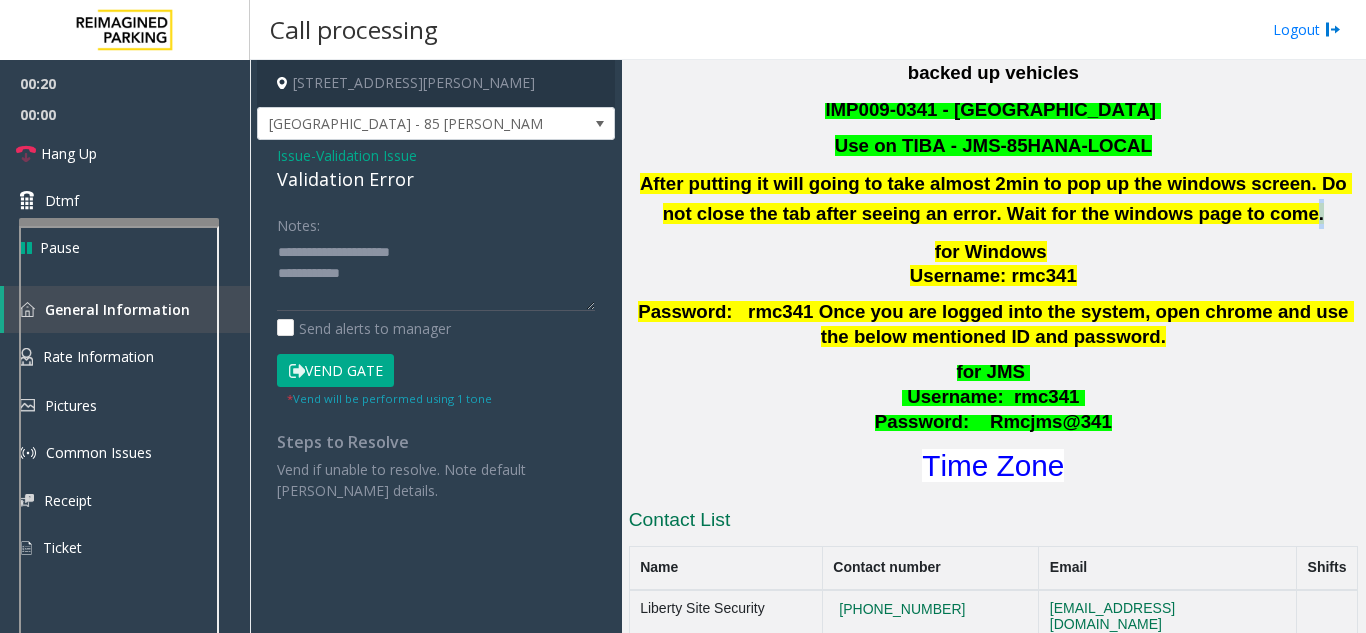 click on "After putting it will going to take almost 2min to pop up the windows screen. Do not close the tab after seeing an error. Wait for the windows page to come." 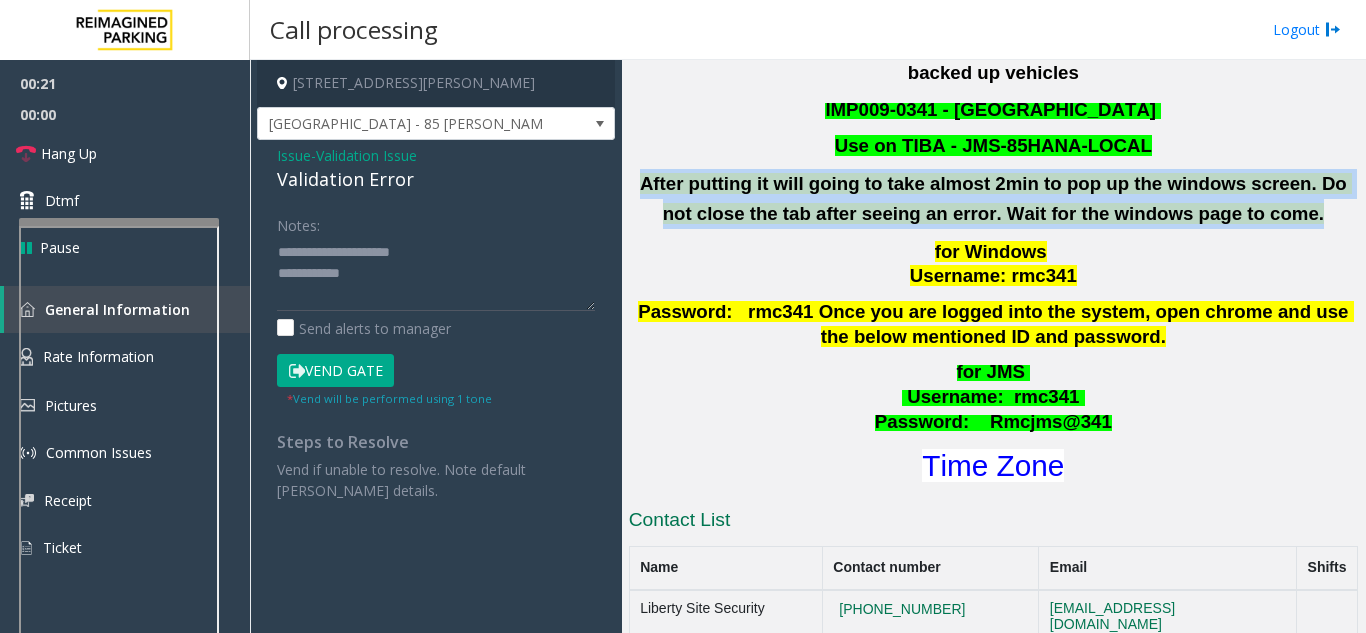 click on "After putting it will going to take almost 2min to pop up the windows screen. Do not close the tab after seeing an error. Wait for the windows page to come." 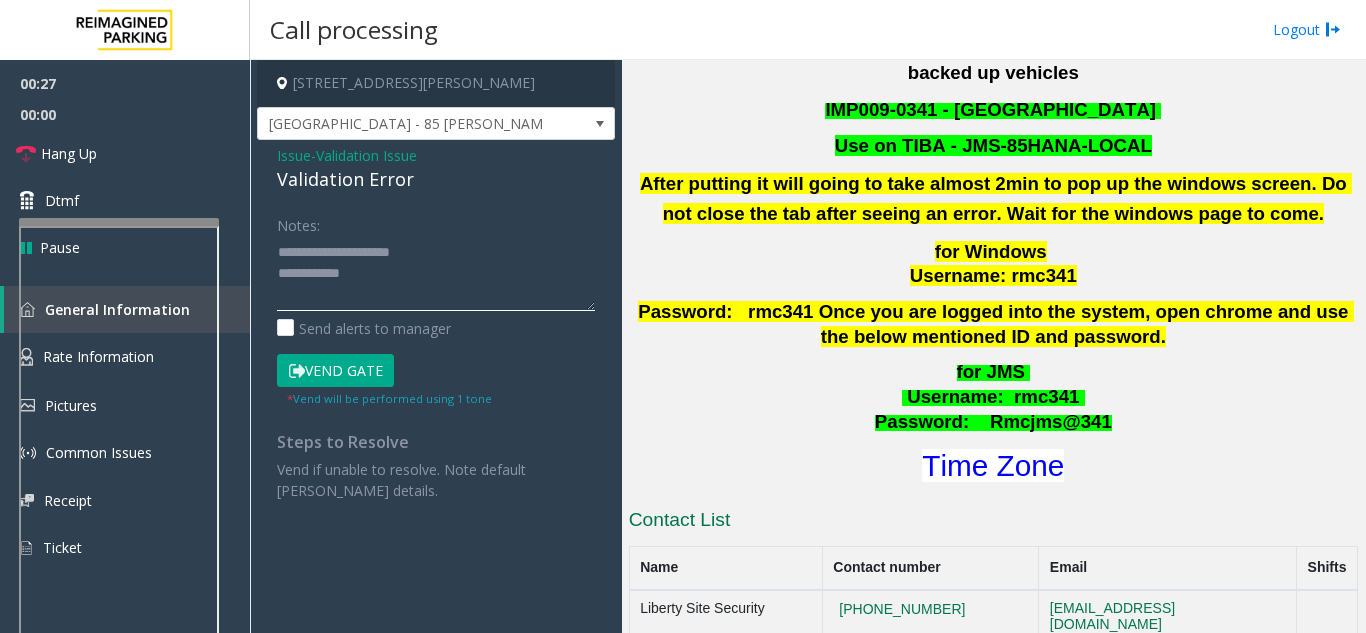 click 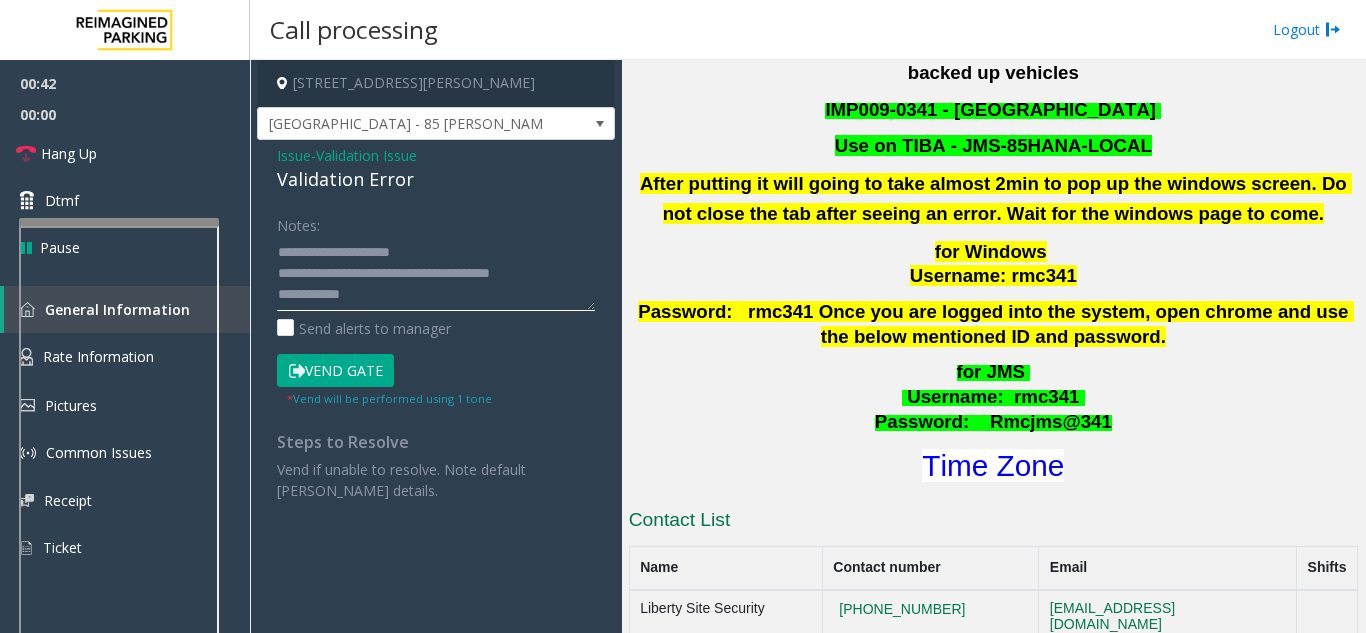 scroll, scrollTop: 15, scrollLeft: 0, axis: vertical 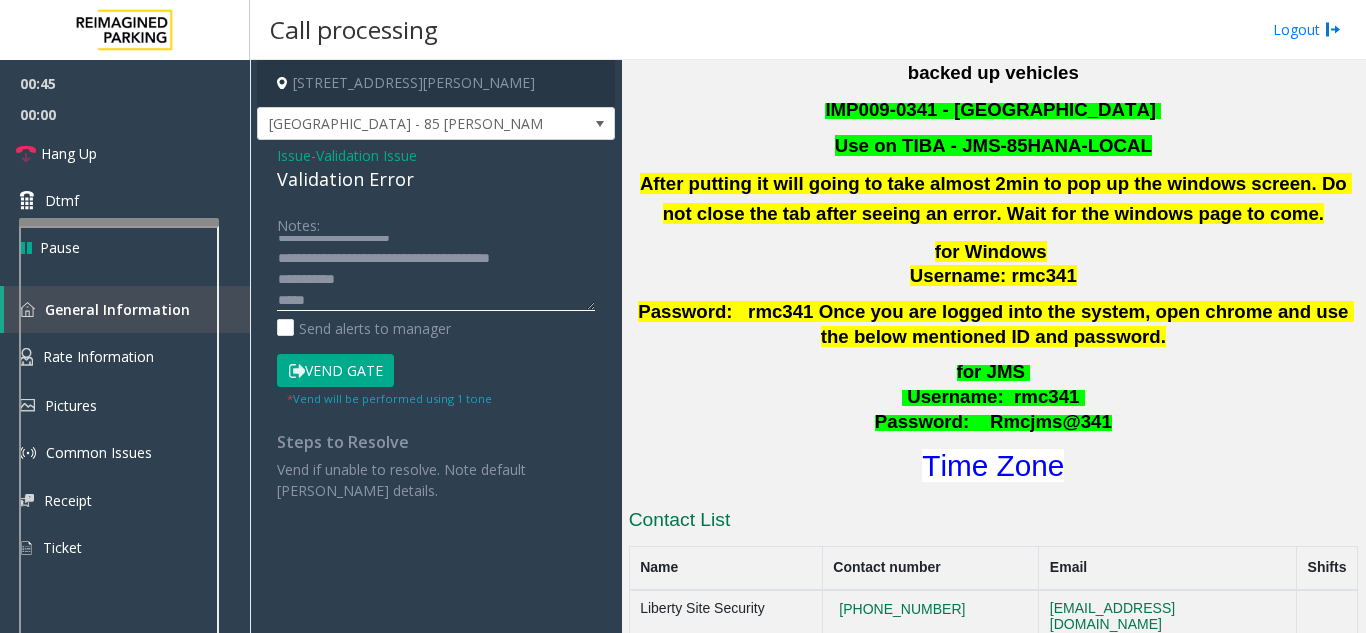 click 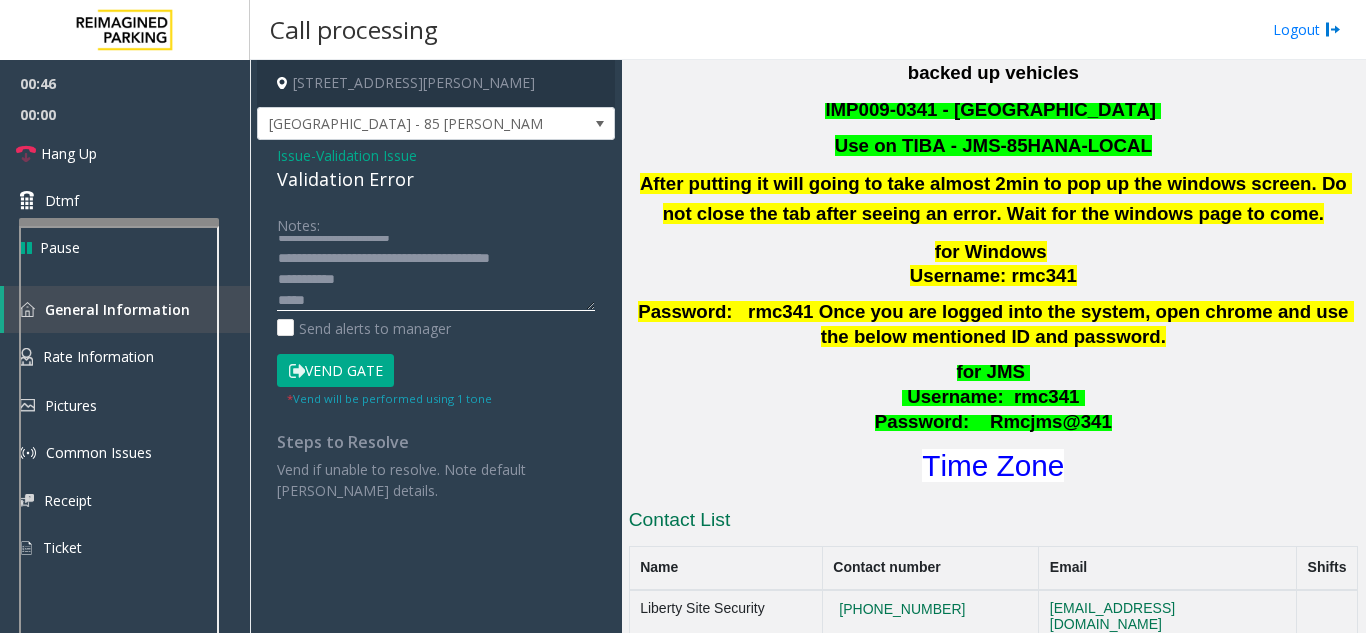 click 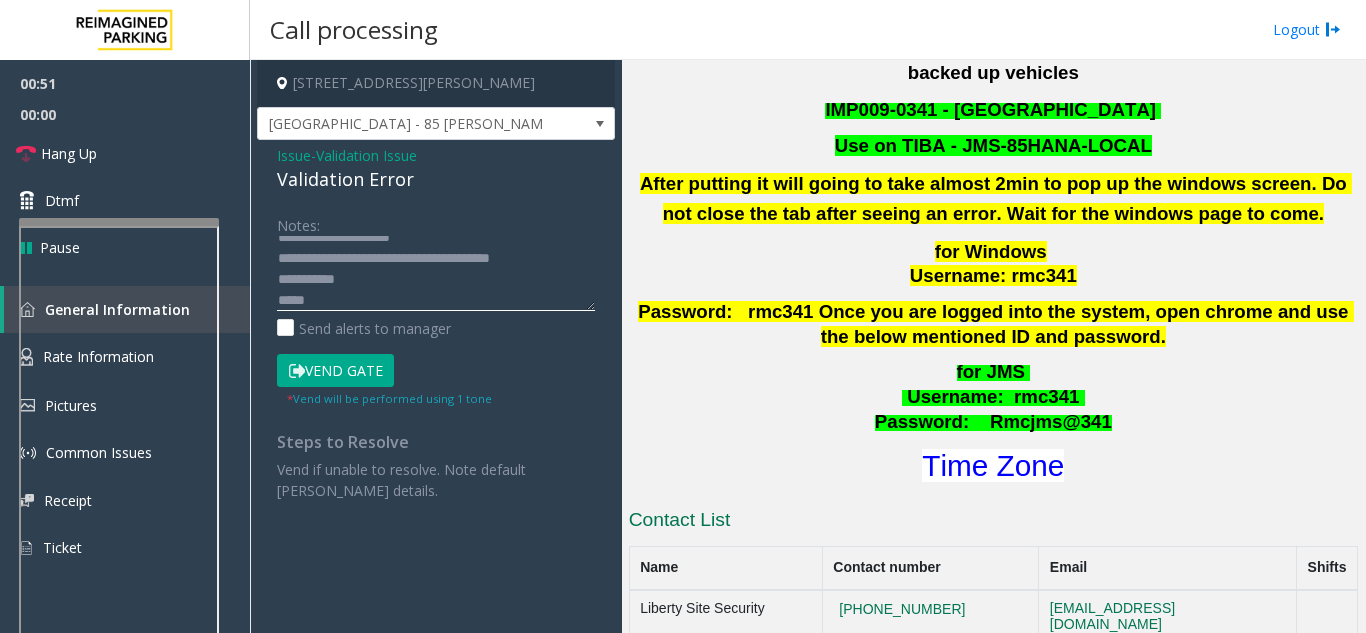 click 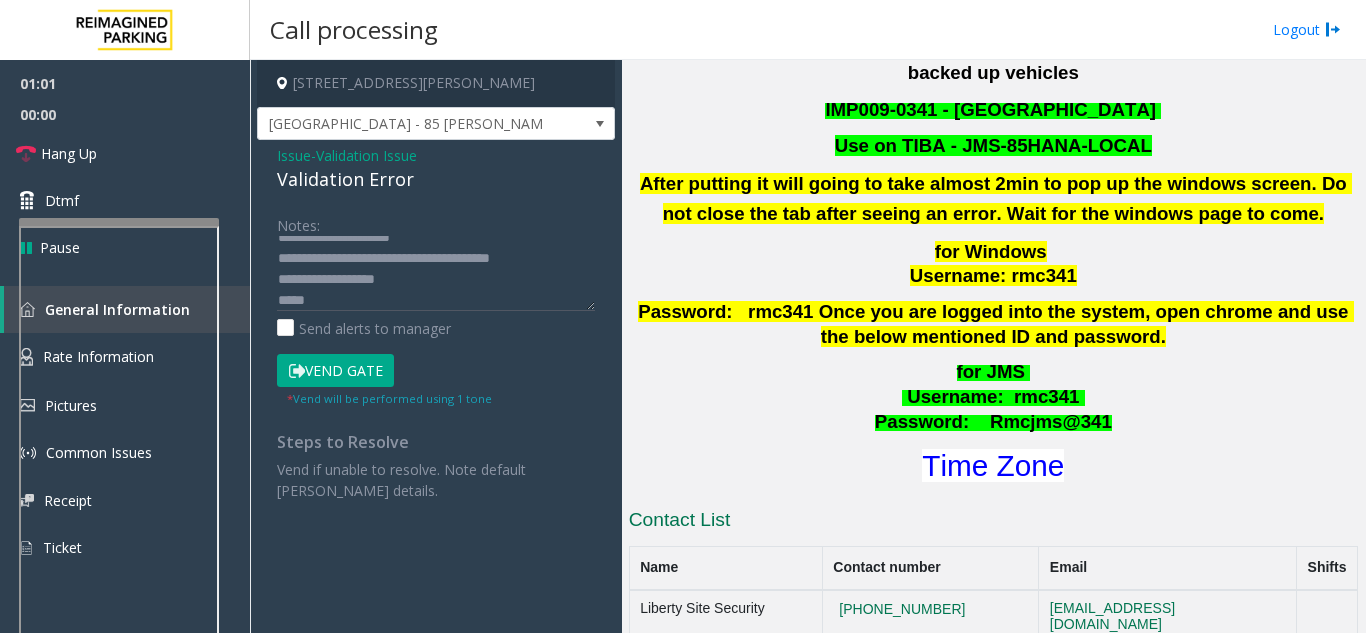 click on "Time Zone" 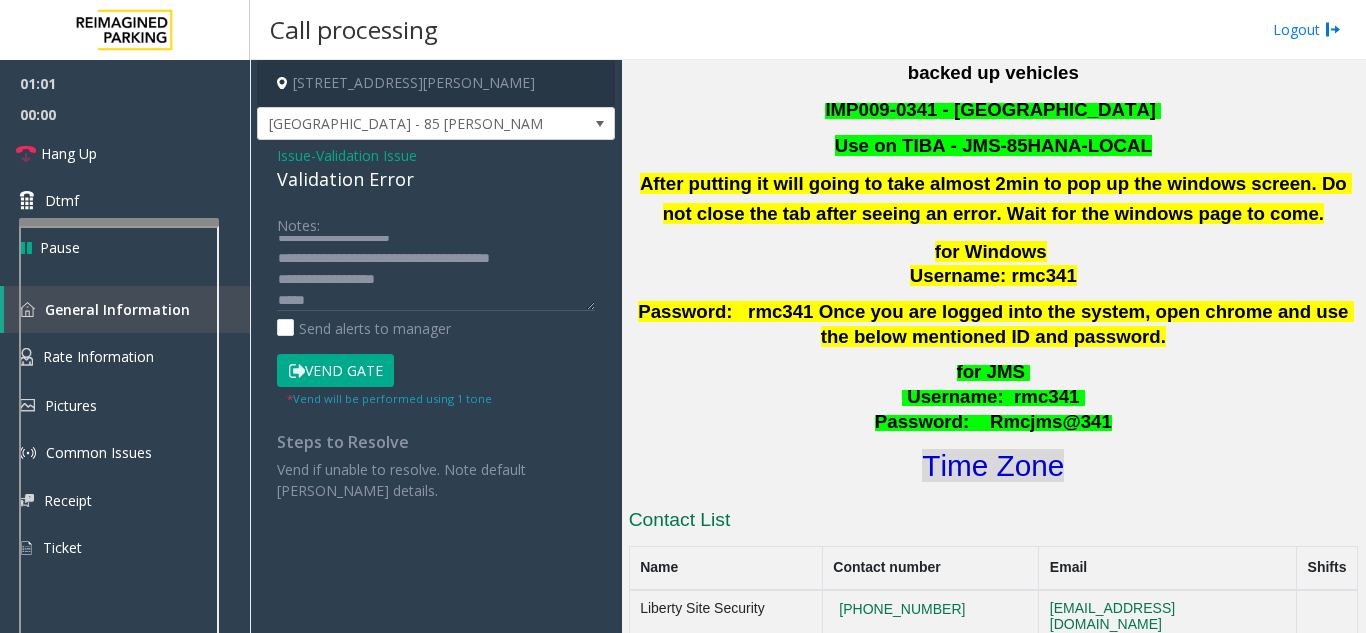 click on "Time Zone" 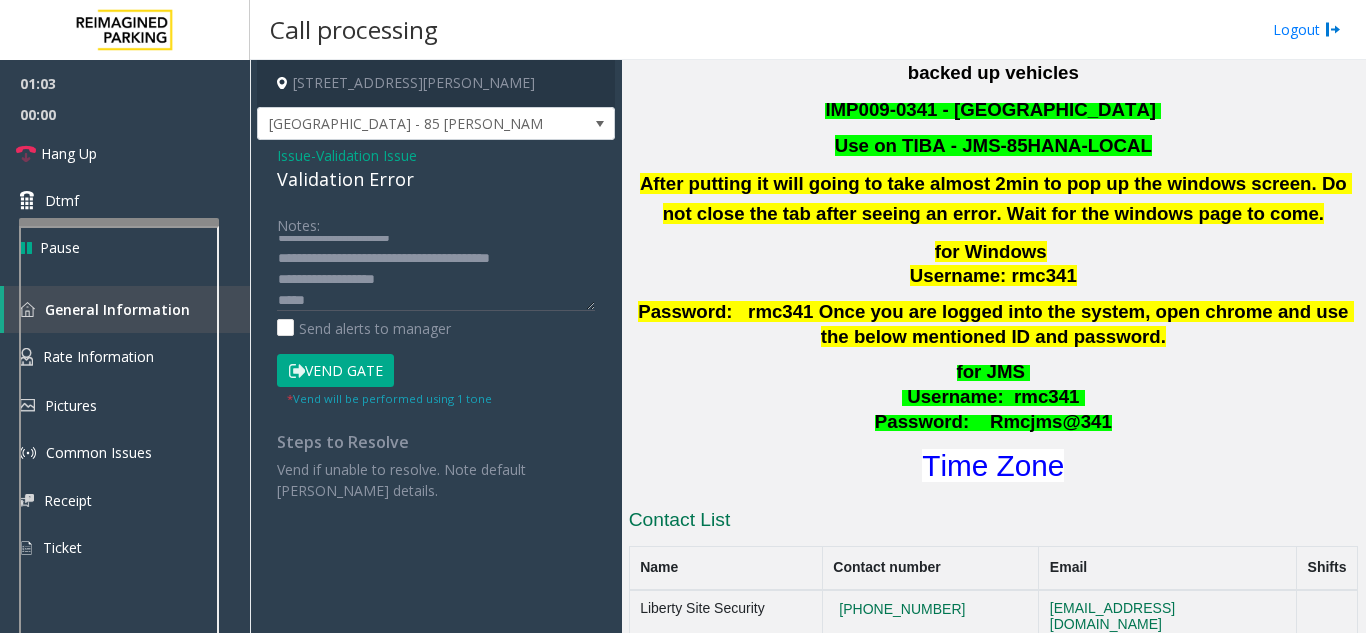 click on "Vend Gate" 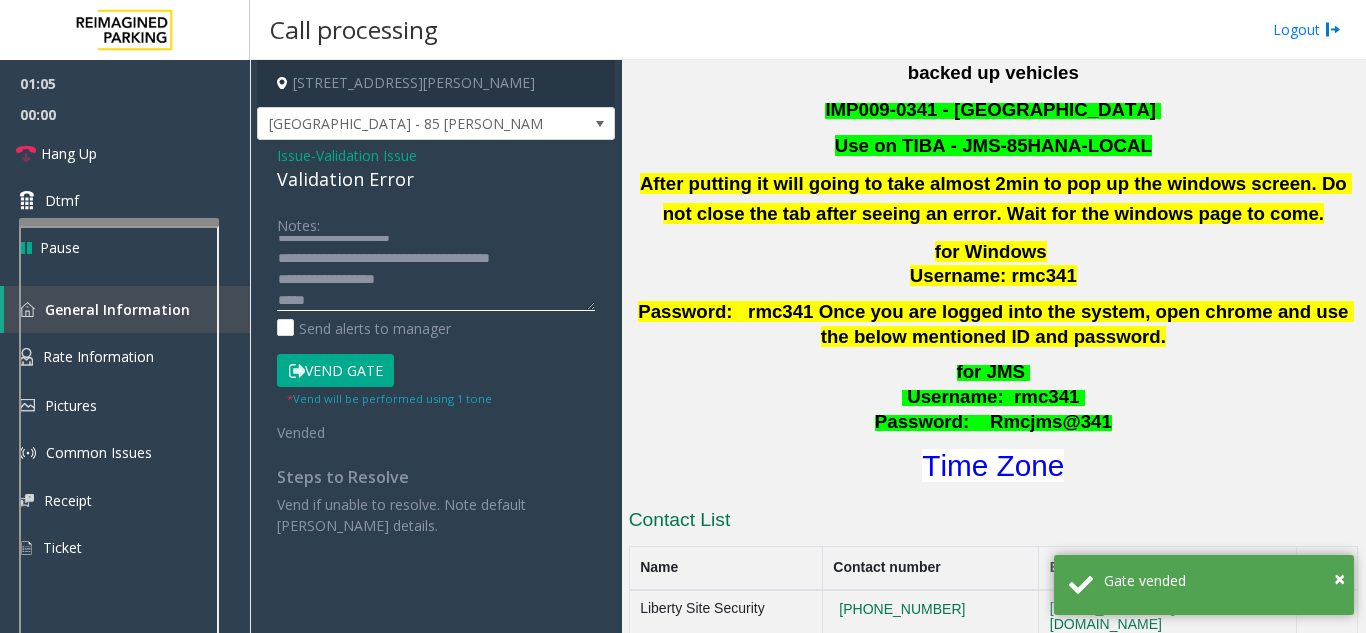 click 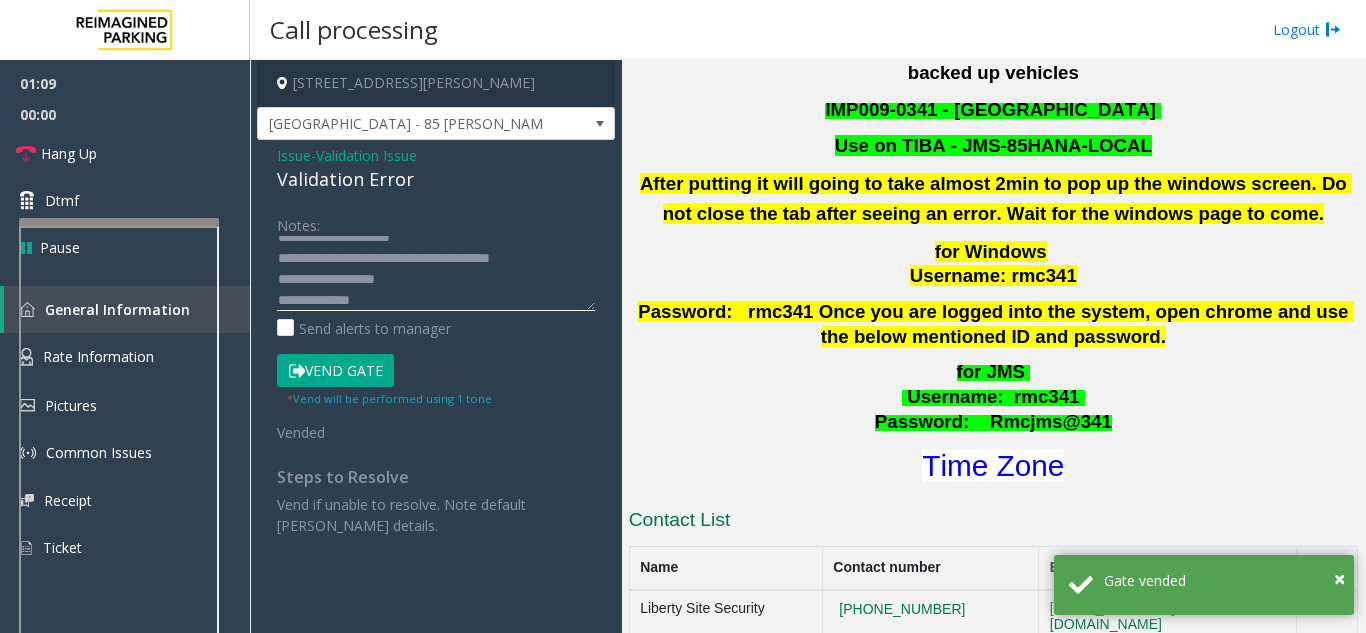 scroll, scrollTop: 36, scrollLeft: 0, axis: vertical 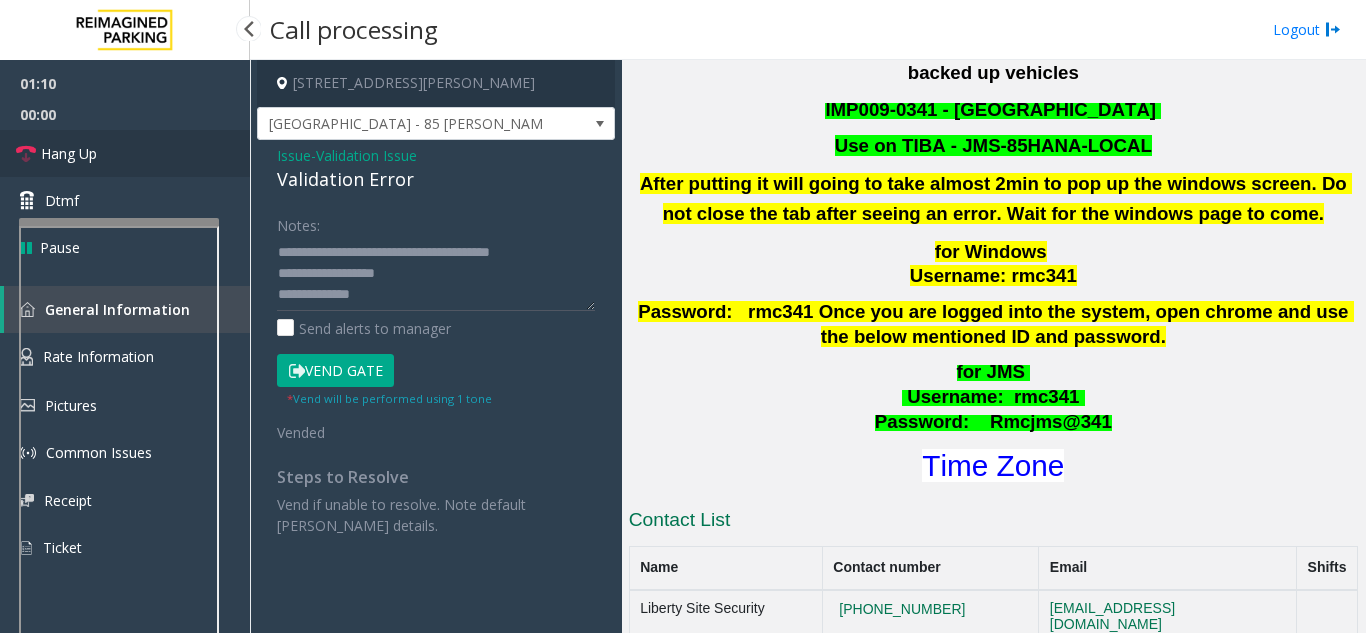 click on "Hang Up" at bounding box center (125, 153) 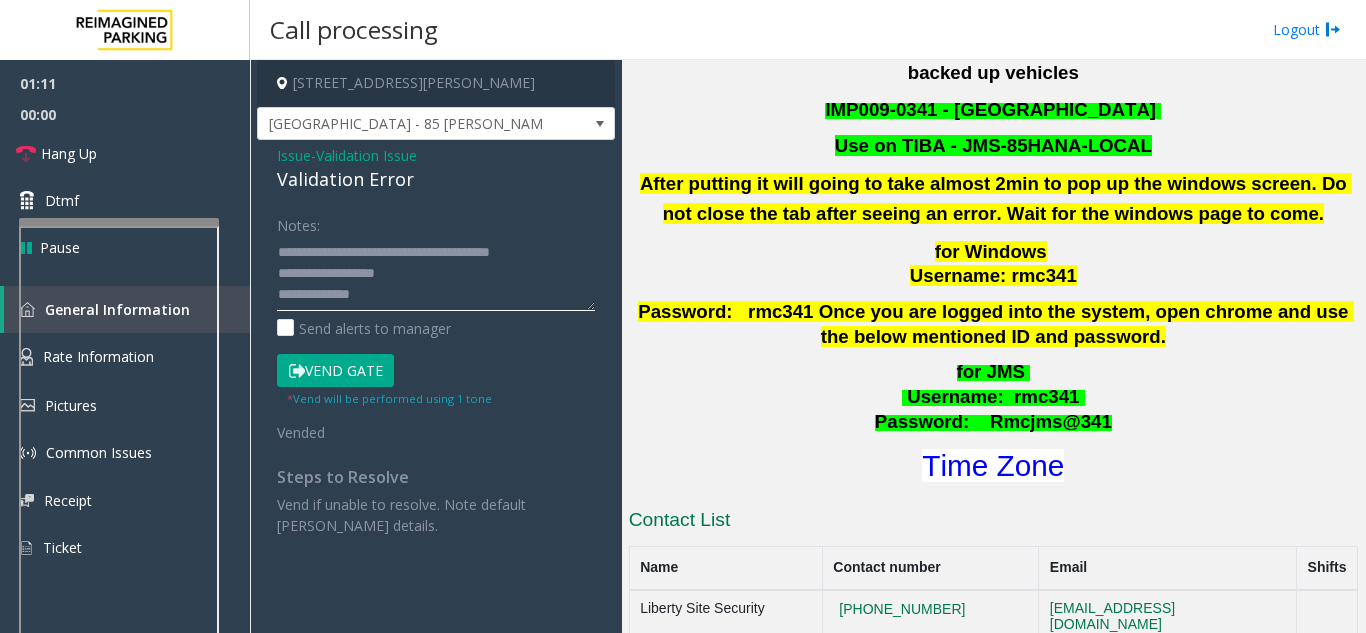 click 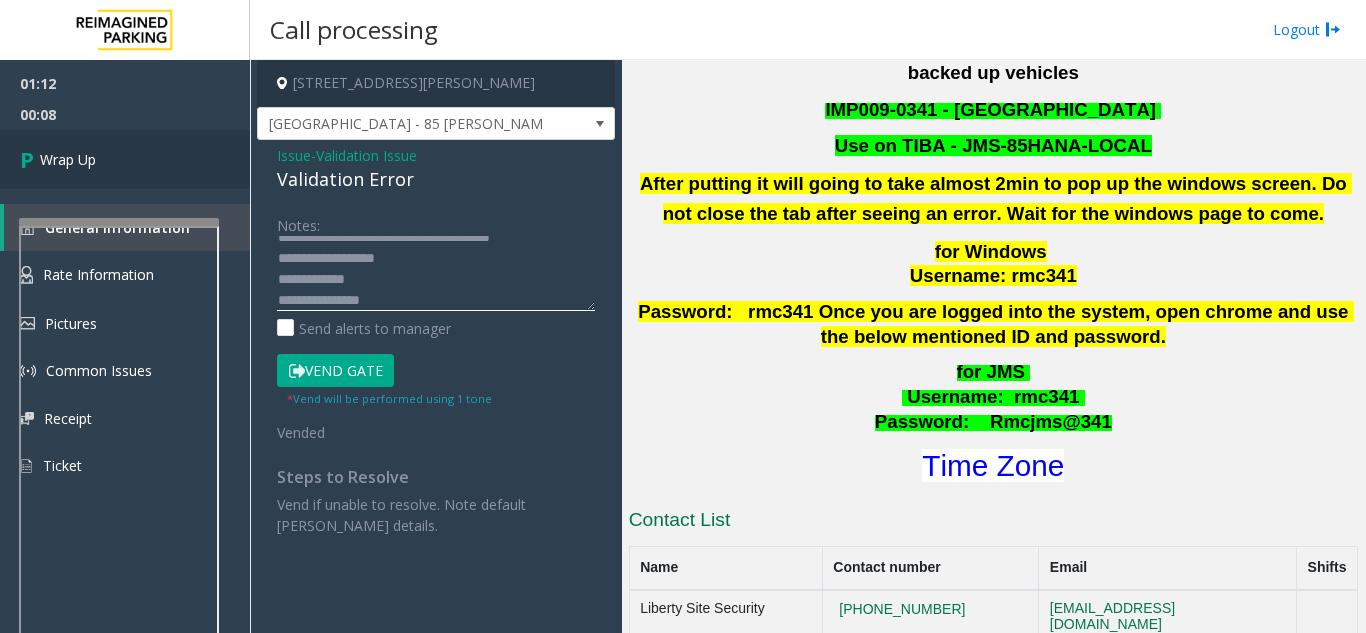type on "**********" 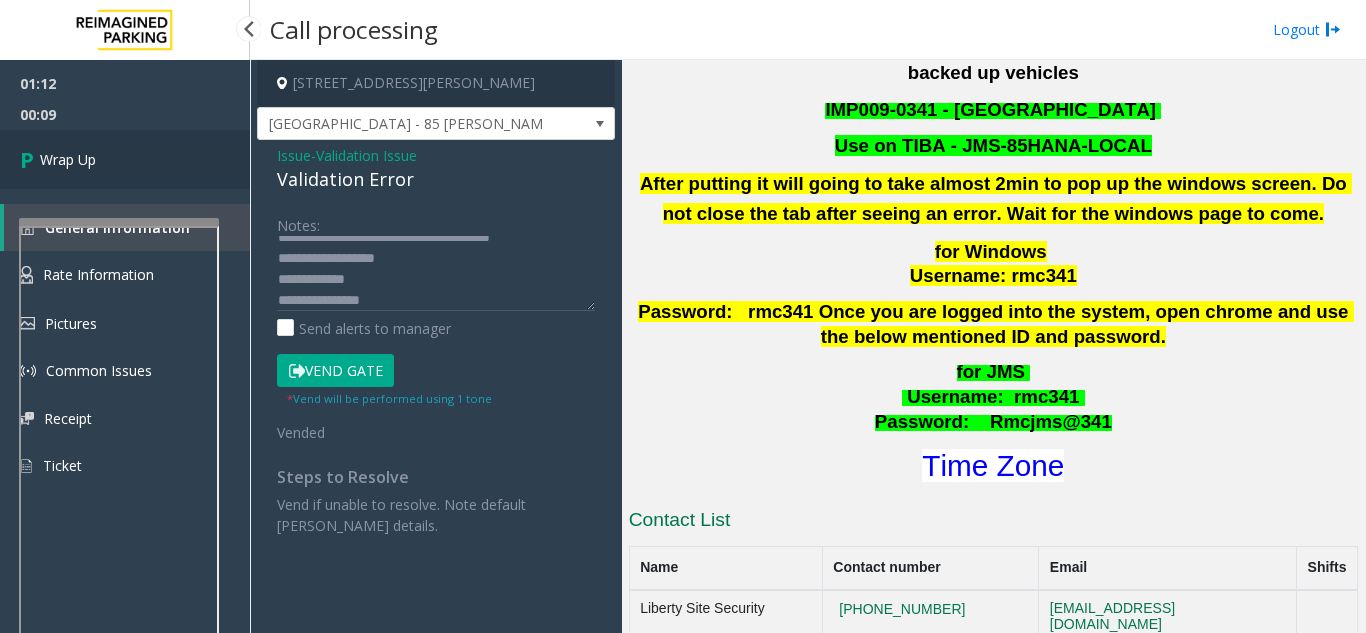 click on "Wrap Up" at bounding box center [125, 159] 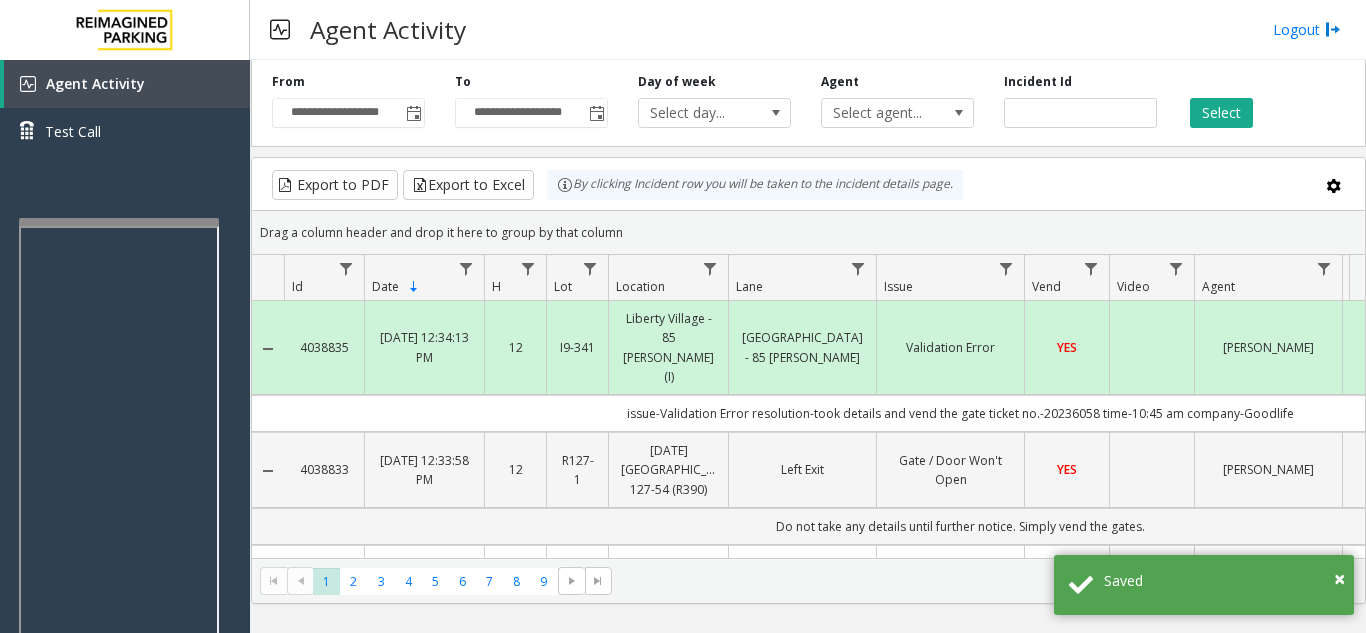 click on "issue-Validation Error
resolution-took details and vend the gate
ticket no.-20236058
time-10:45 am
company-Goodlife" 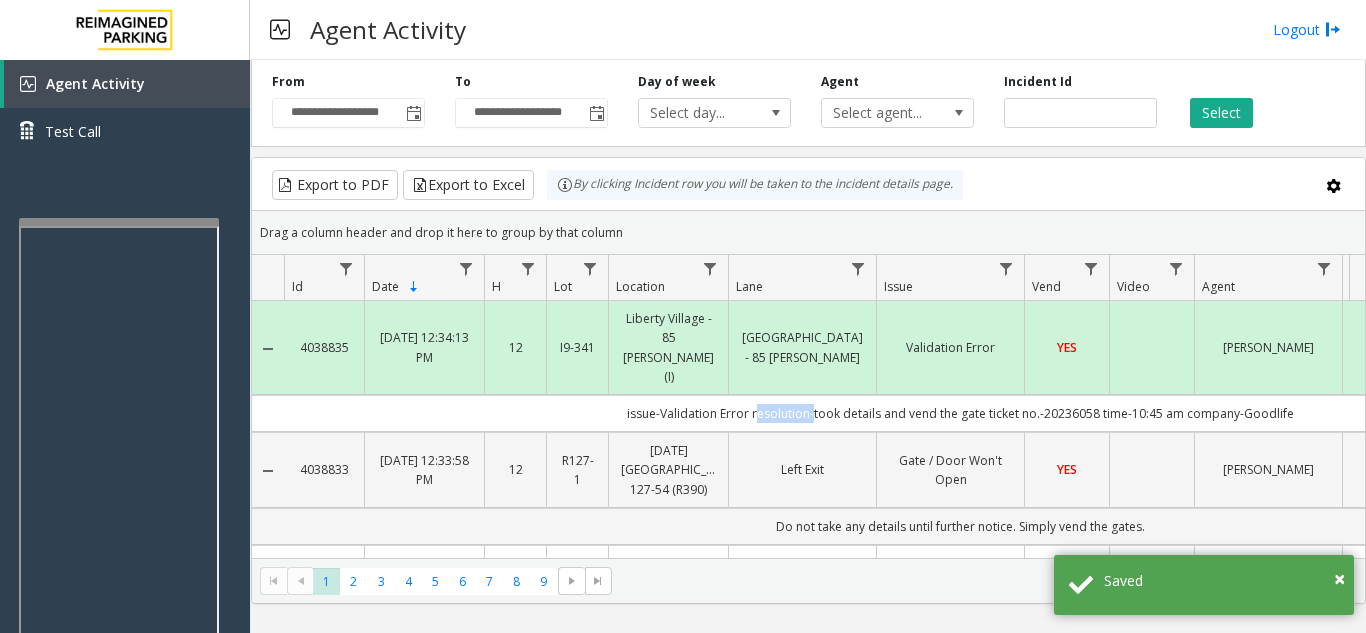 click on "issue-Validation Error
resolution-took details and vend the gate
ticket no.-20236058
time-10:45 am
company-Goodlife" 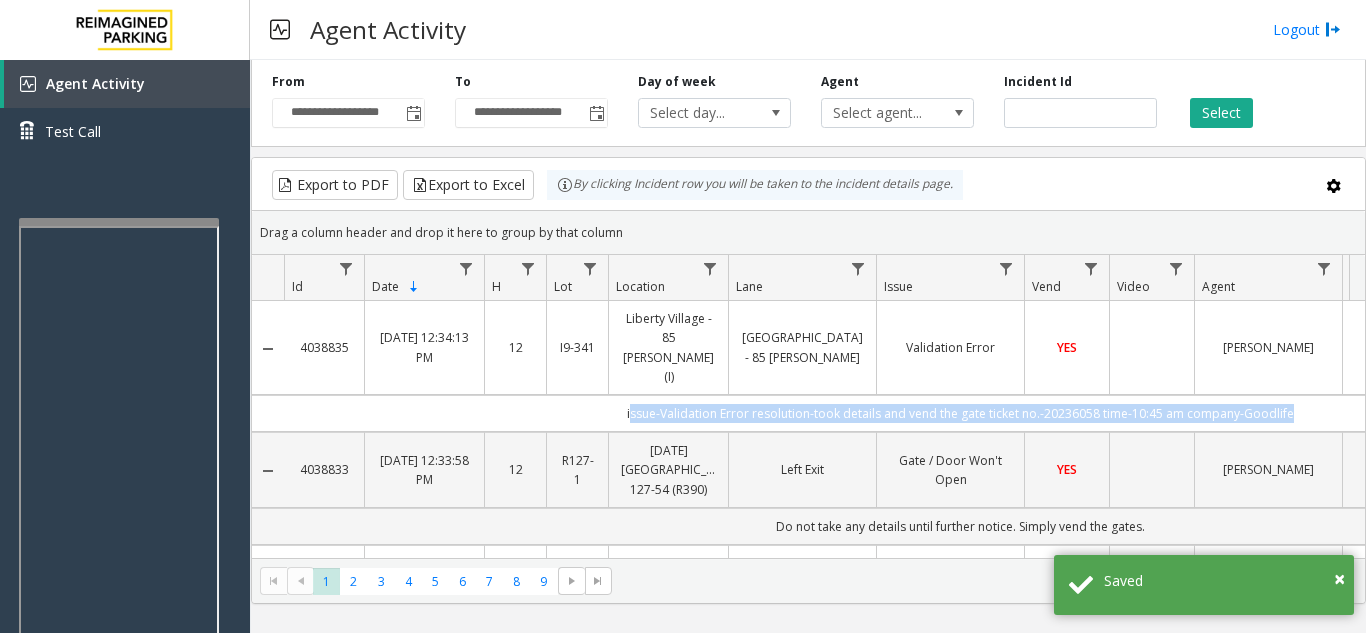 drag, startPoint x: 788, startPoint y: 367, endPoint x: 1202, endPoint y: 388, distance: 414.53226 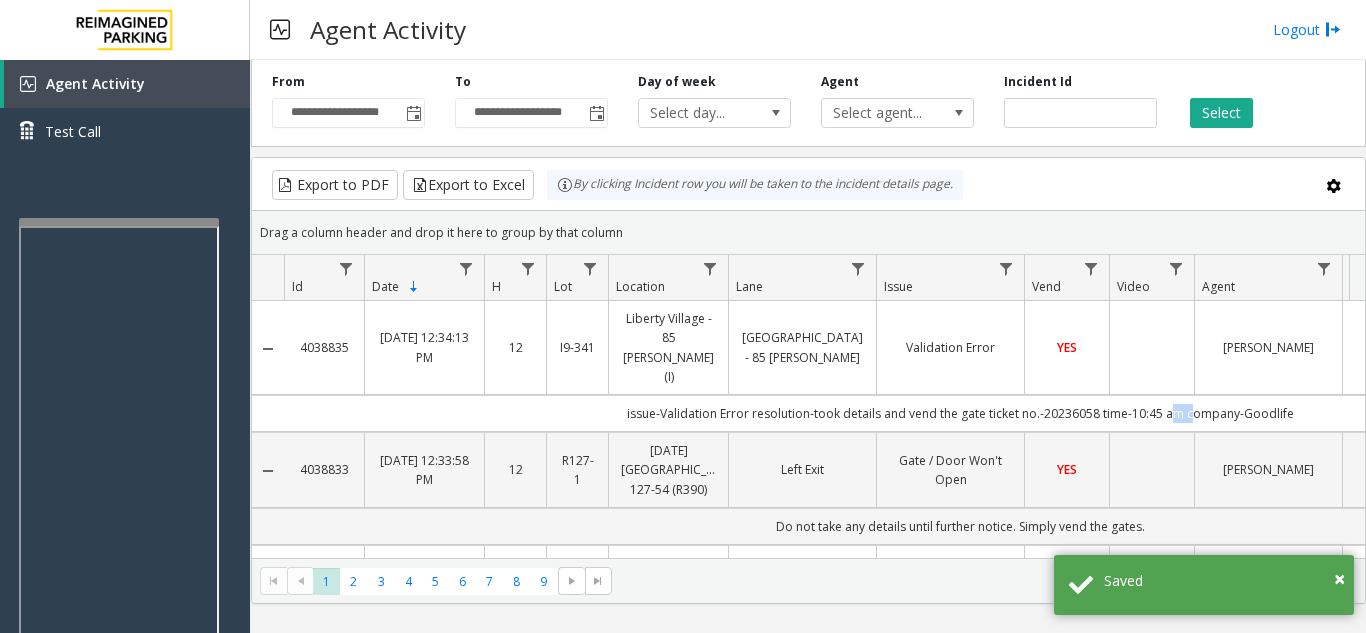 click on "issue-Validation Error
resolution-took details and vend the gate
ticket no.-20236058
time-10:45 am
company-Goodlife" 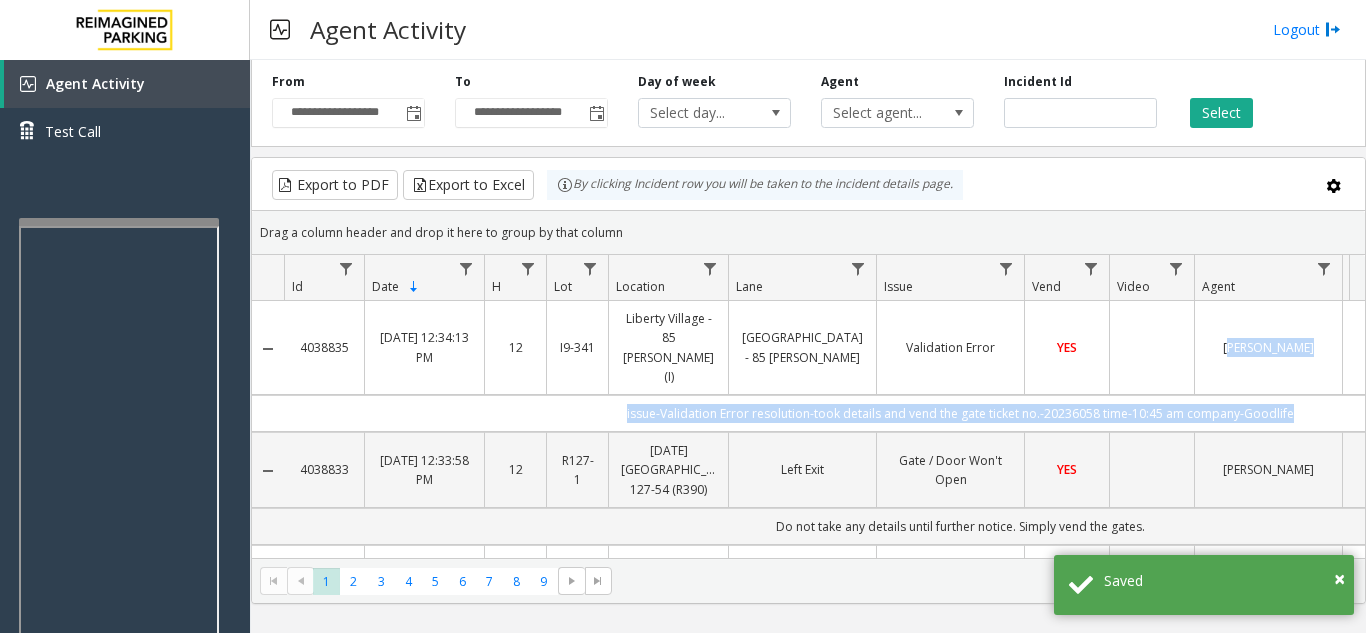drag, startPoint x: 1174, startPoint y: 378, endPoint x: 1306, endPoint y: 355, distance: 133.9888 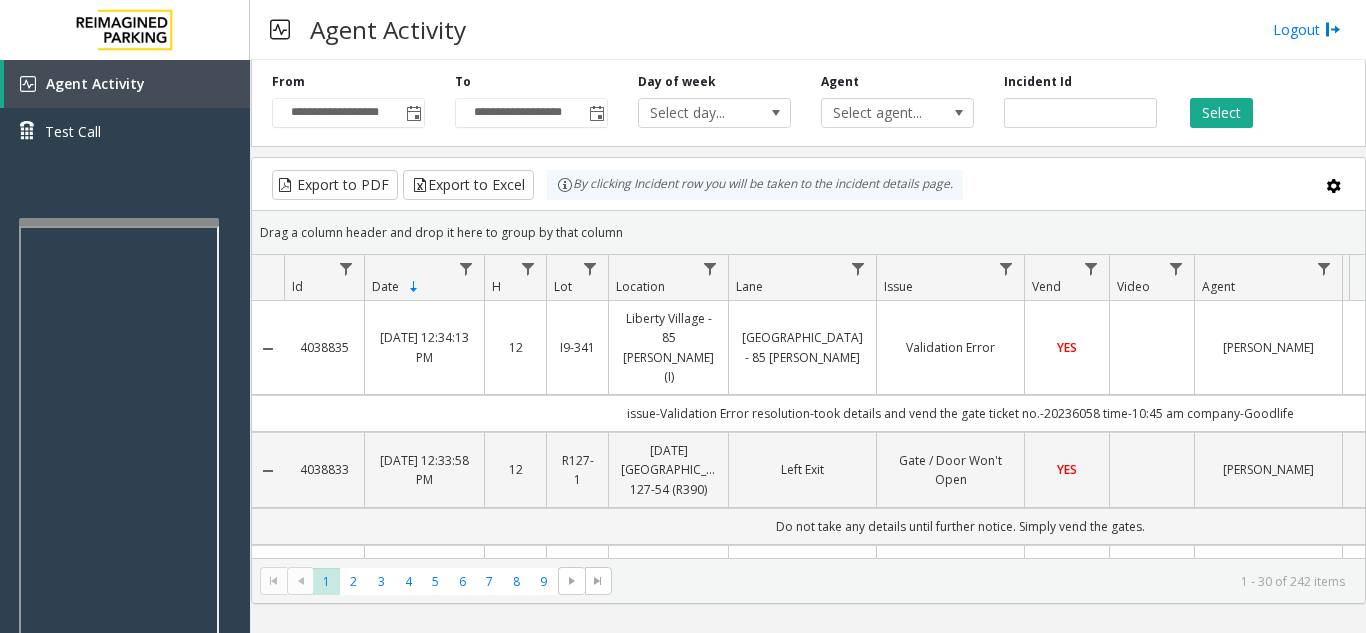 click on "issue-Validation Error
resolution-took details and vend the gate
ticket no.-20236058
time-10:45 am
company-Goodlife" 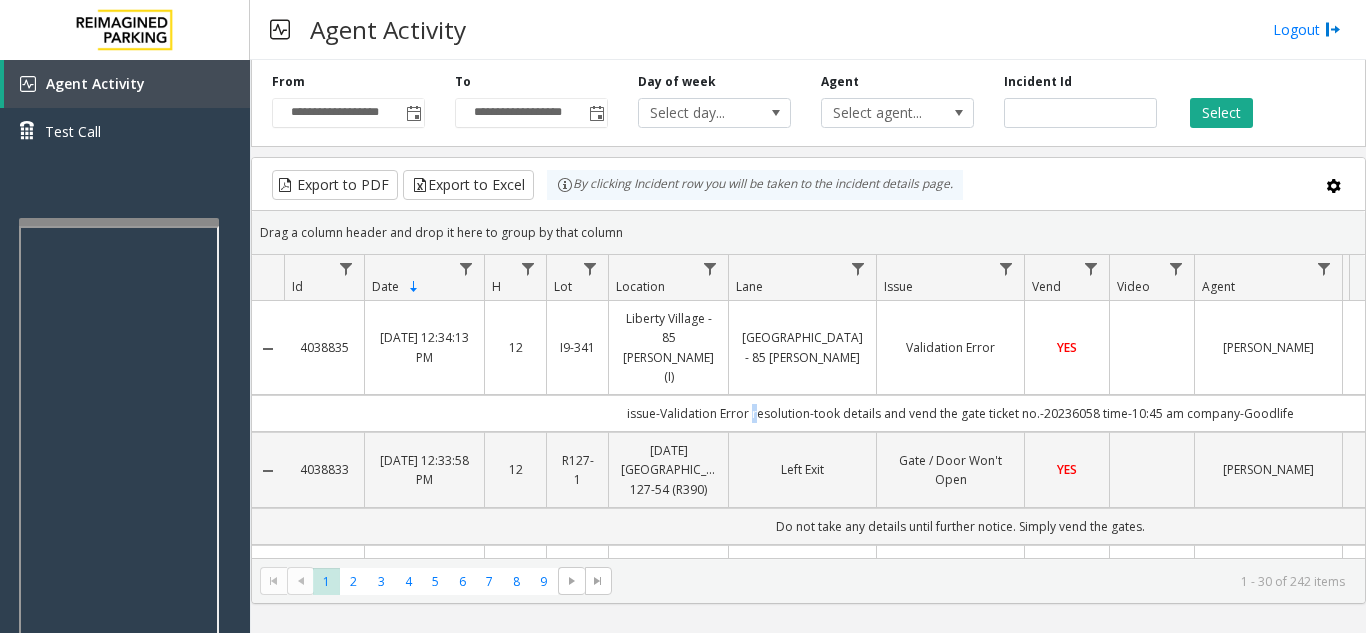 click on "issue-Validation Error
resolution-took details and vend the gate
ticket no.-20236058
time-10:45 am
company-Goodlife" 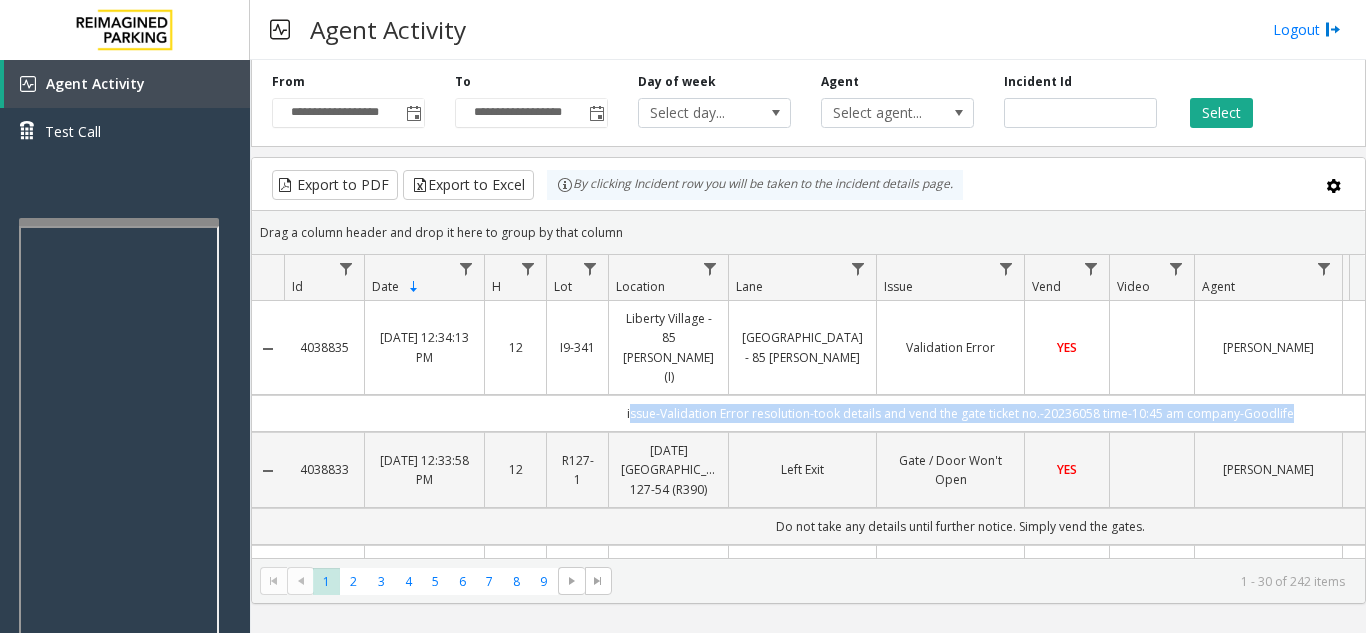 click on "issue-Validation Error
resolution-took details and vend the gate
ticket no.-20236058
time-10:45 am
company-Goodlife" 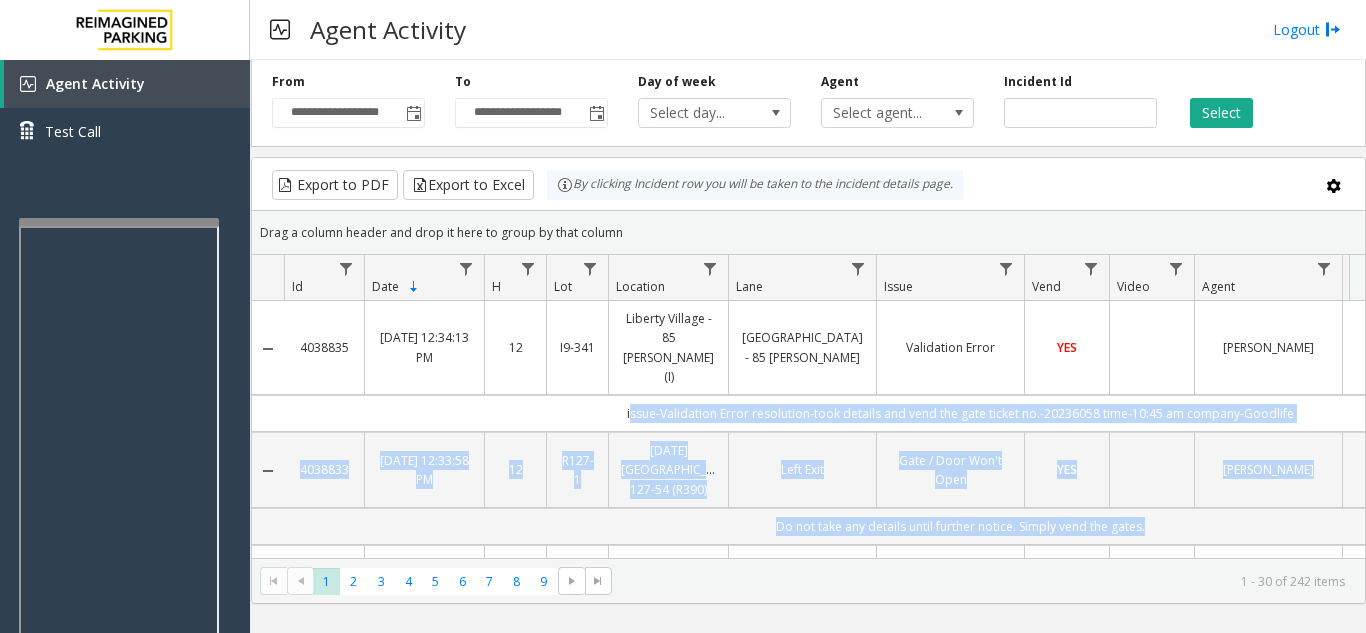 drag, startPoint x: 754, startPoint y: 366, endPoint x: 834, endPoint y: 485, distance: 143.39107 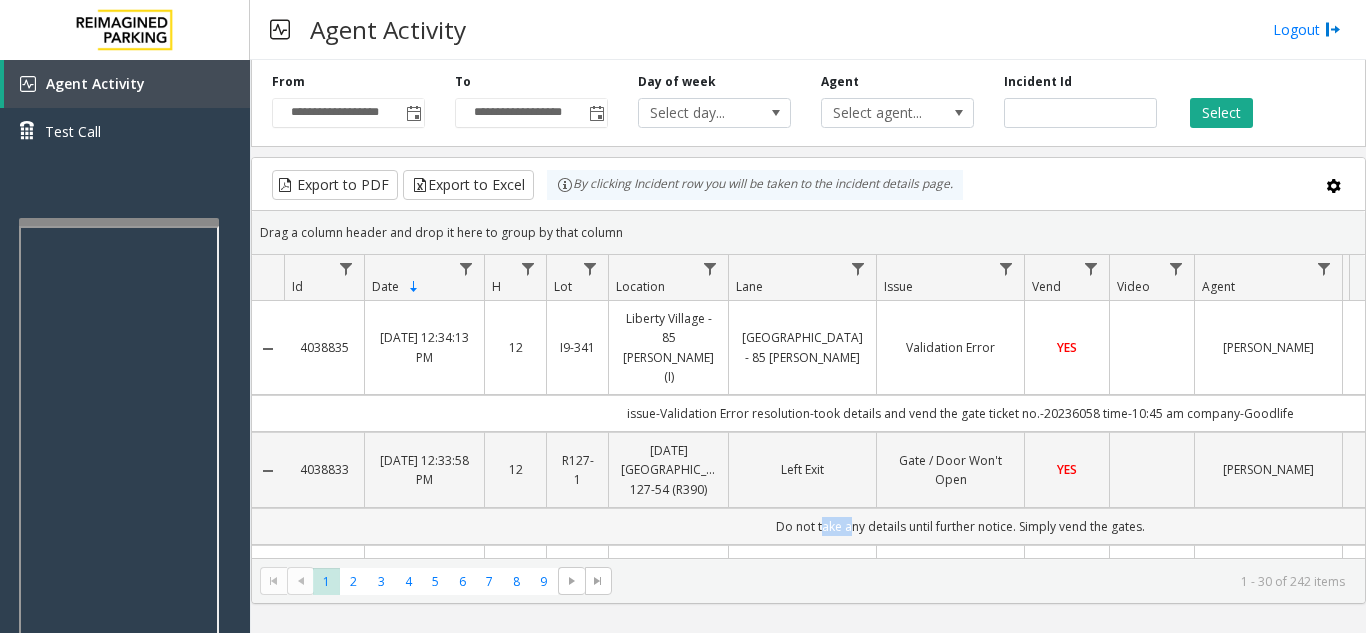 click on "Do not take any details until further notice. Simply vend the gates." 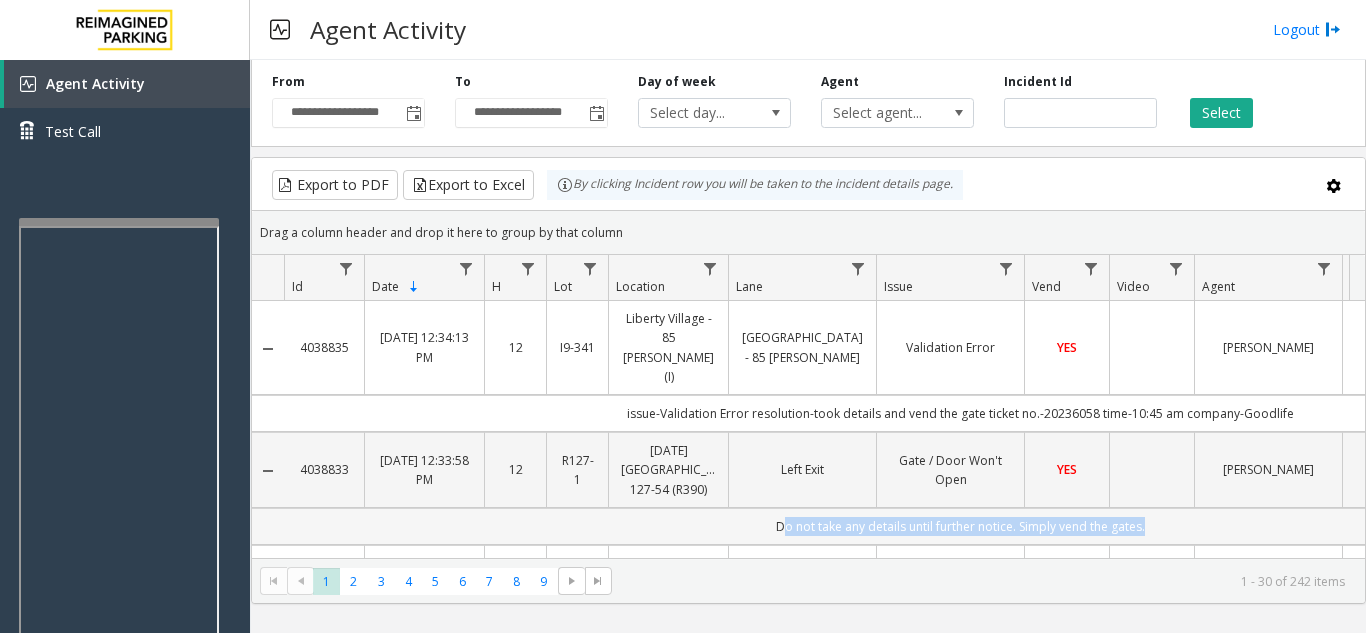 click on "Do not take any details until further notice. Simply vend the gates." 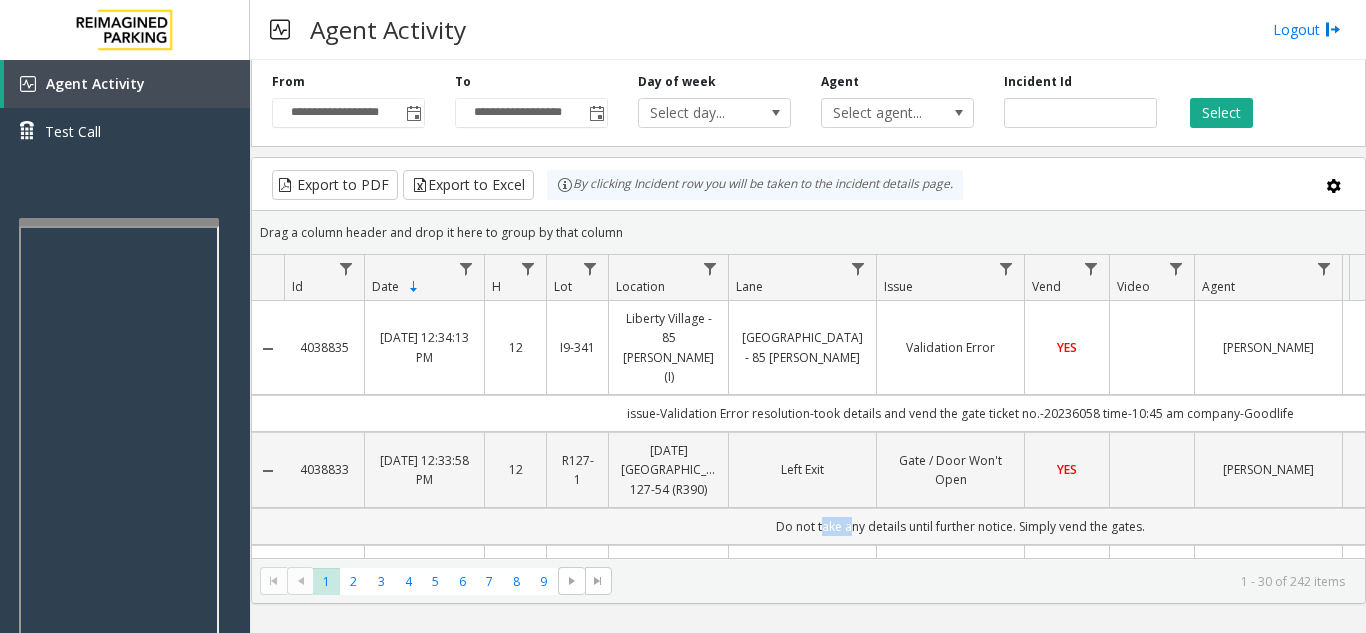 click on "Do not take any details until further notice. Simply vend the gates." 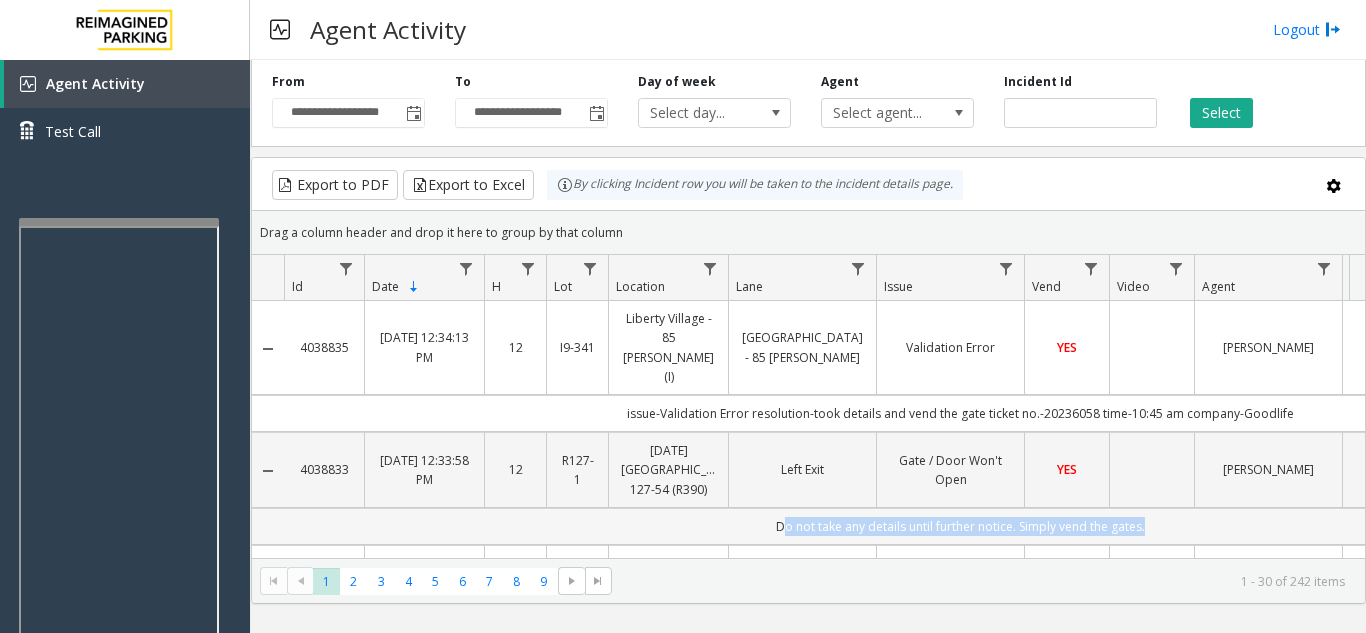 click on "Do not take any details until further notice. Simply vend the gates." 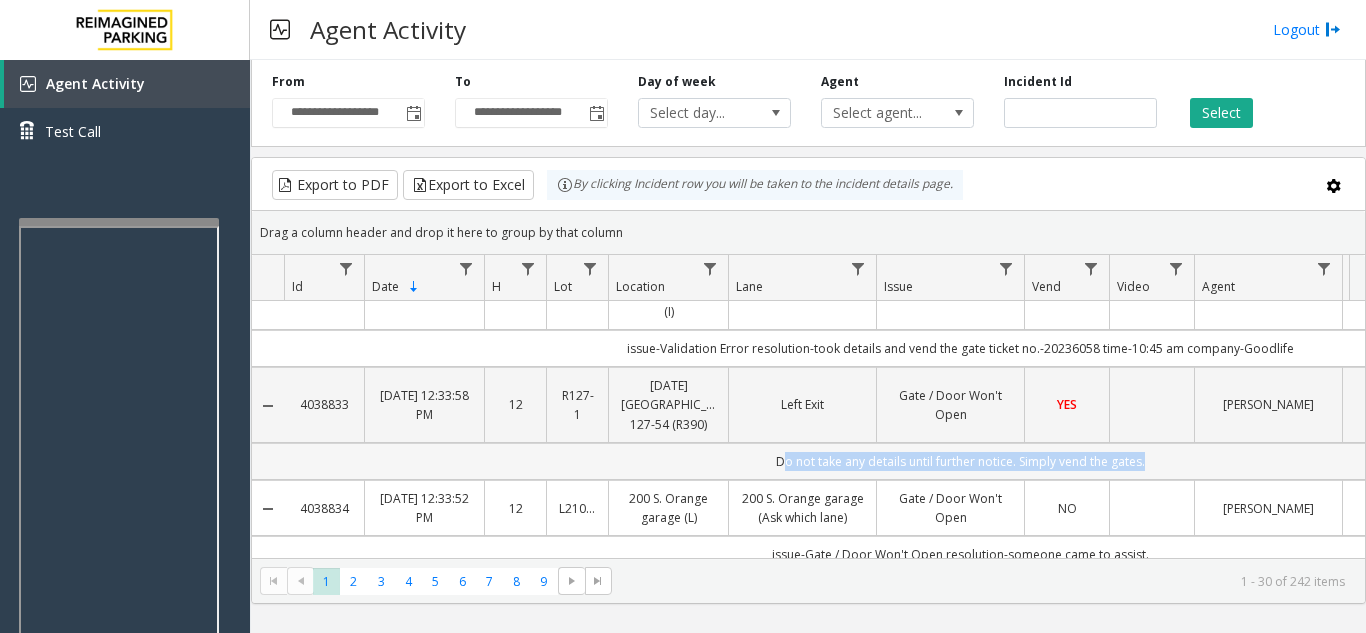 scroll, scrollTop: 100, scrollLeft: 0, axis: vertical 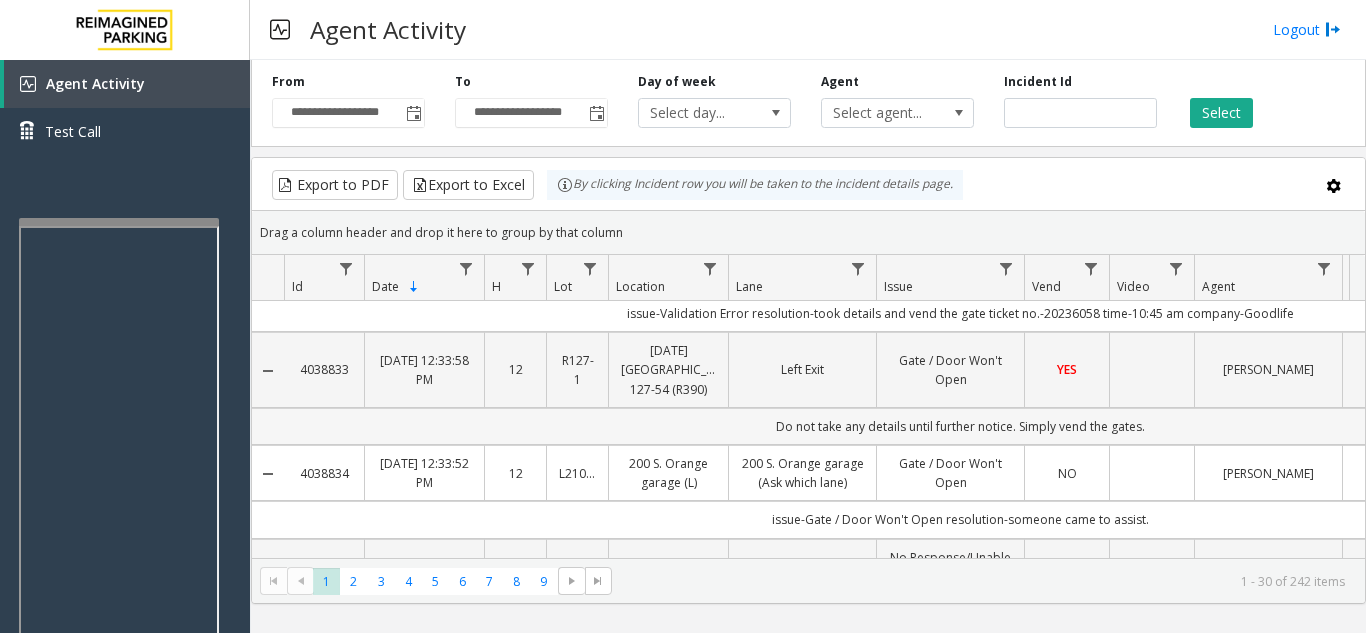 click on "issue-Gate / Door Won't Open
resolution-someone came to assist." 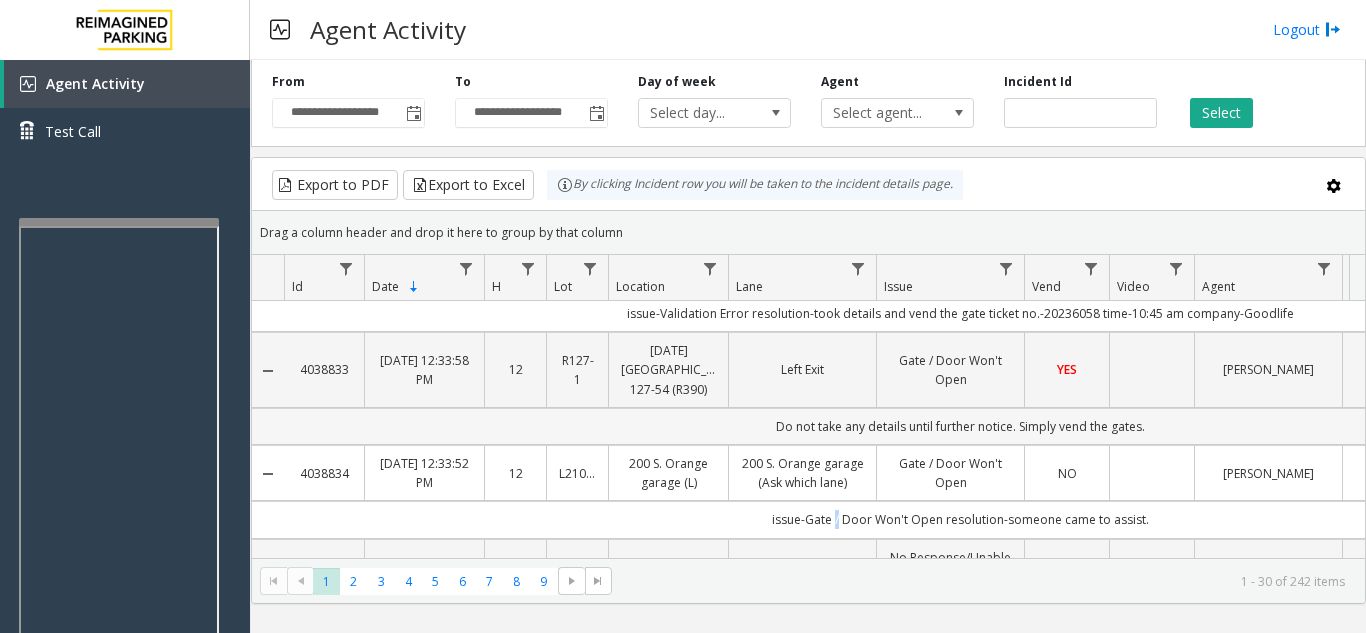 click on "issue-Gate / Door Won't Open
resolution-someone came to assist." 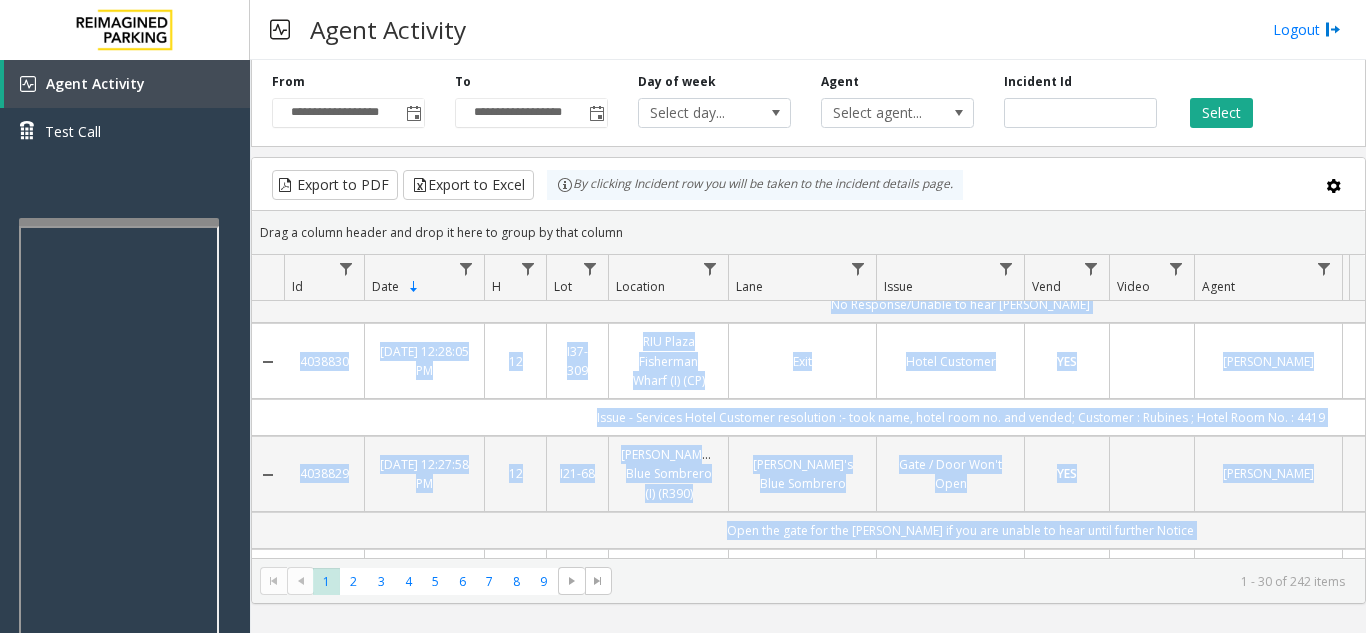 drag, startPoint x: 834, startPoint y: 485, endPoint x: 933, endPoint y: 464, distance: 101.20277 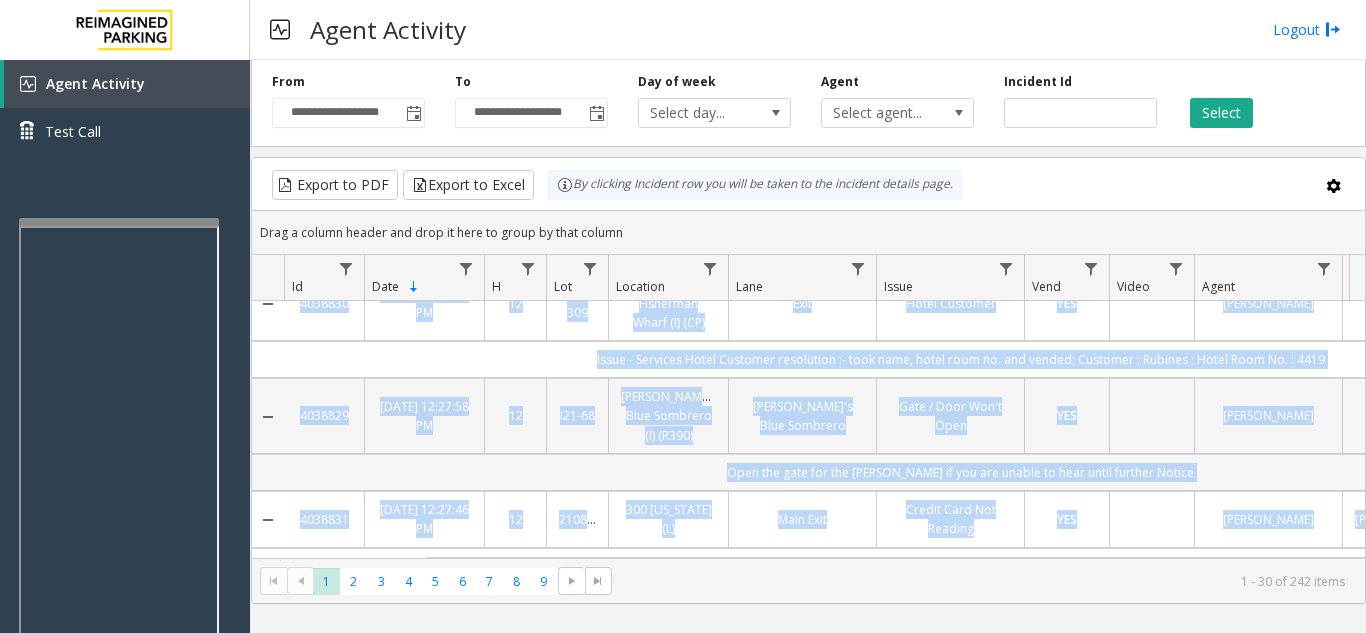 click on "Open the gate for the [PERSON_NAME] if you are unable to hear until further Notice" 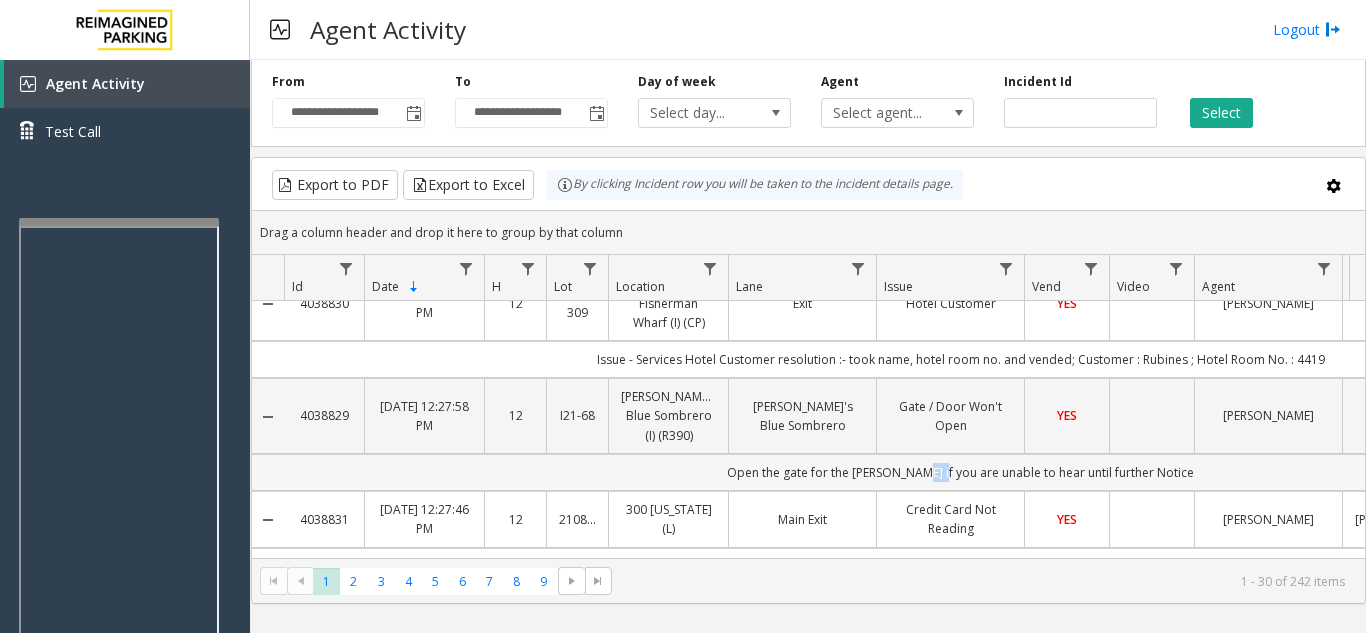 click on "Open the gate for the [PERSON_NAME] if you are unable to hear until further Notice" 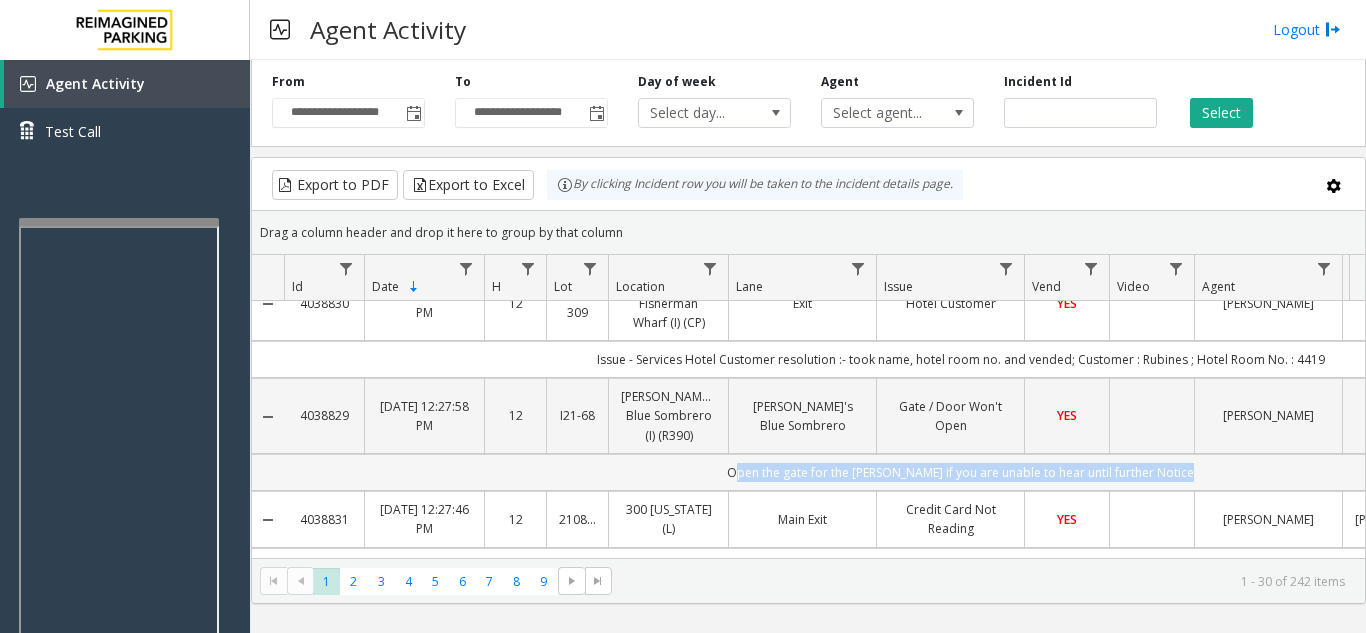 click on "Open the gate for the [PERSON_NAME] if you are unable to hear until further Notice" 